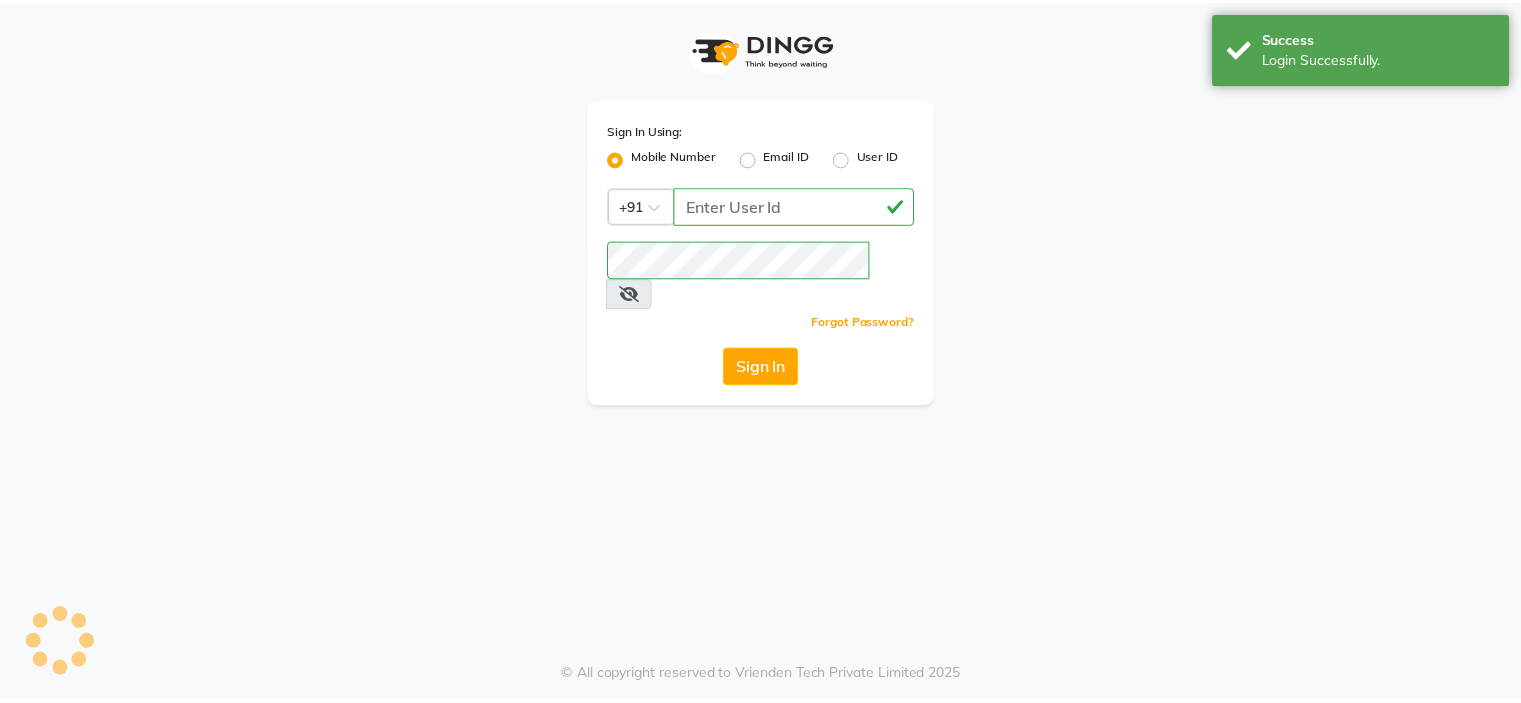 scroll, scrollTop: 0, scrollLeft: 0, axis: both 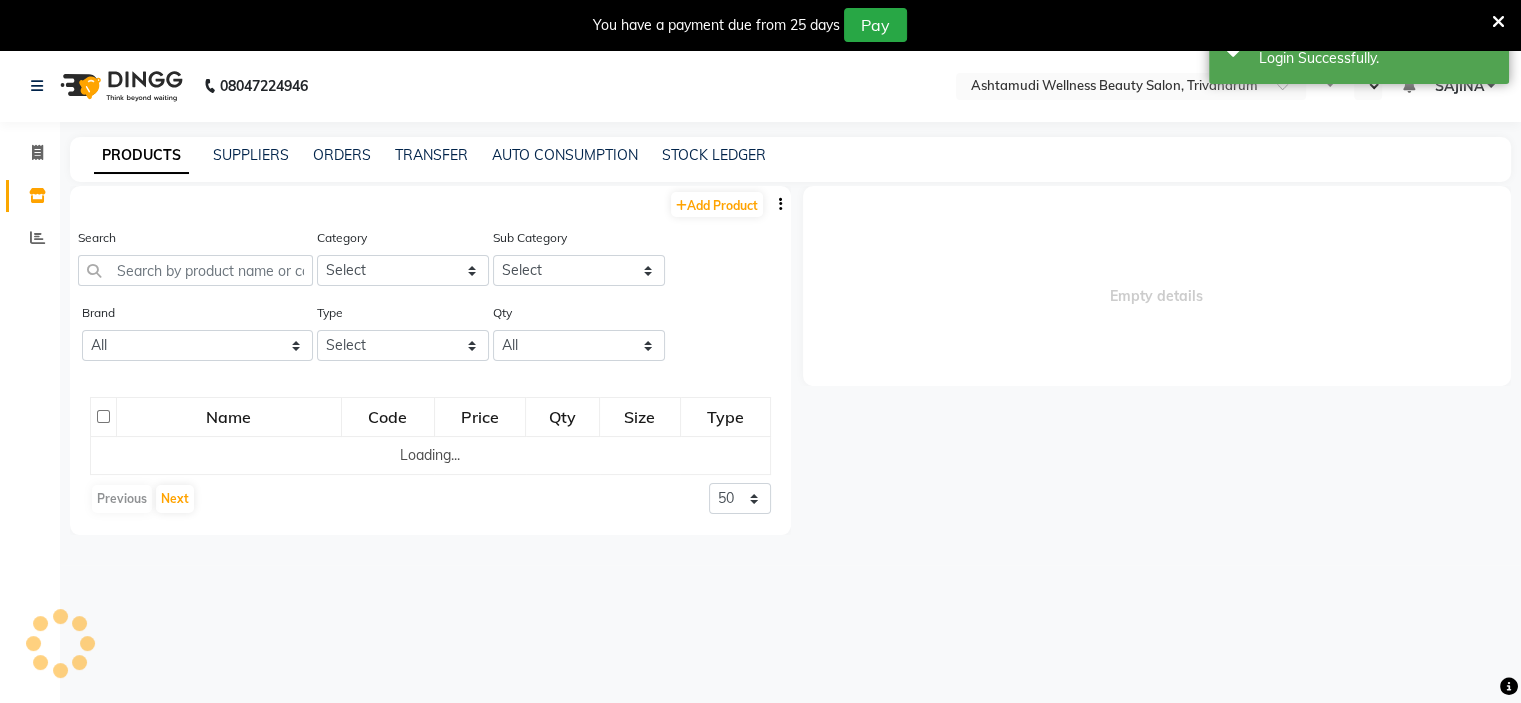 select on "en" 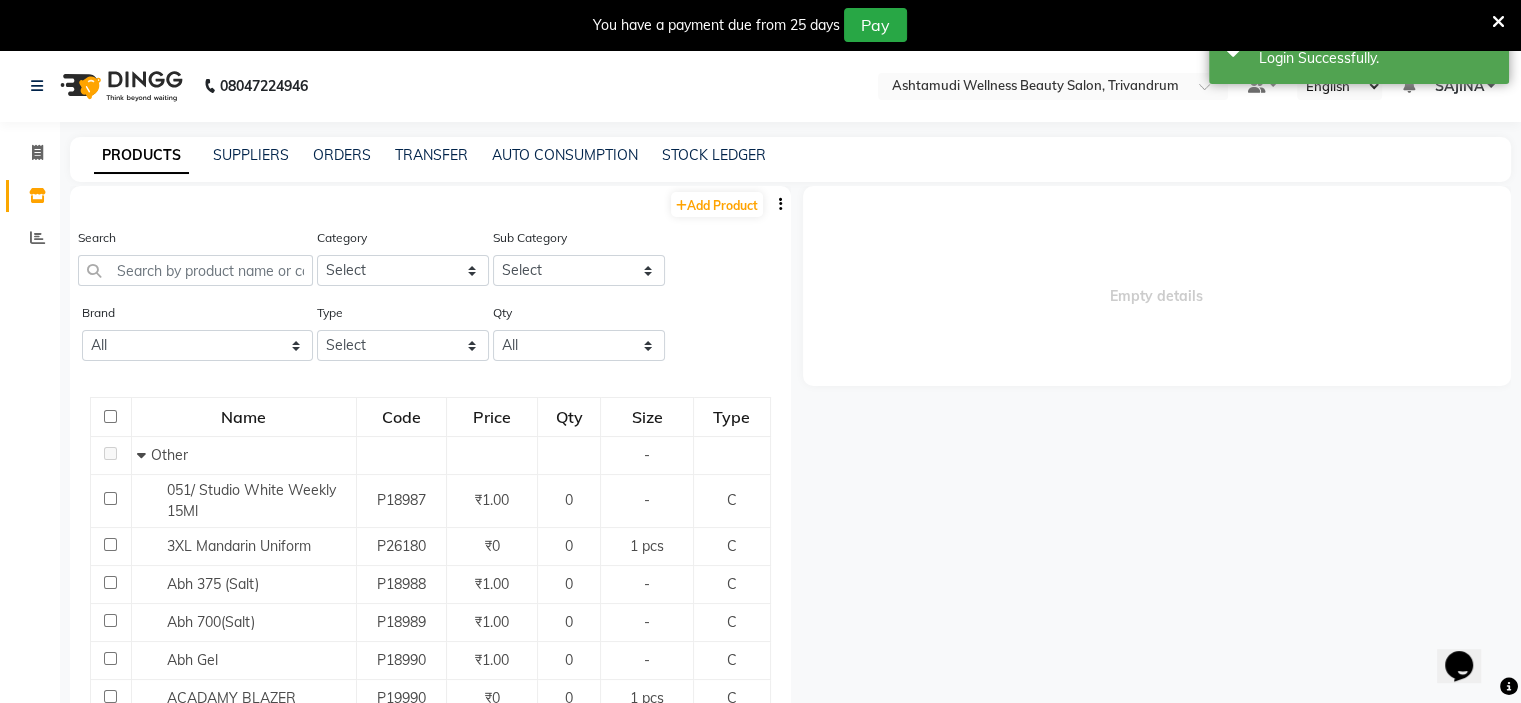 scroll, scrollTop: 0, scrollLeft: 0, axis: both 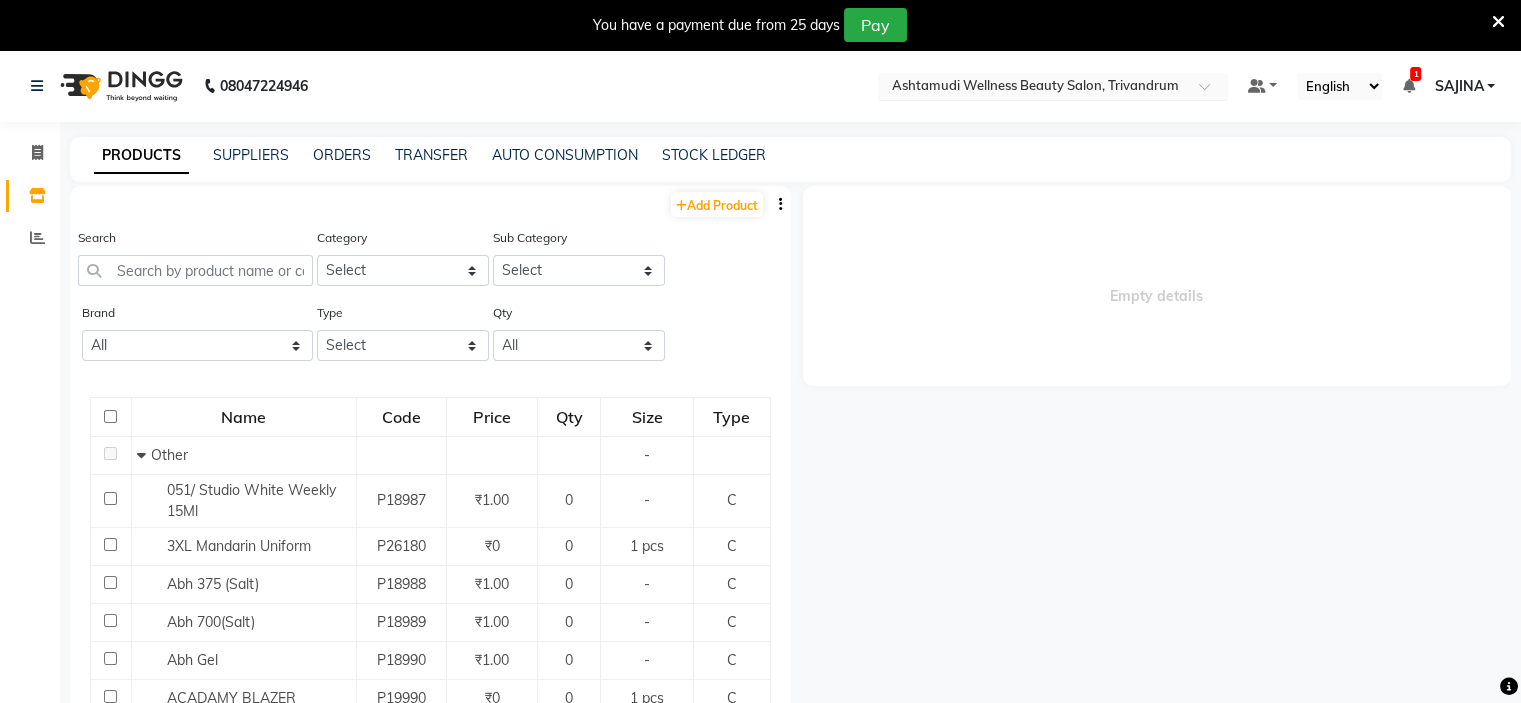 click at bounding box center (1033, 88) 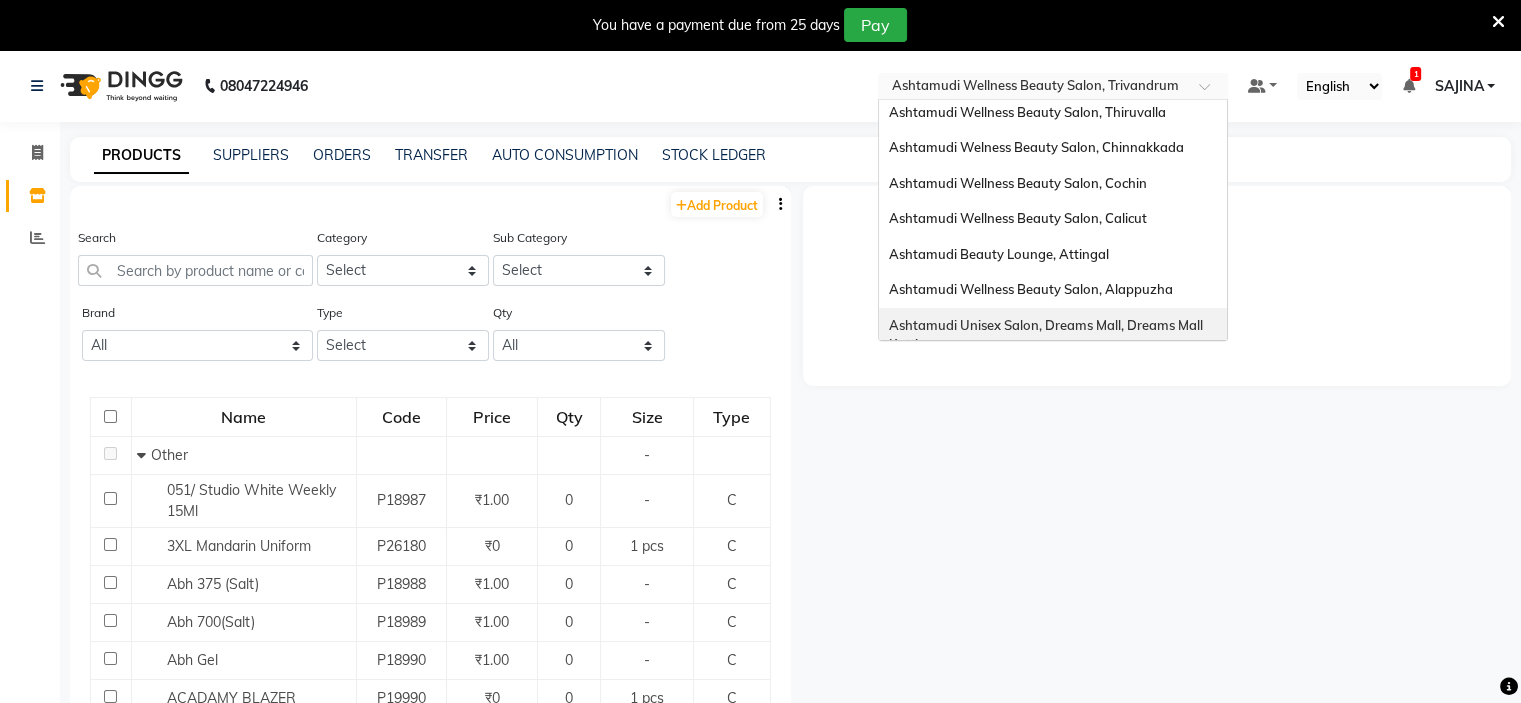scroll, scrollTop: 312, scrollLeft: 0, axis: vertical 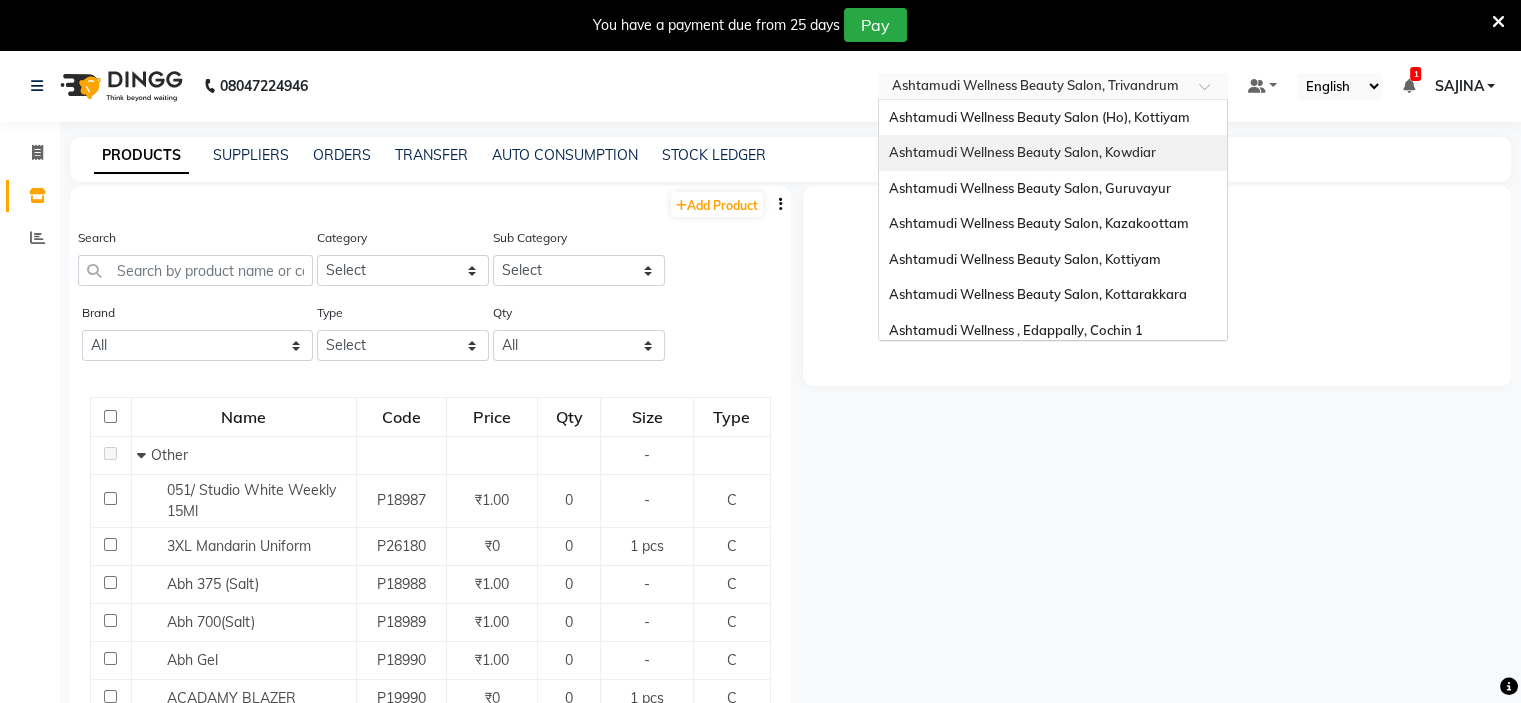 click on "Ashtamudi Wellness Beauty Salon, Kowdiar" at bounding box center (1022, 152) 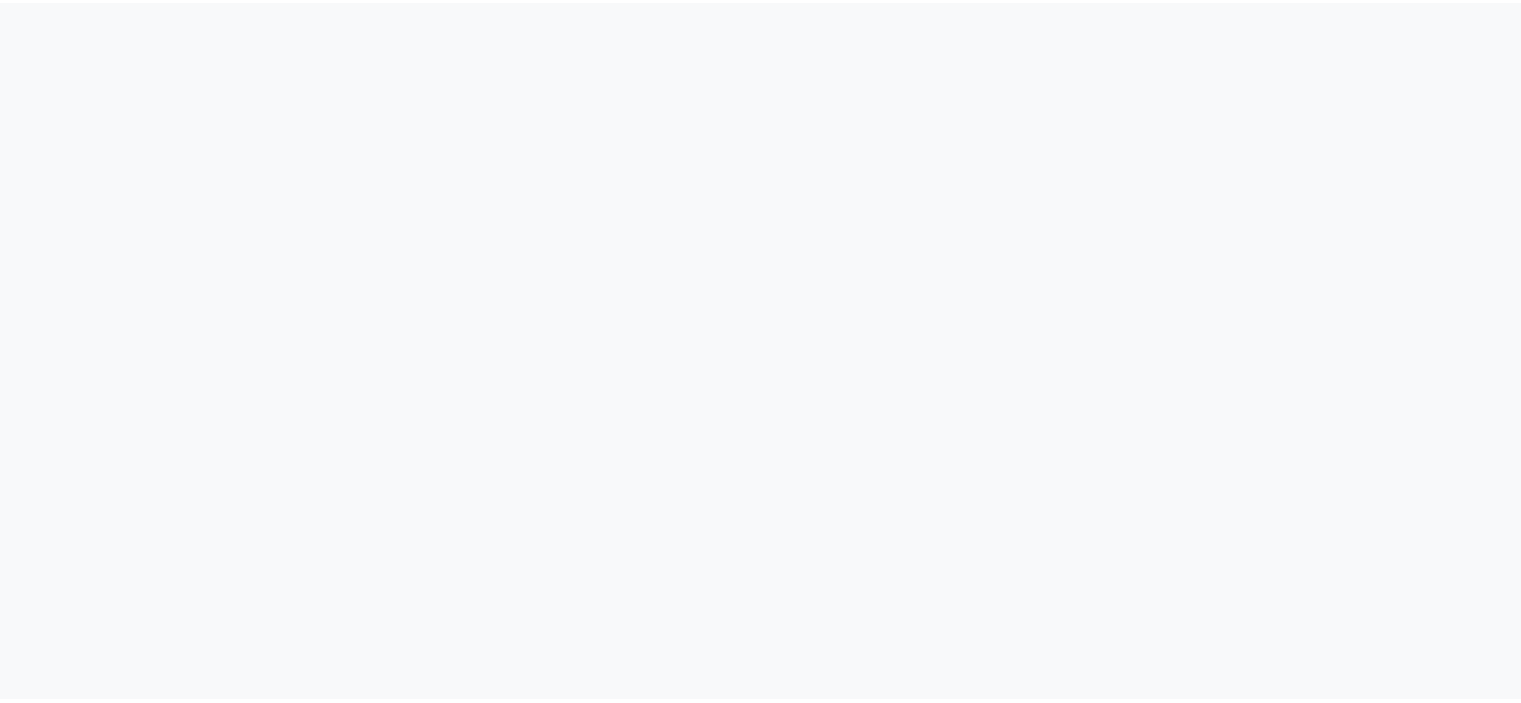 scroll, scrollTop: 0, scrollLeft: 0, axis: both 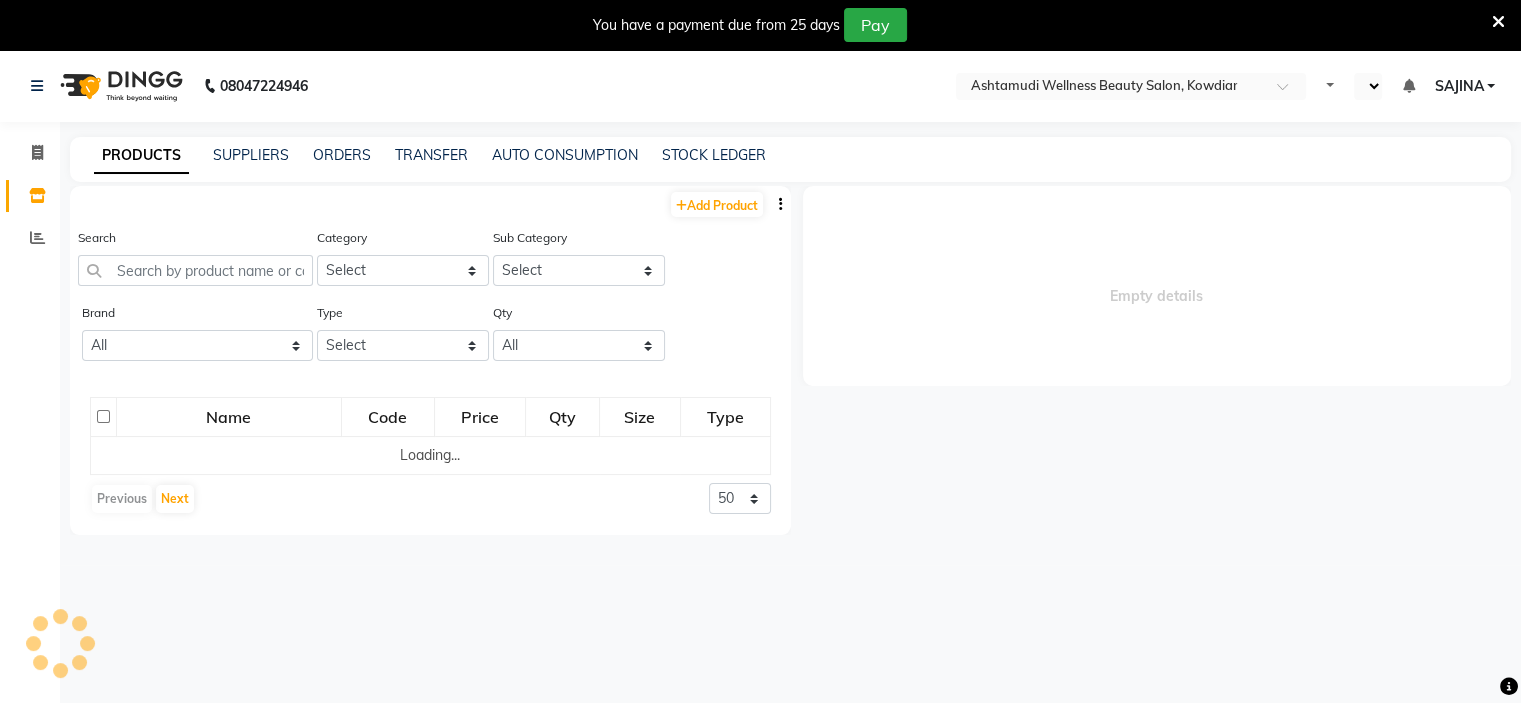 select on "en" 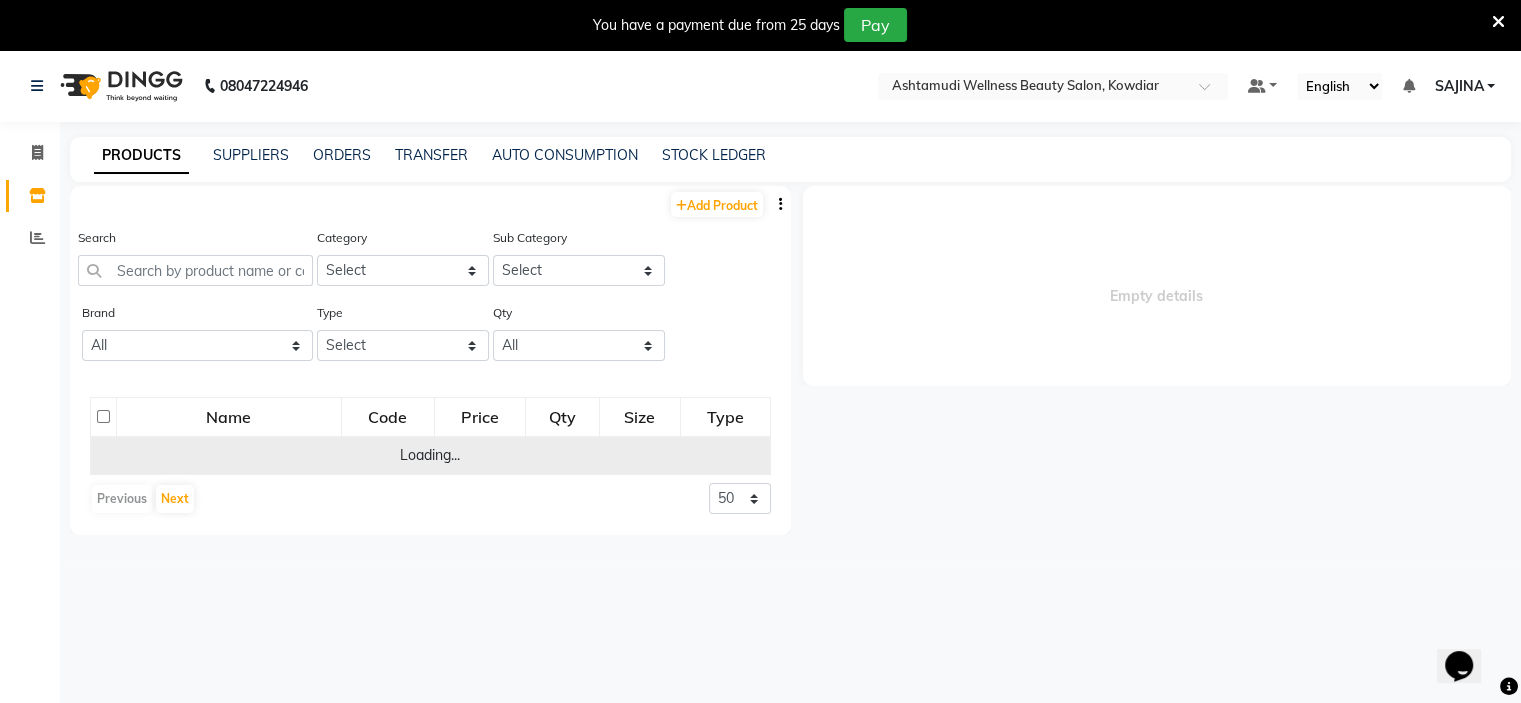 scroll, scrollTop: 0, scrollLeft: 0, axis: both 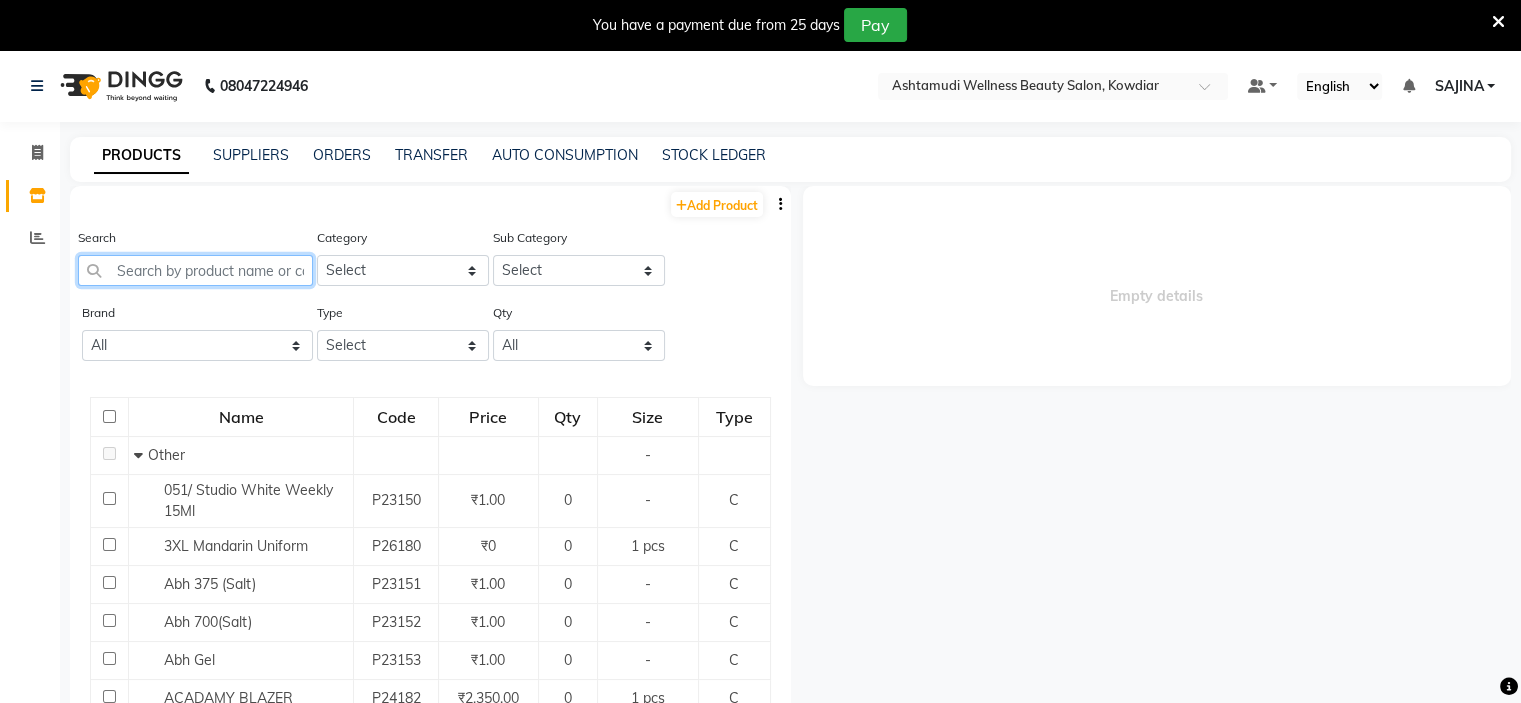 click 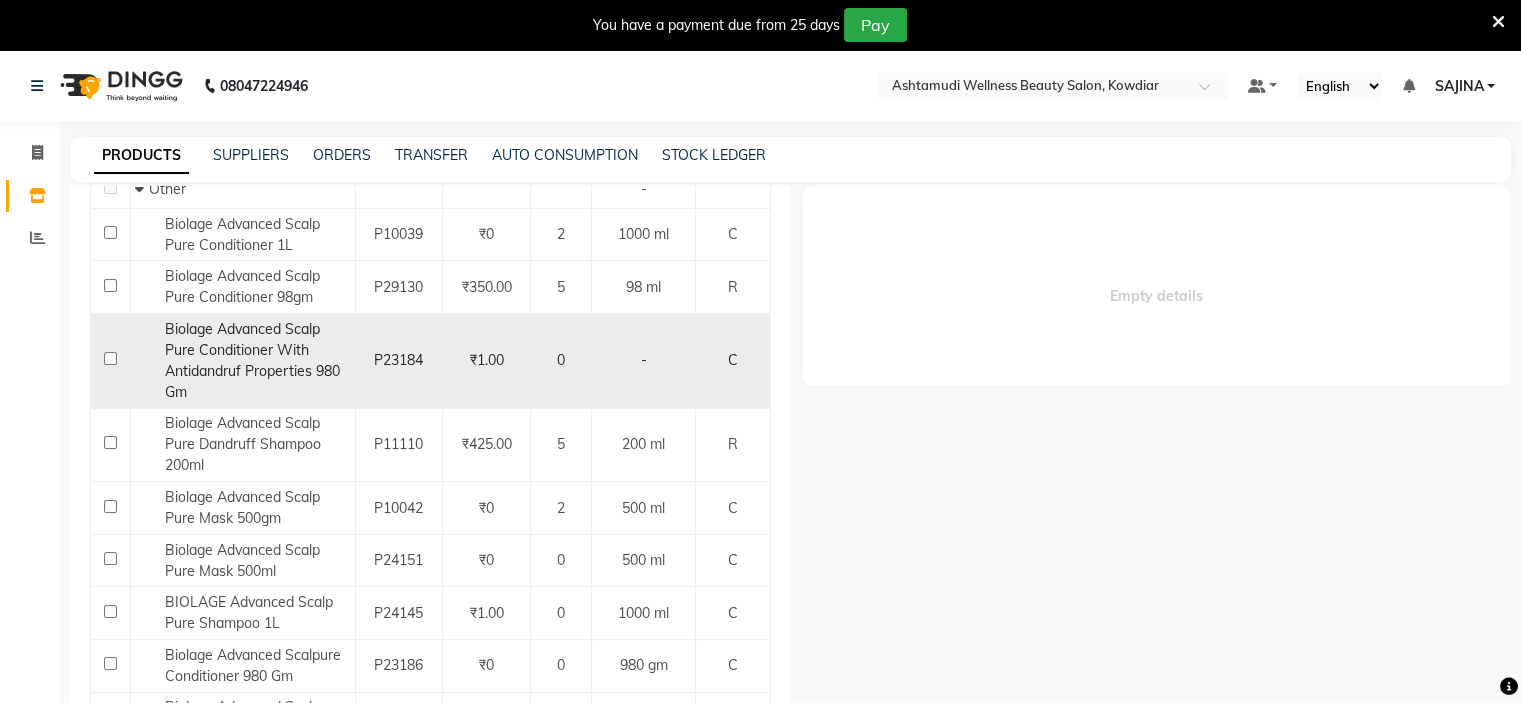 scroll, scrollTop: 300, scrollLeft: 0, axis: vertical 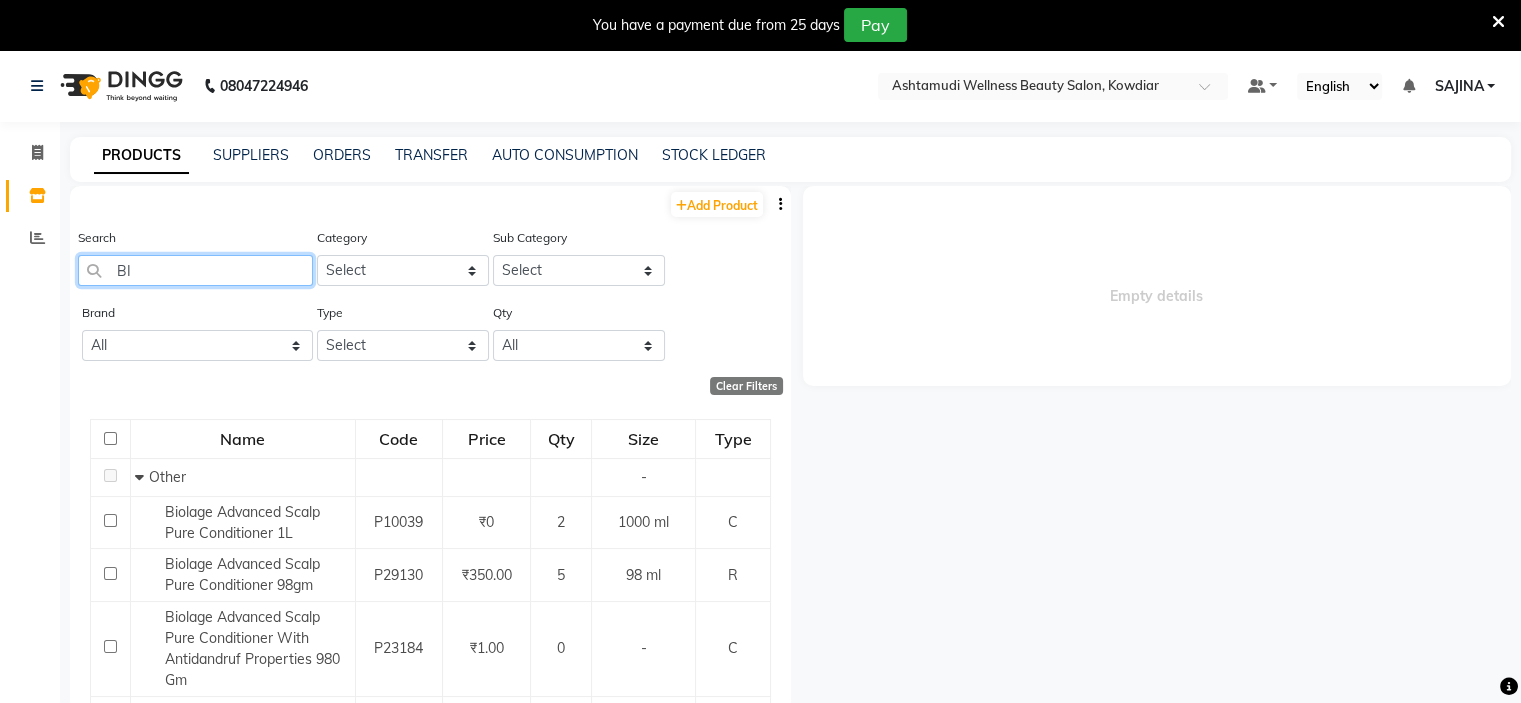 type on "B" 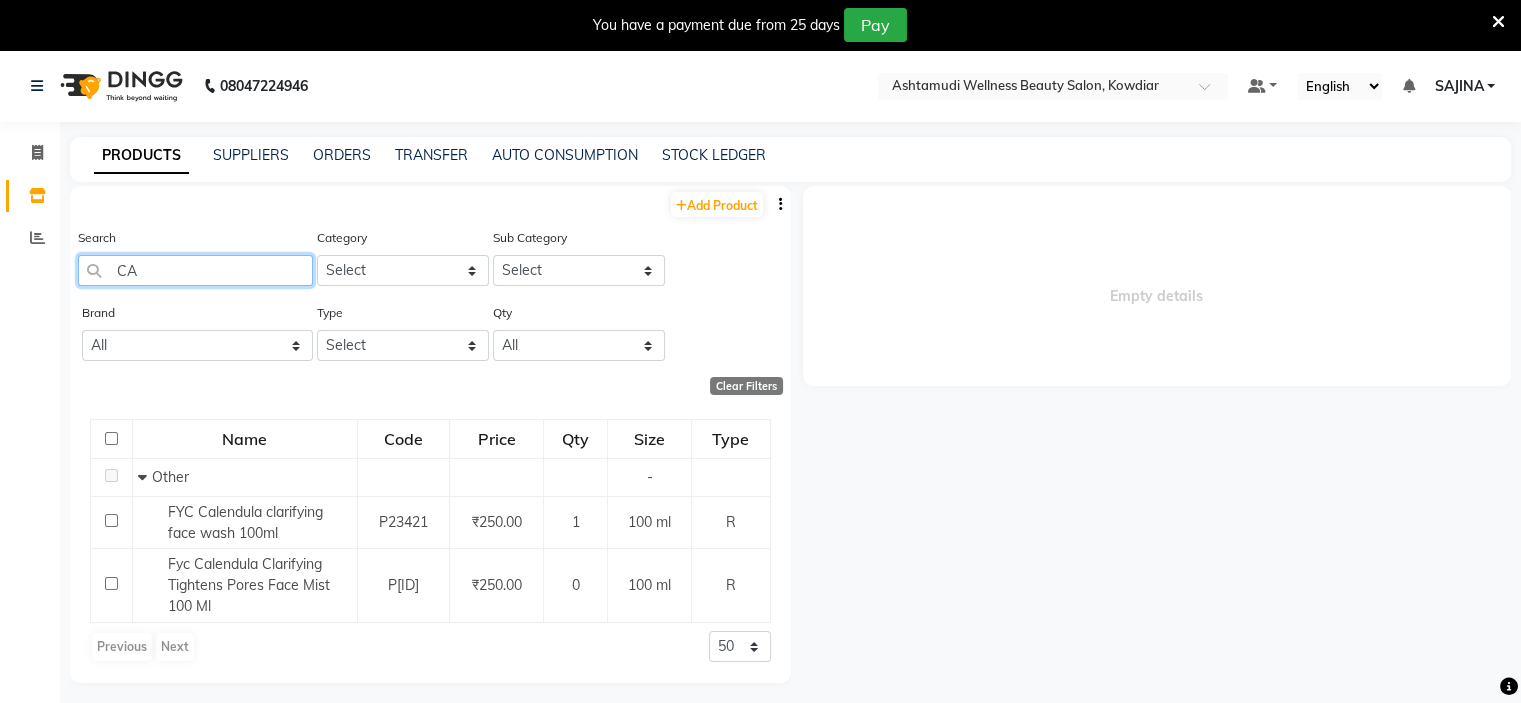 type on "C" 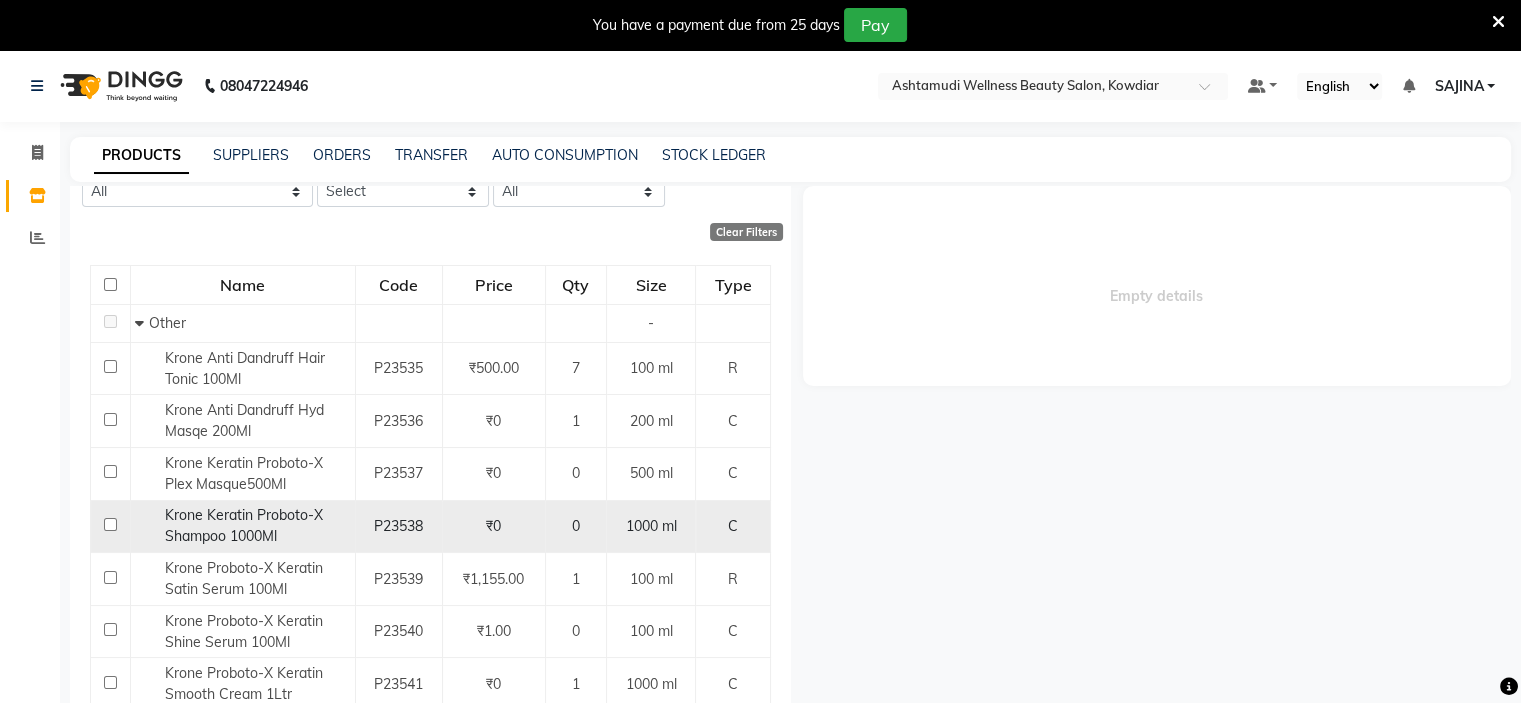 scroll, scrollTop: 200, scrollLeft: 0, axis: vertical 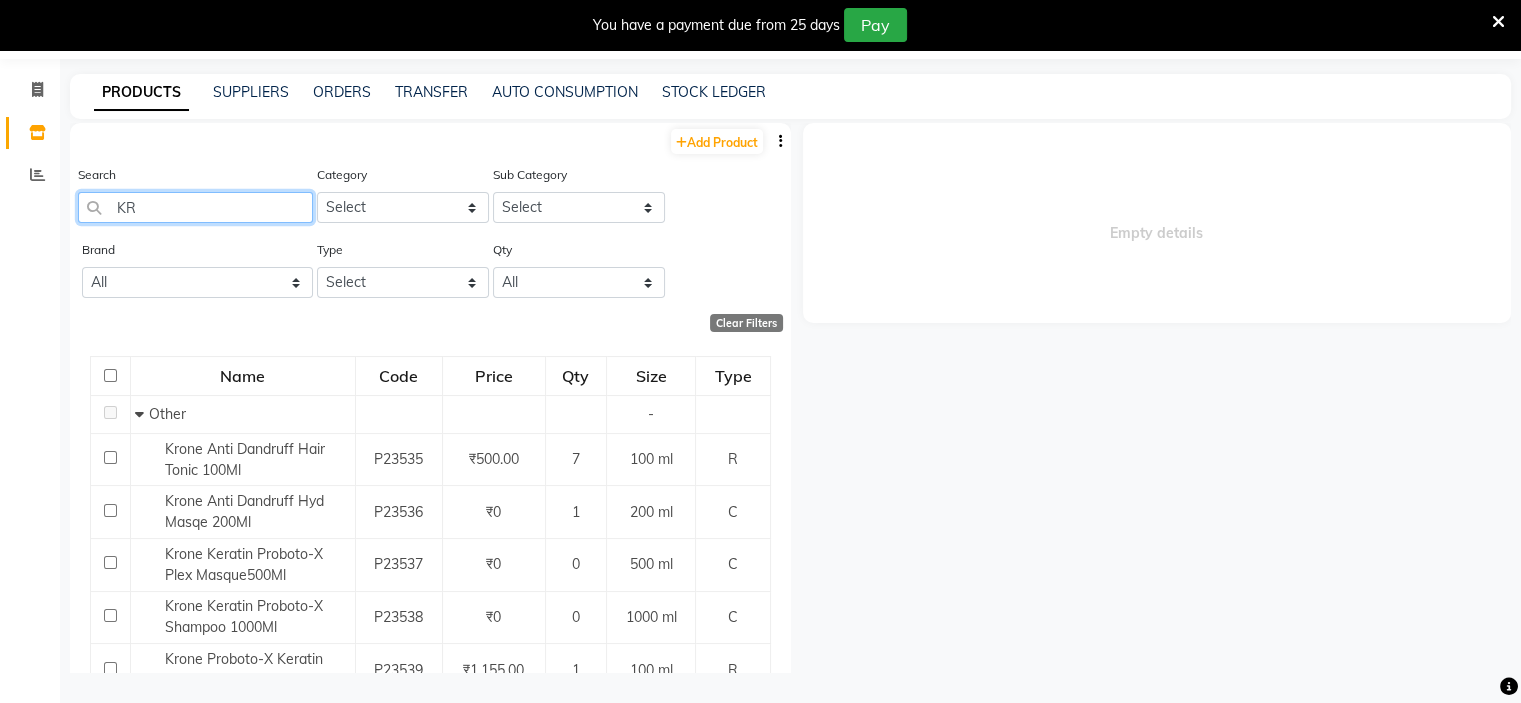 type on "K" 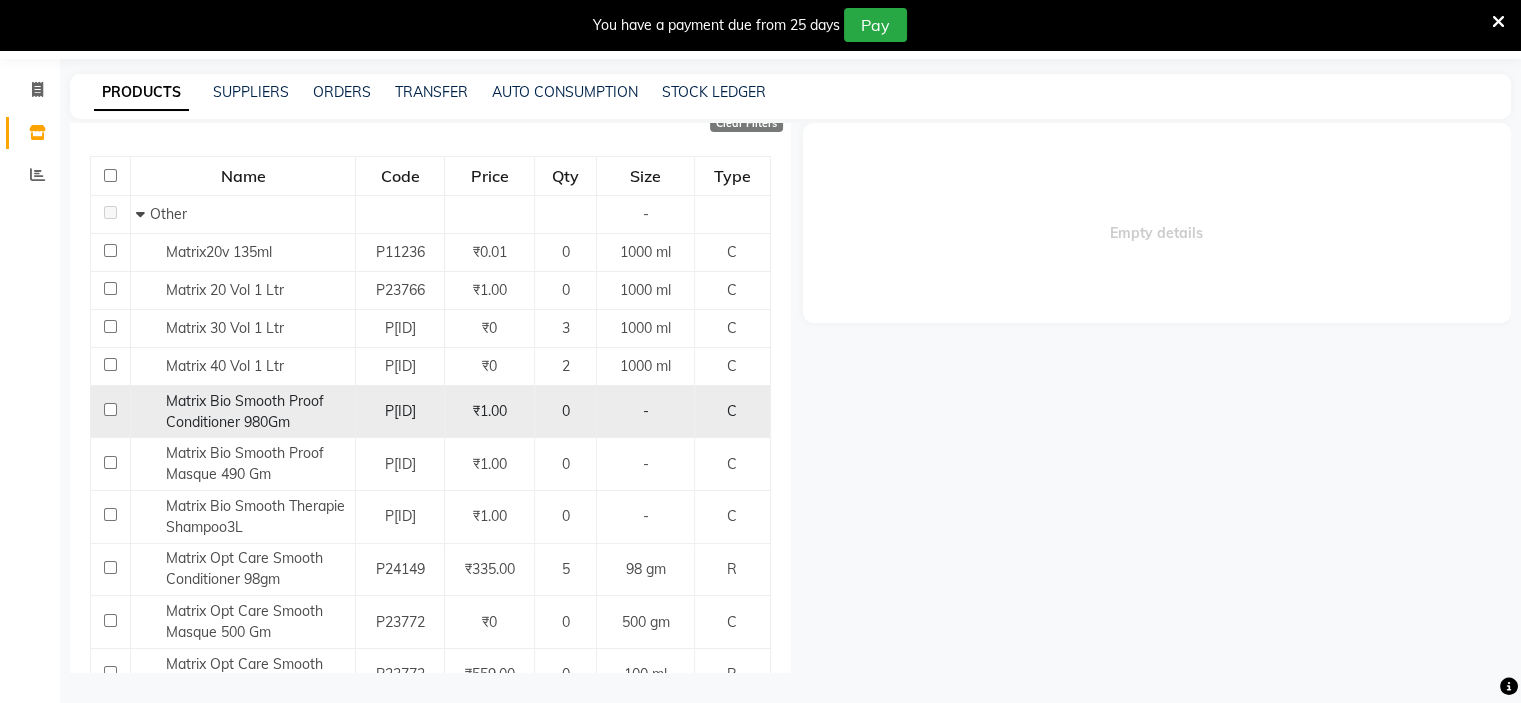 scroll, scrollTop: 300, scrollLeft: 0, axis: vertical 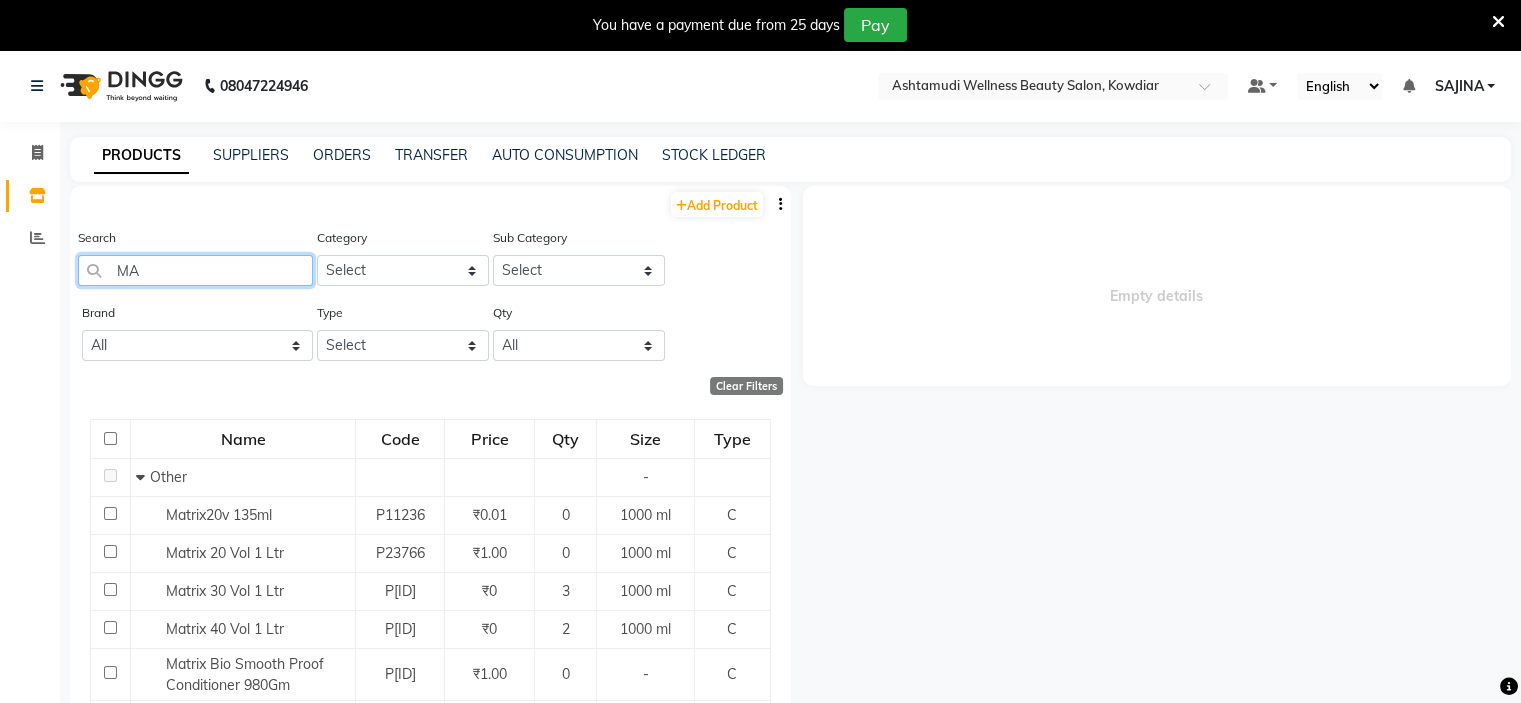 type on "M" 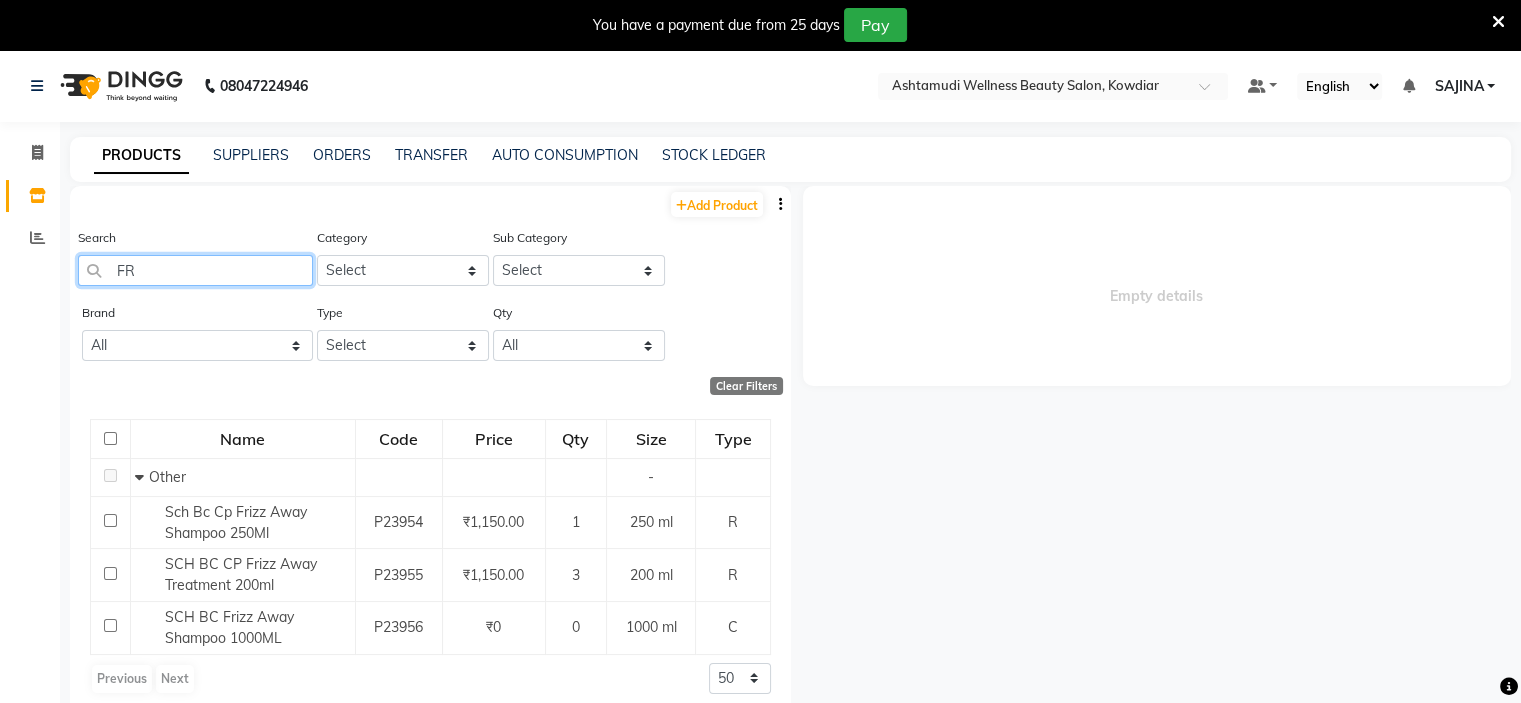 type on "F" 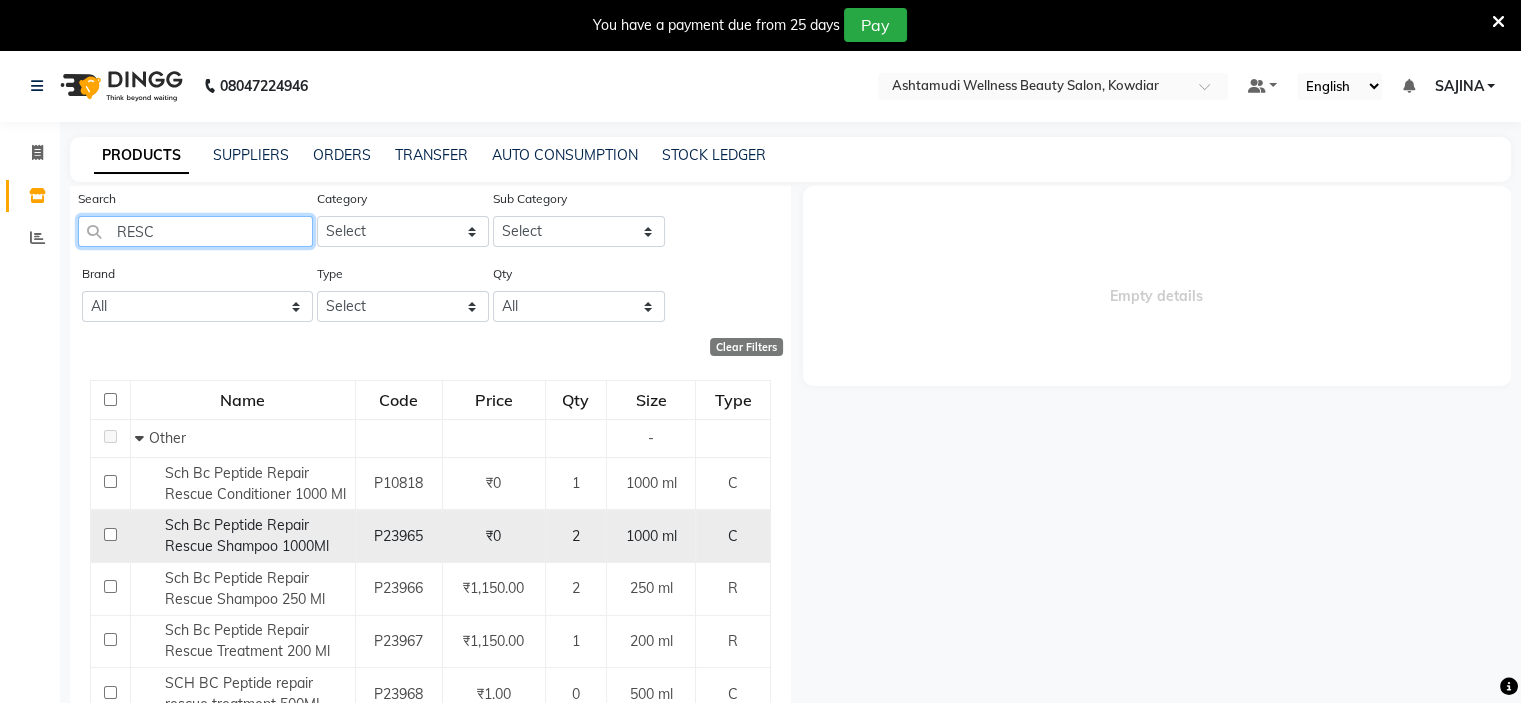 scroll, scrollTop: 100, scrollLeft: 0, axis: vertical 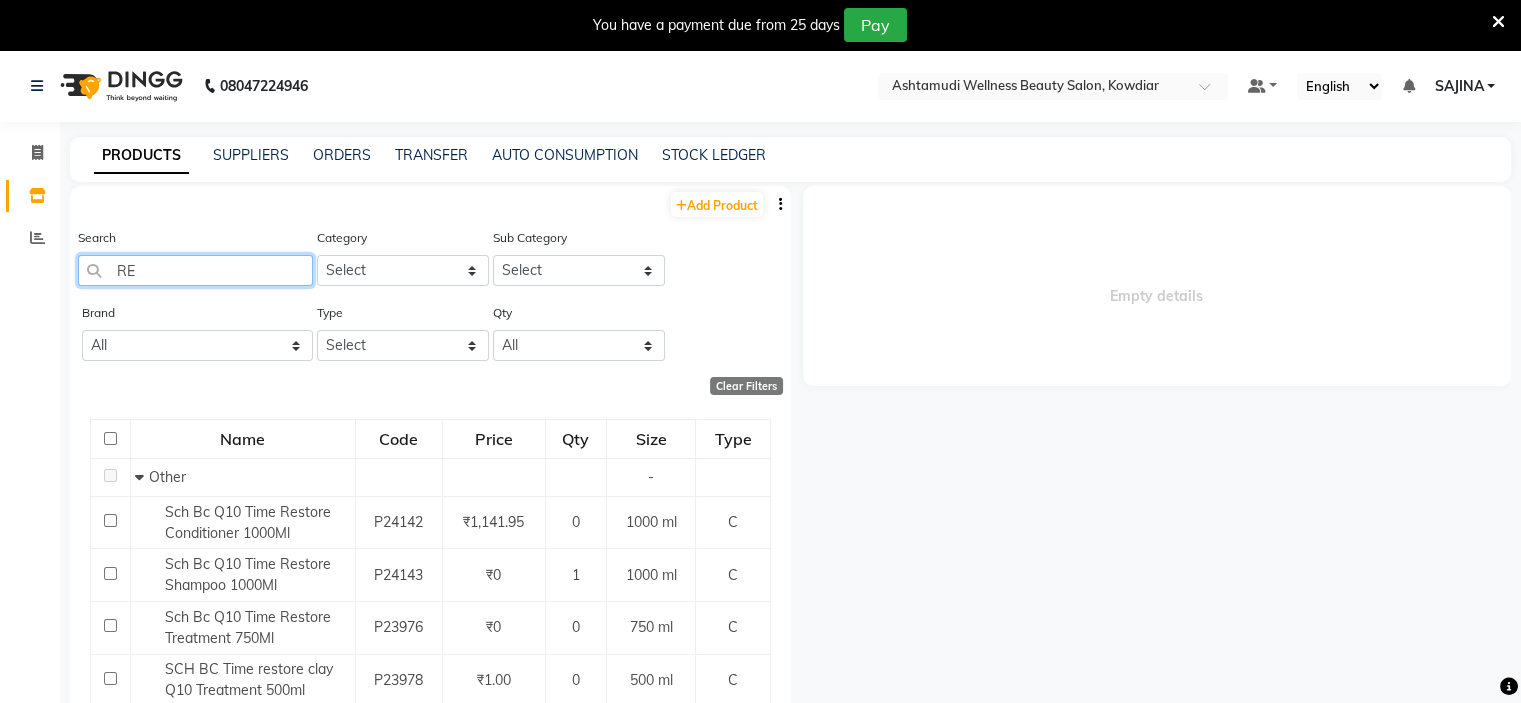 type on "R" 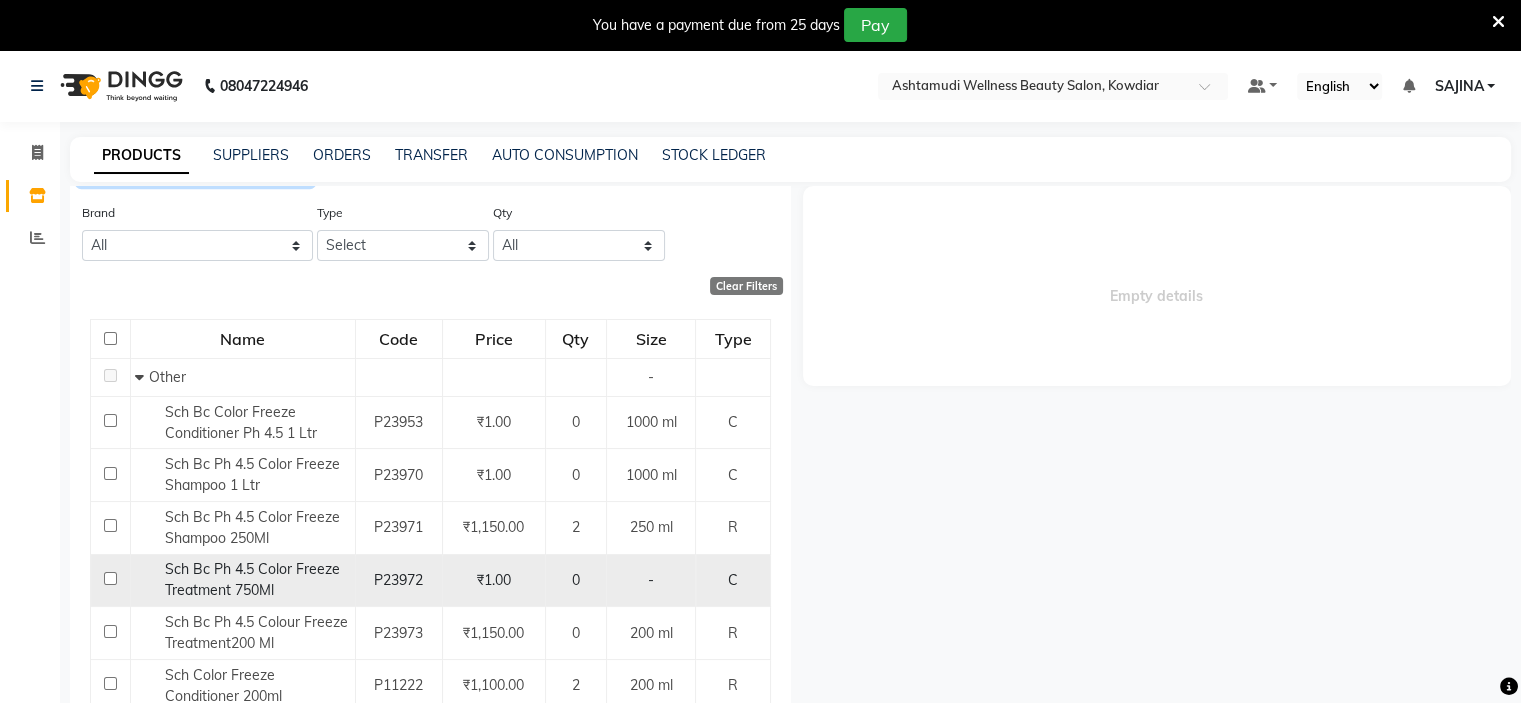 scroll, scrollTop: 136, scrollLeft: 0, axis: vertical 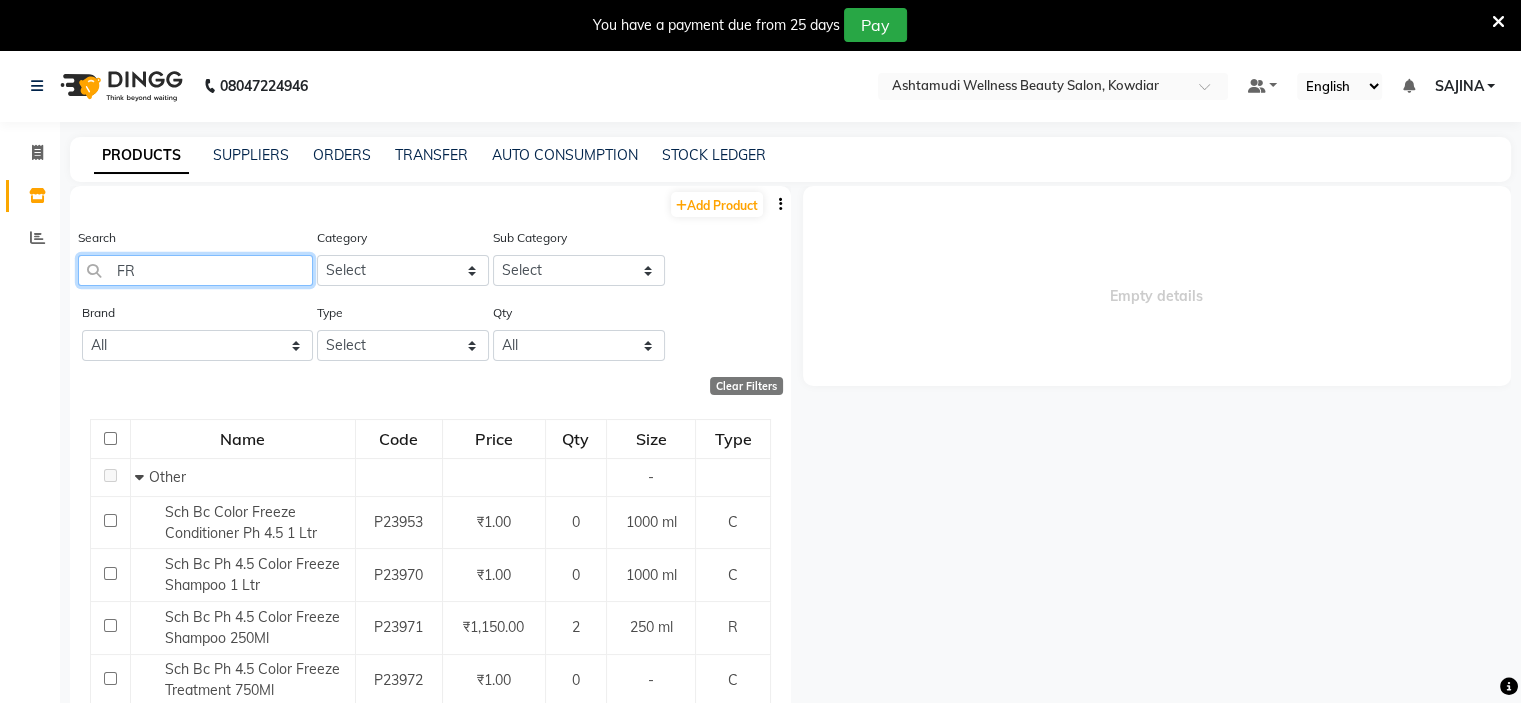 type on "F" 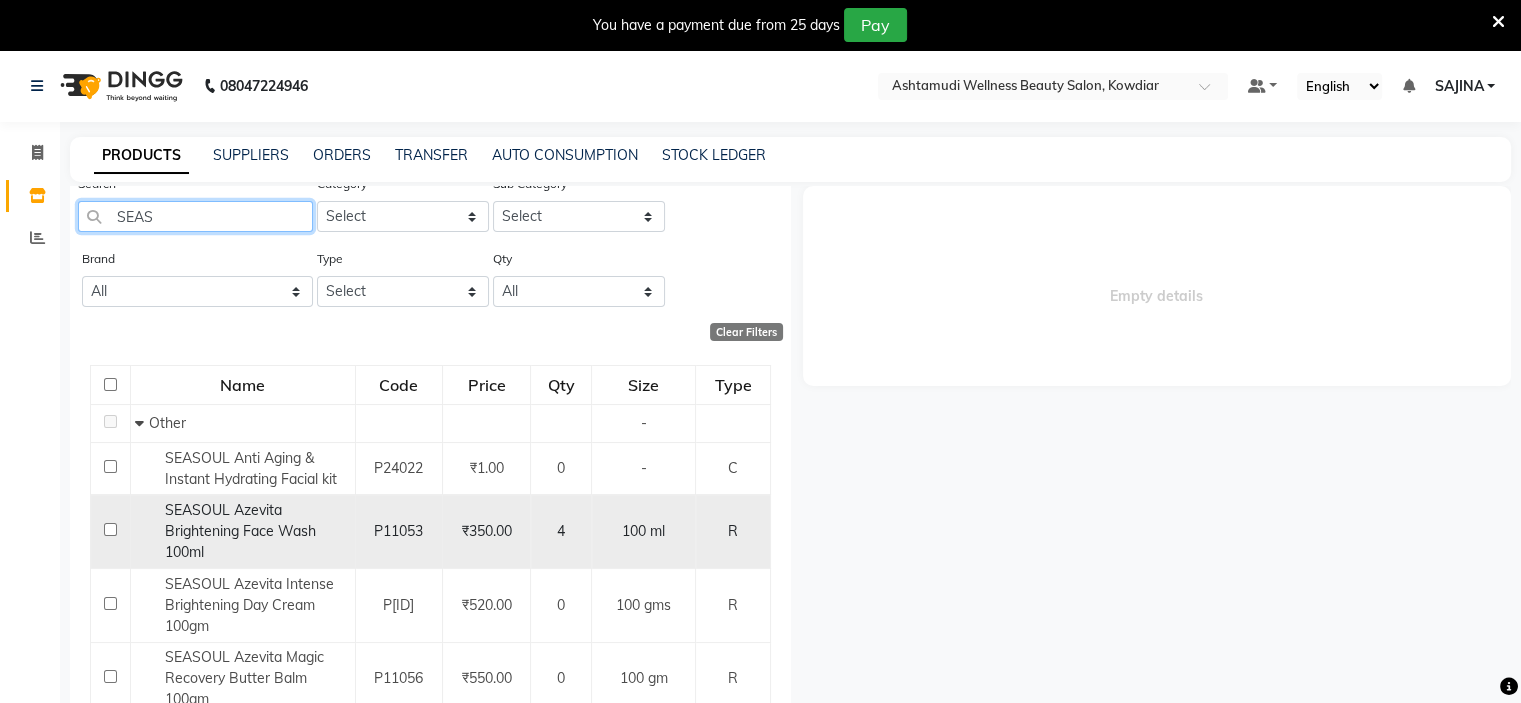 scroll, scrollTop: 100, scrollLeft: 0, axis: vertical 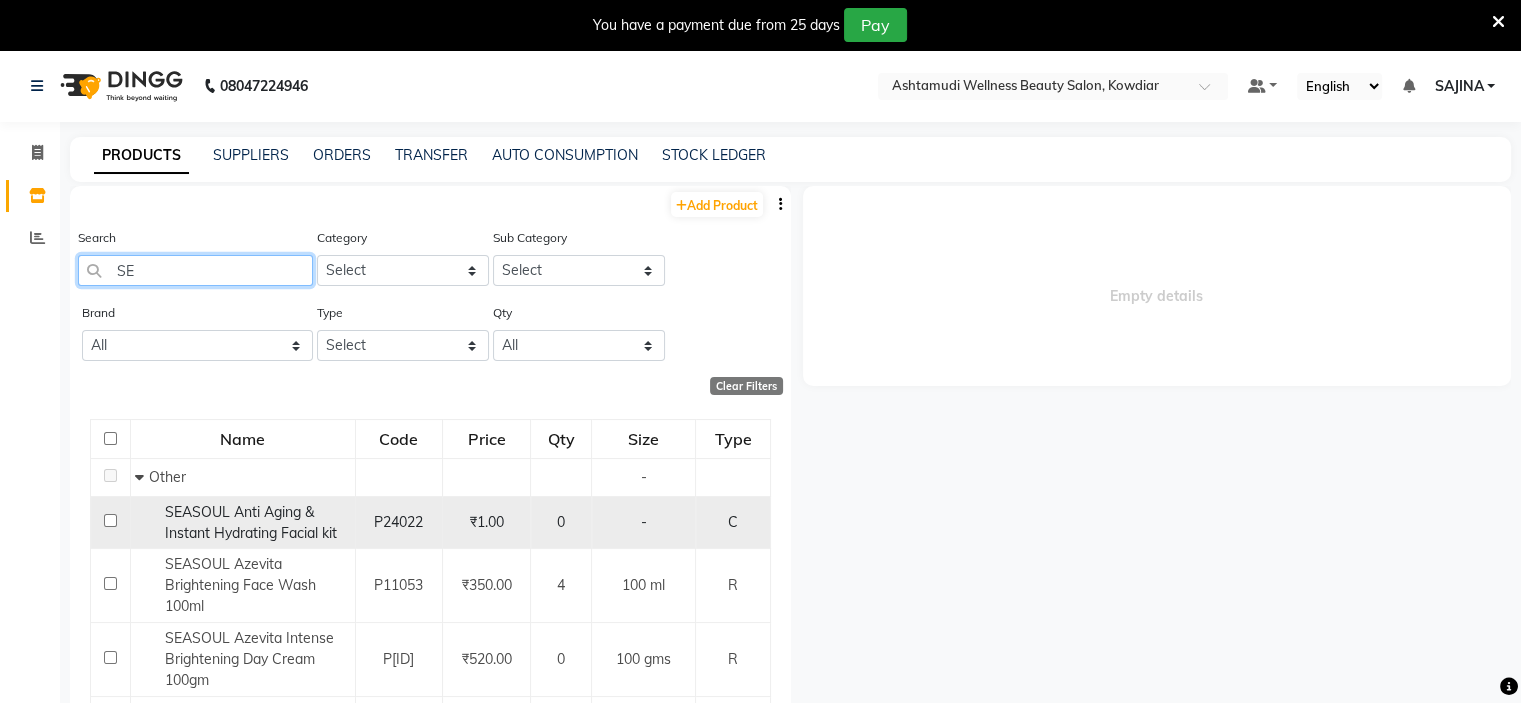 type on "S" 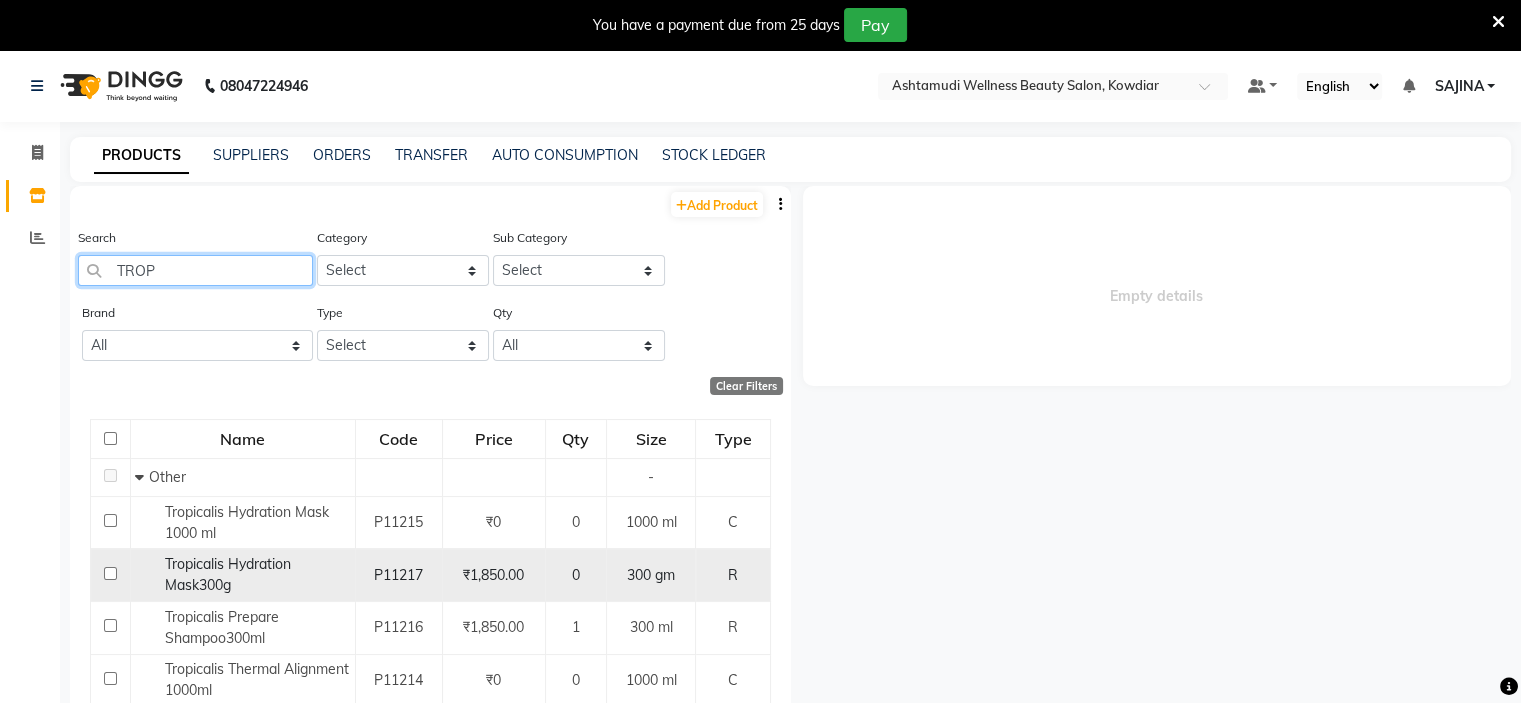 scroll, scrollTop: 32, scrollLeft: 0, axis: vertical 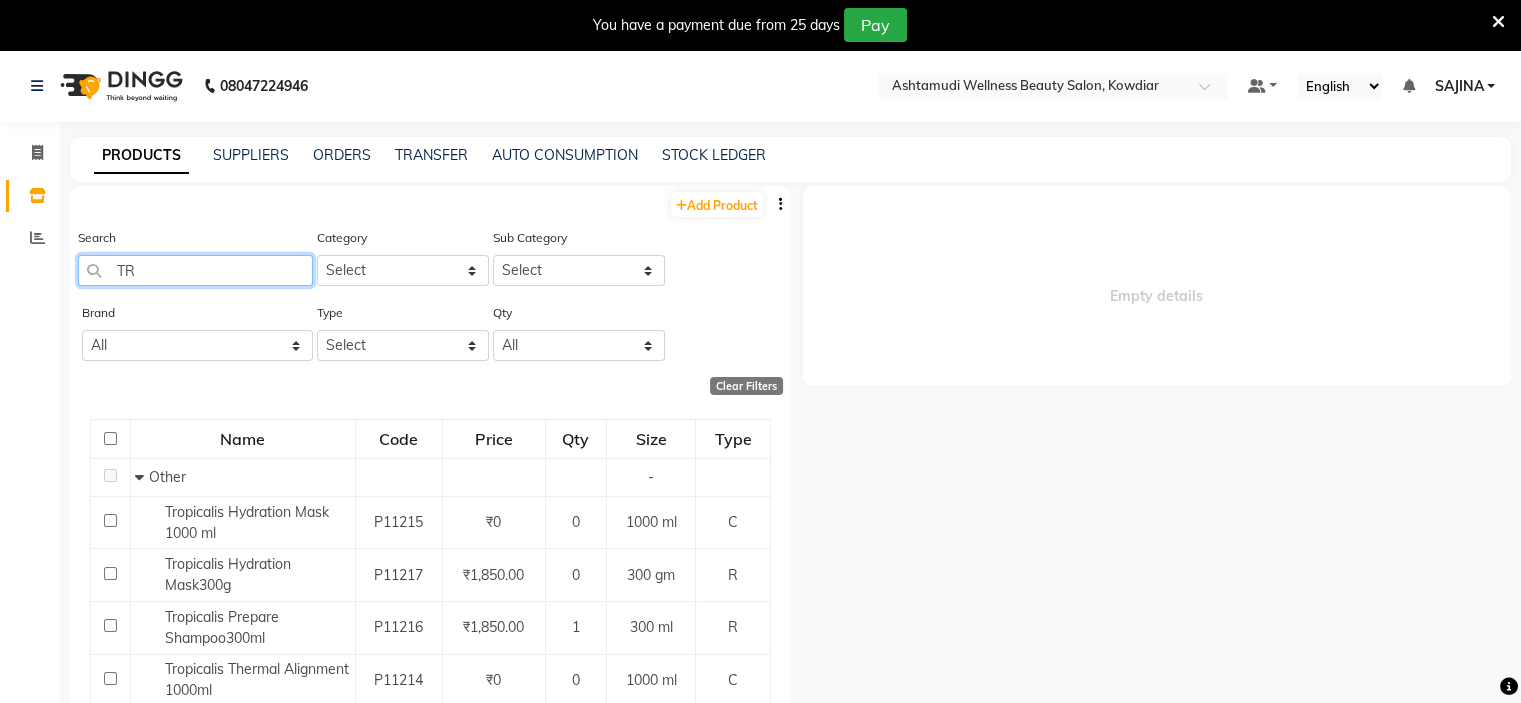type on "T" 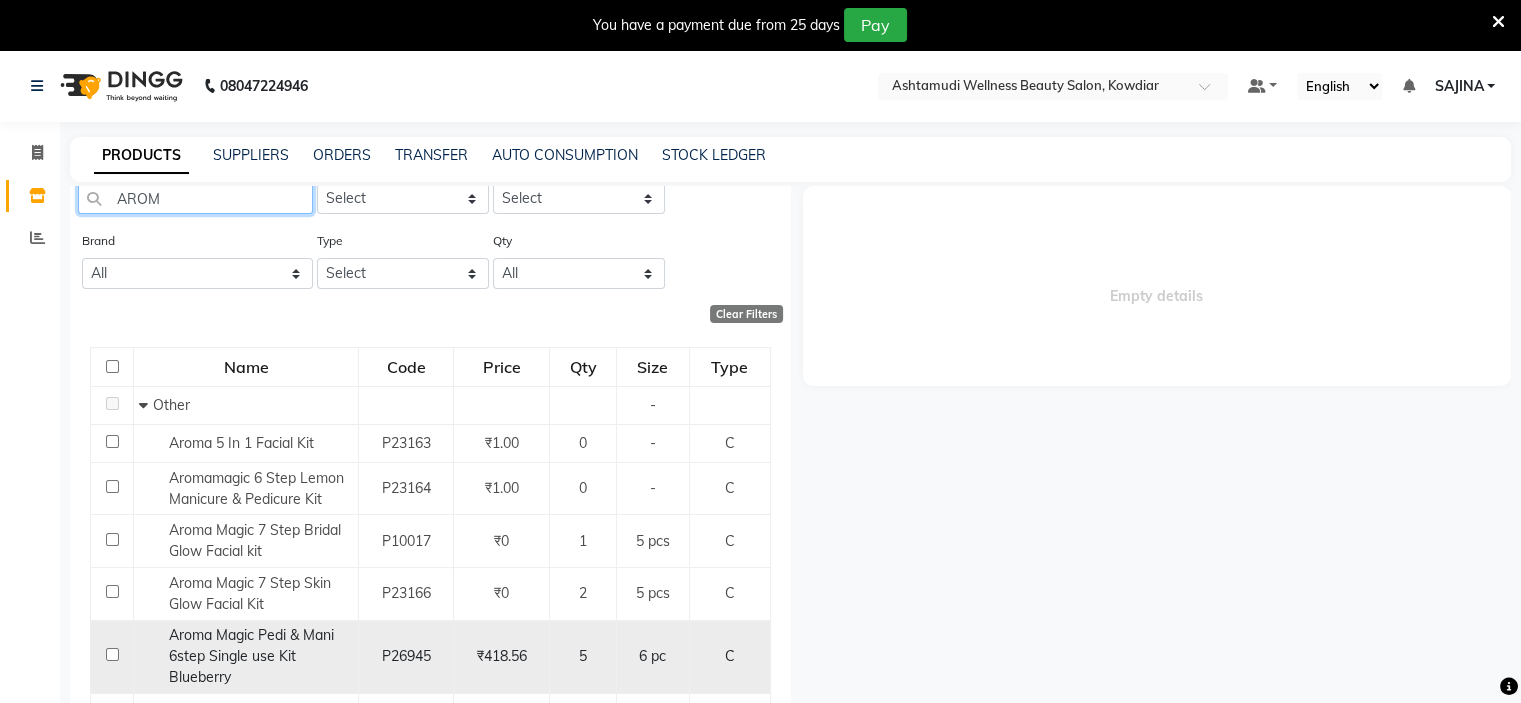 scroll, scrollTop: 200, scrollLeft: 0, axis: vertical 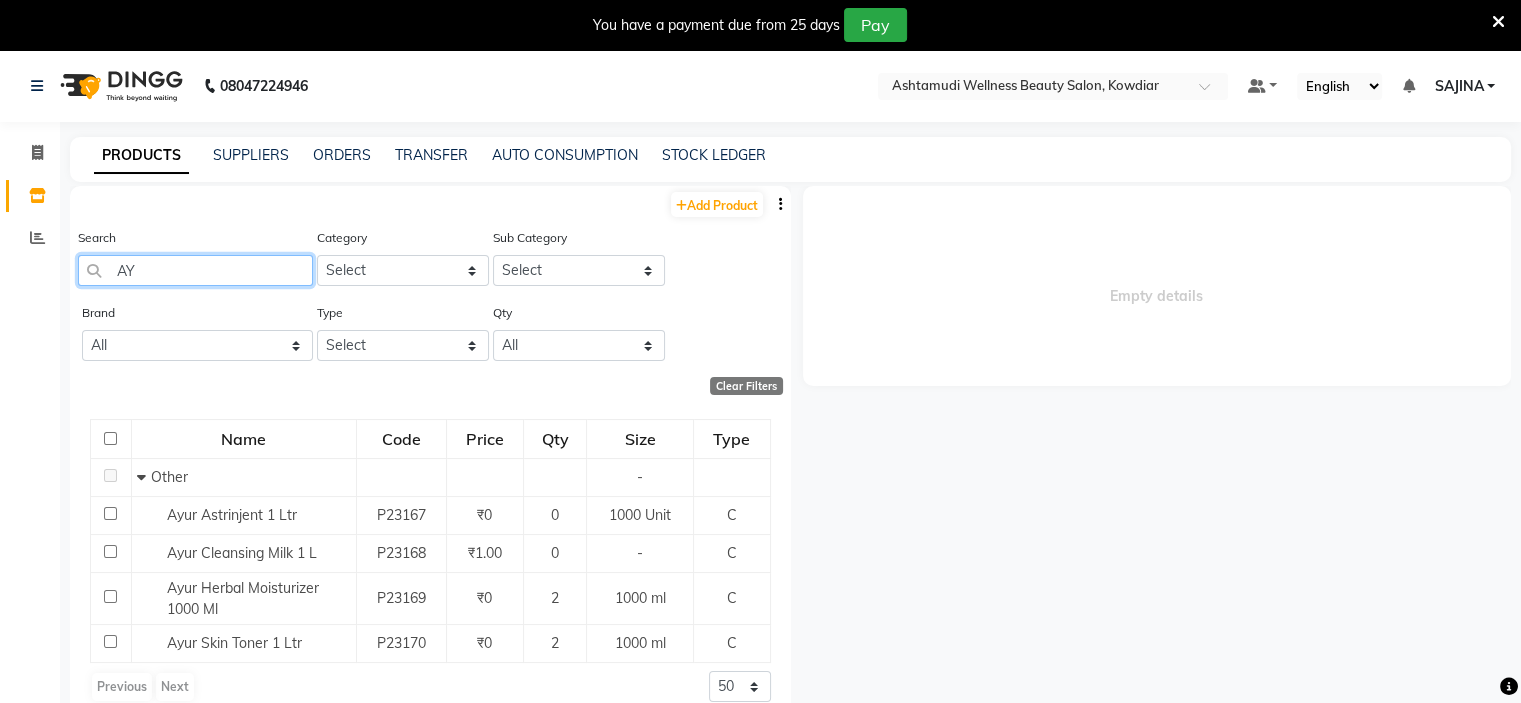 type on "A" 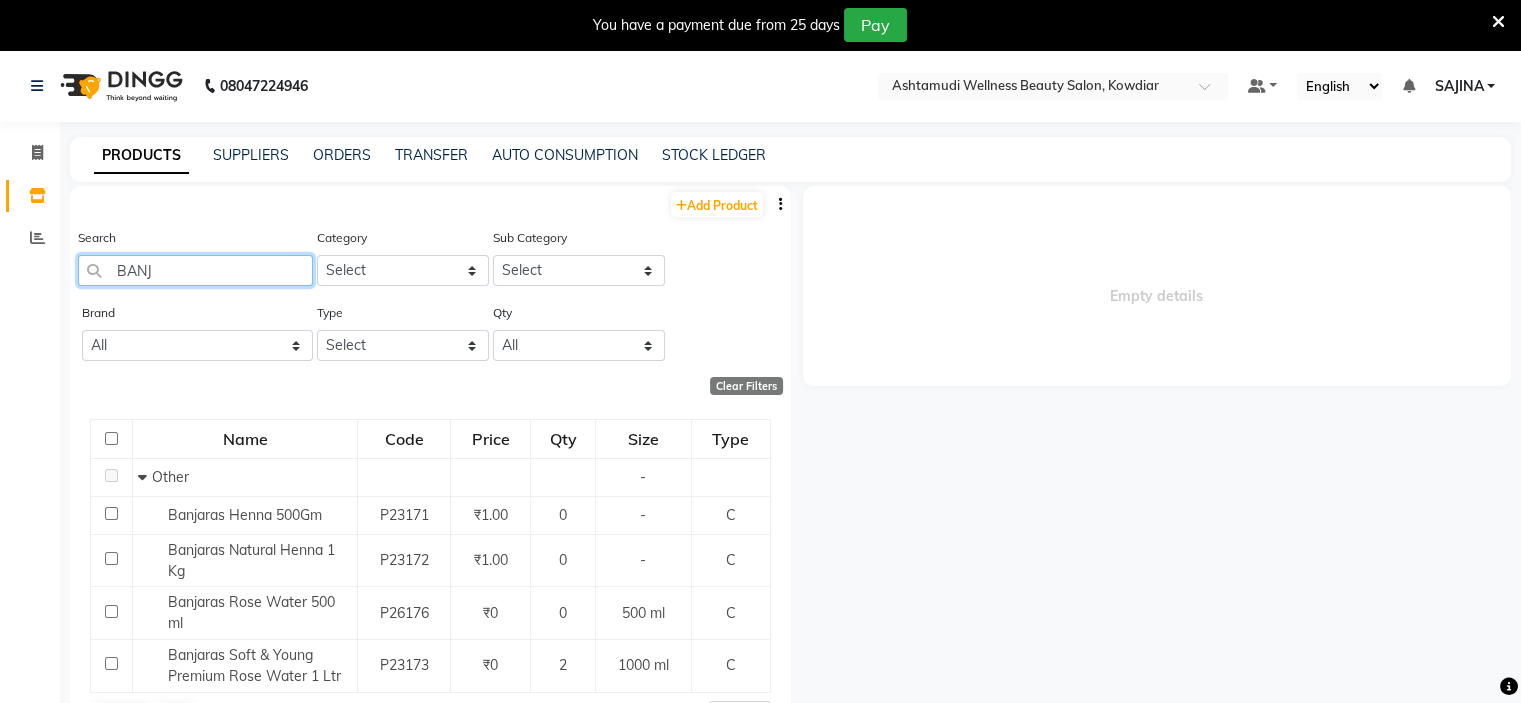 scroll, scrollTop: 17, scrollLeft: 0, axis: vertical 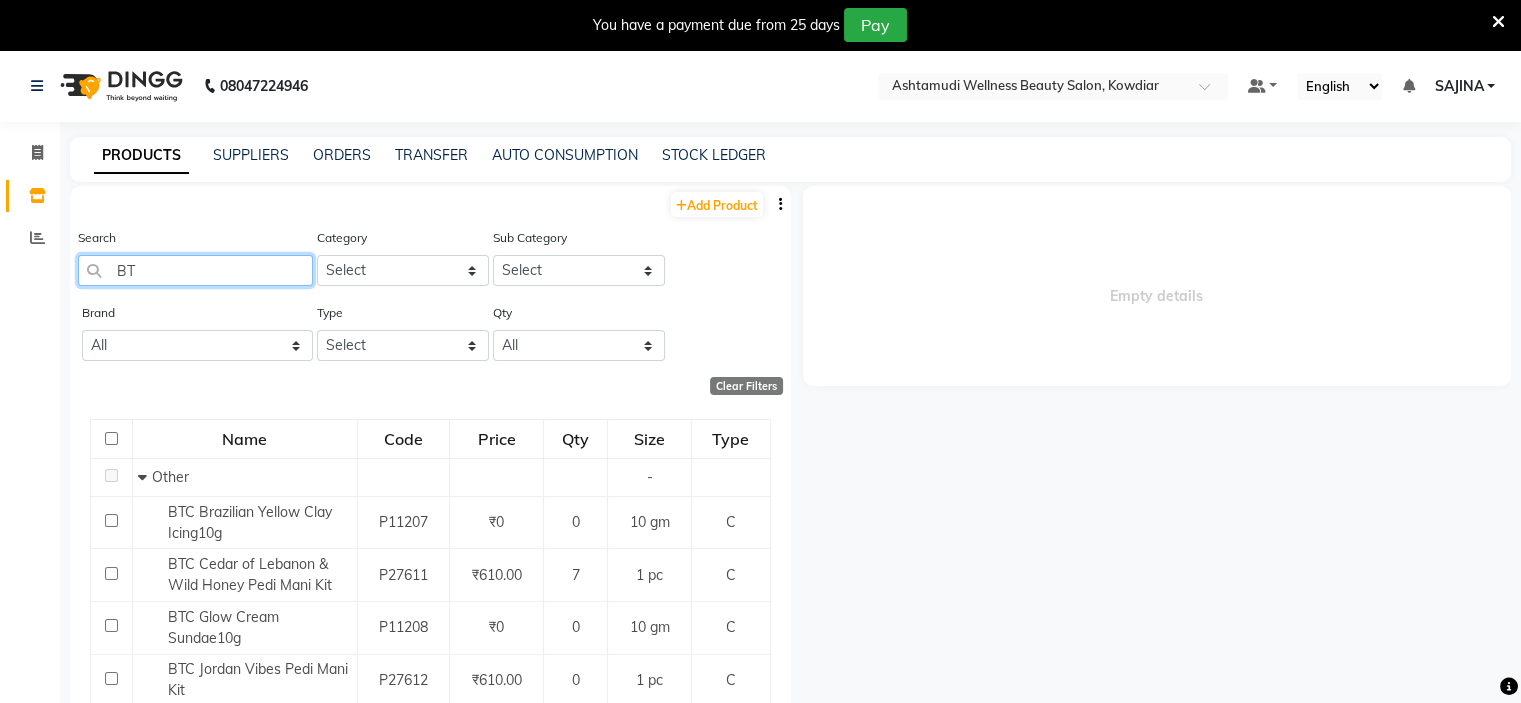 type on "B" 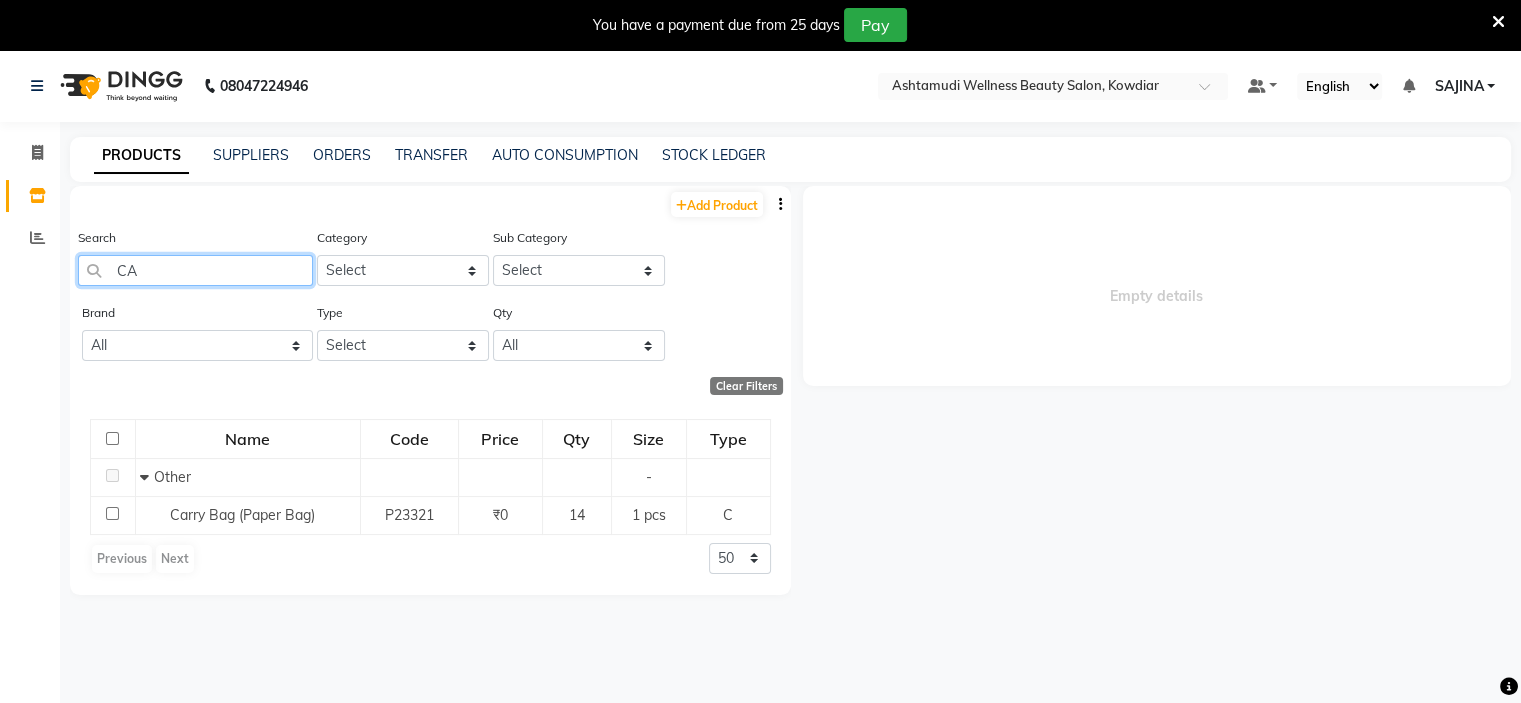type on "C" 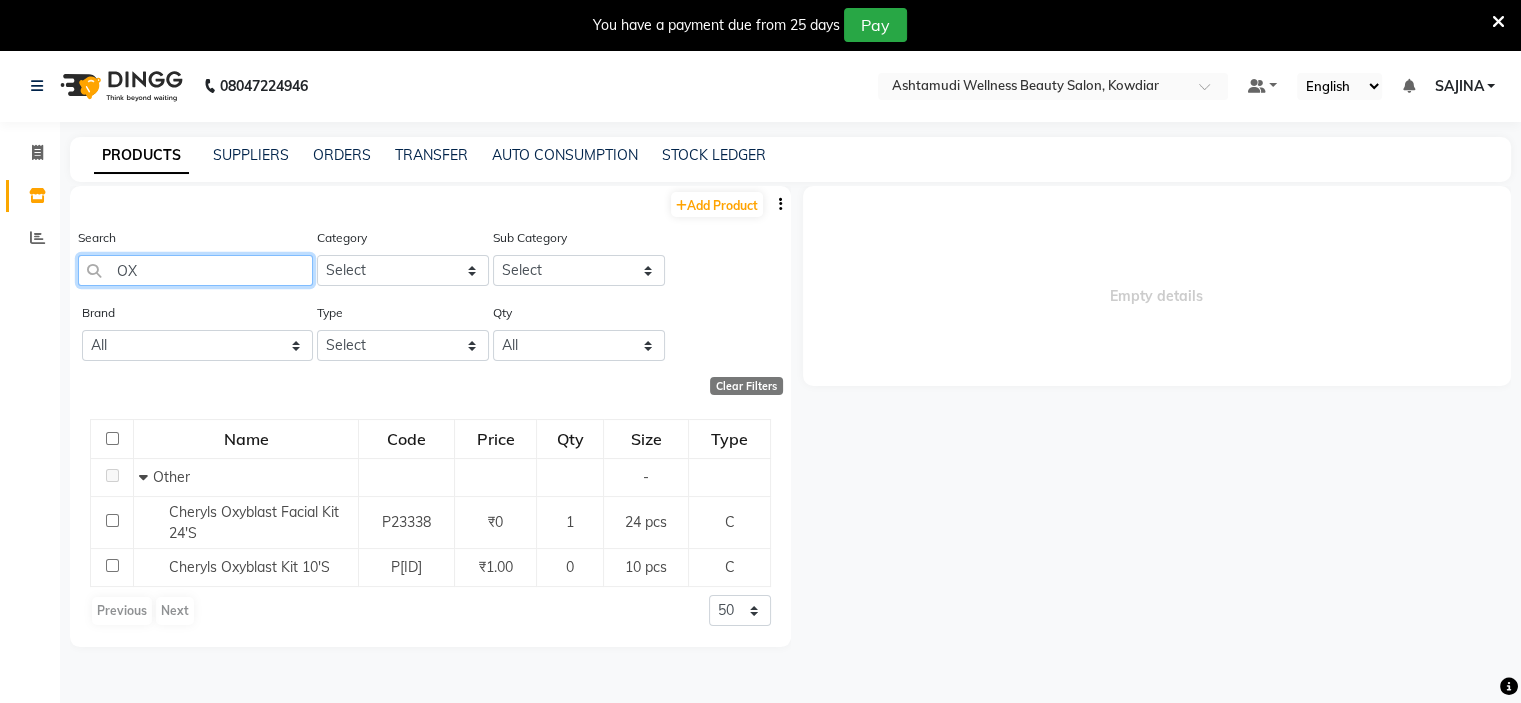 type on "O" 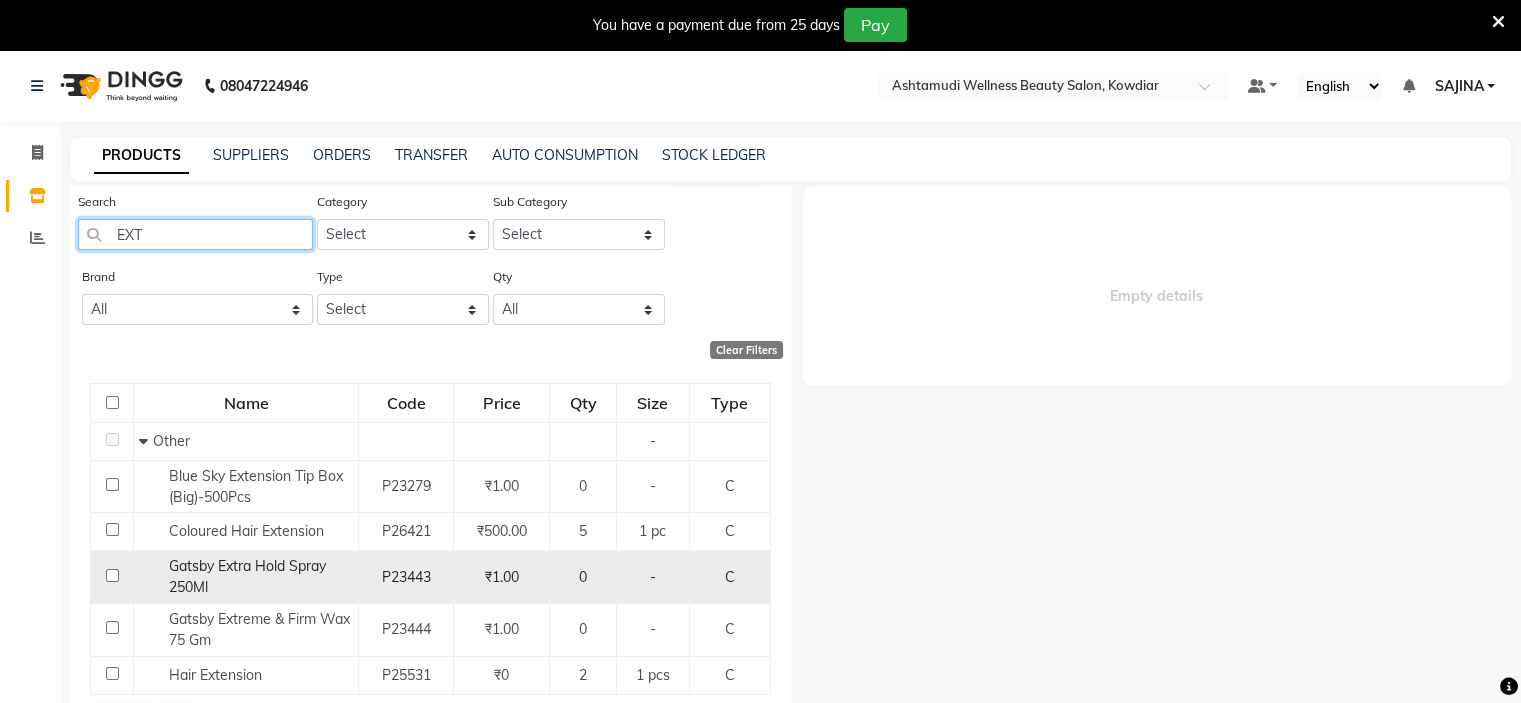 scroll, scrollTop: 55, scrollLeft: 0, axis: vertical 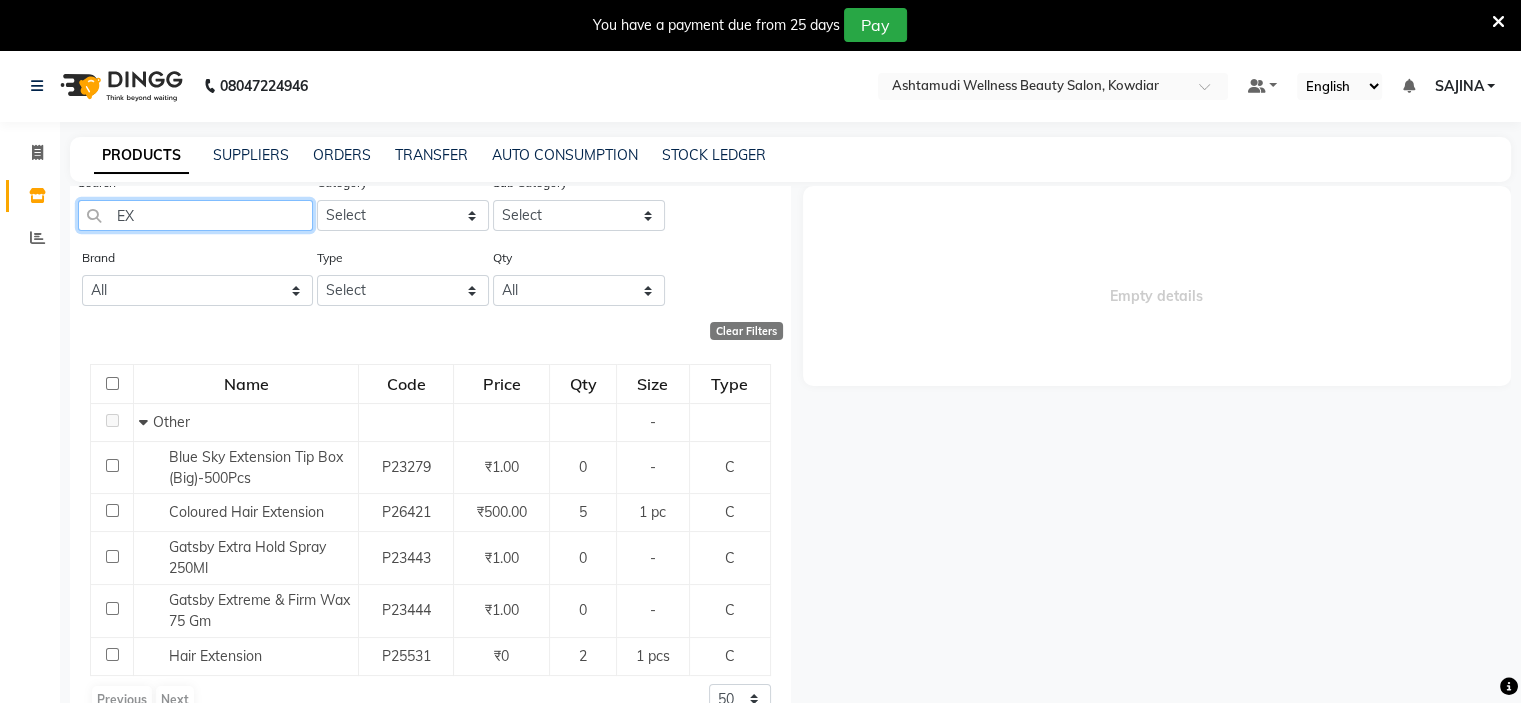 type on "E" 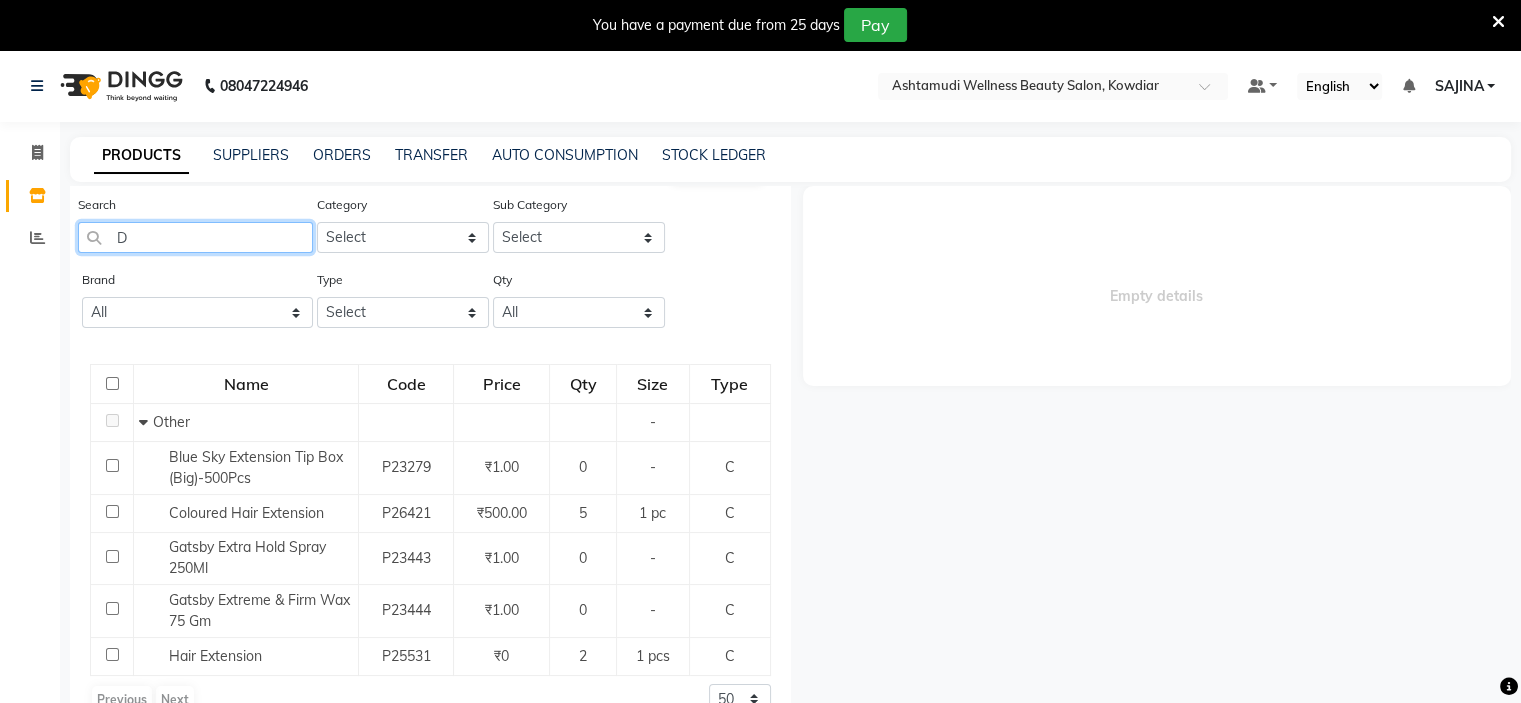 scroll, scrollTop: 55, scrollLeft: 0, axis: vertical 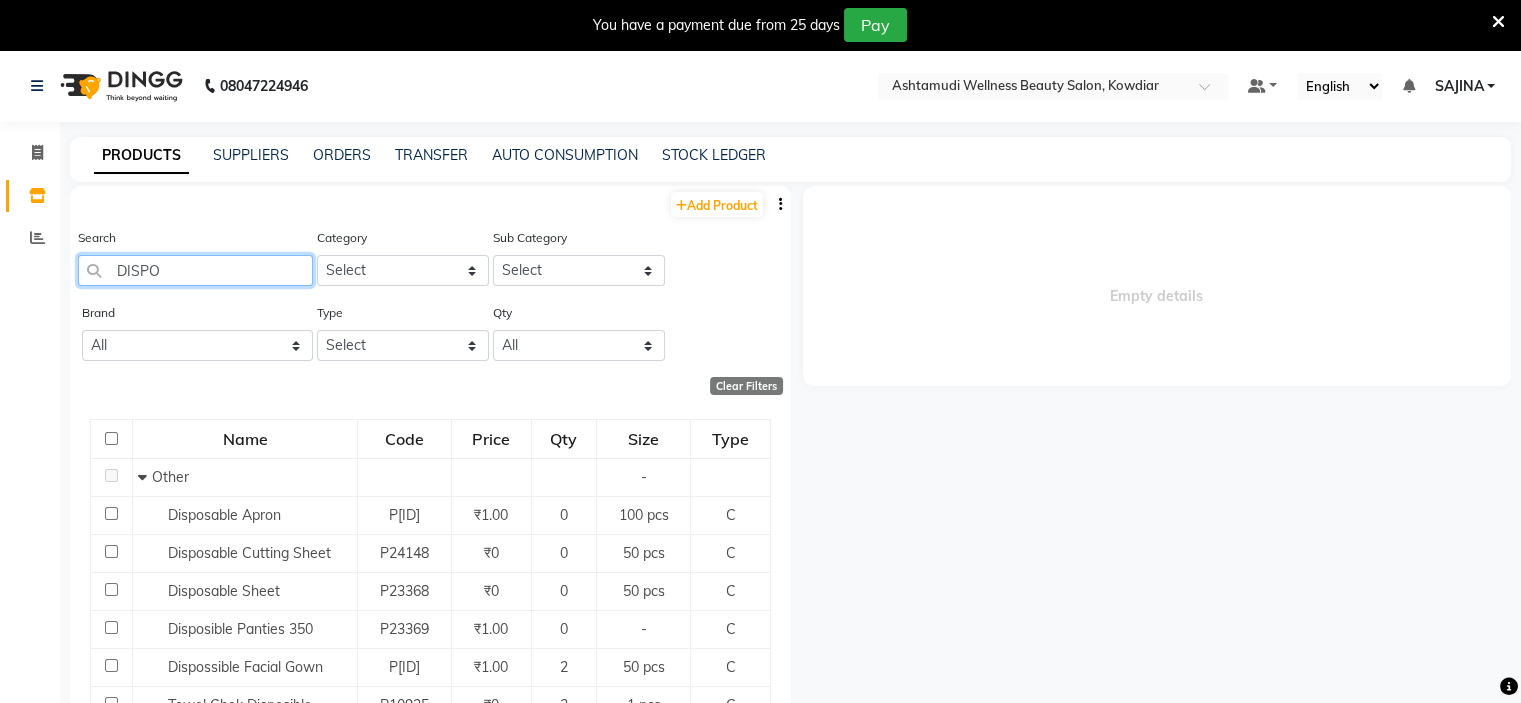 click on "DISPO" 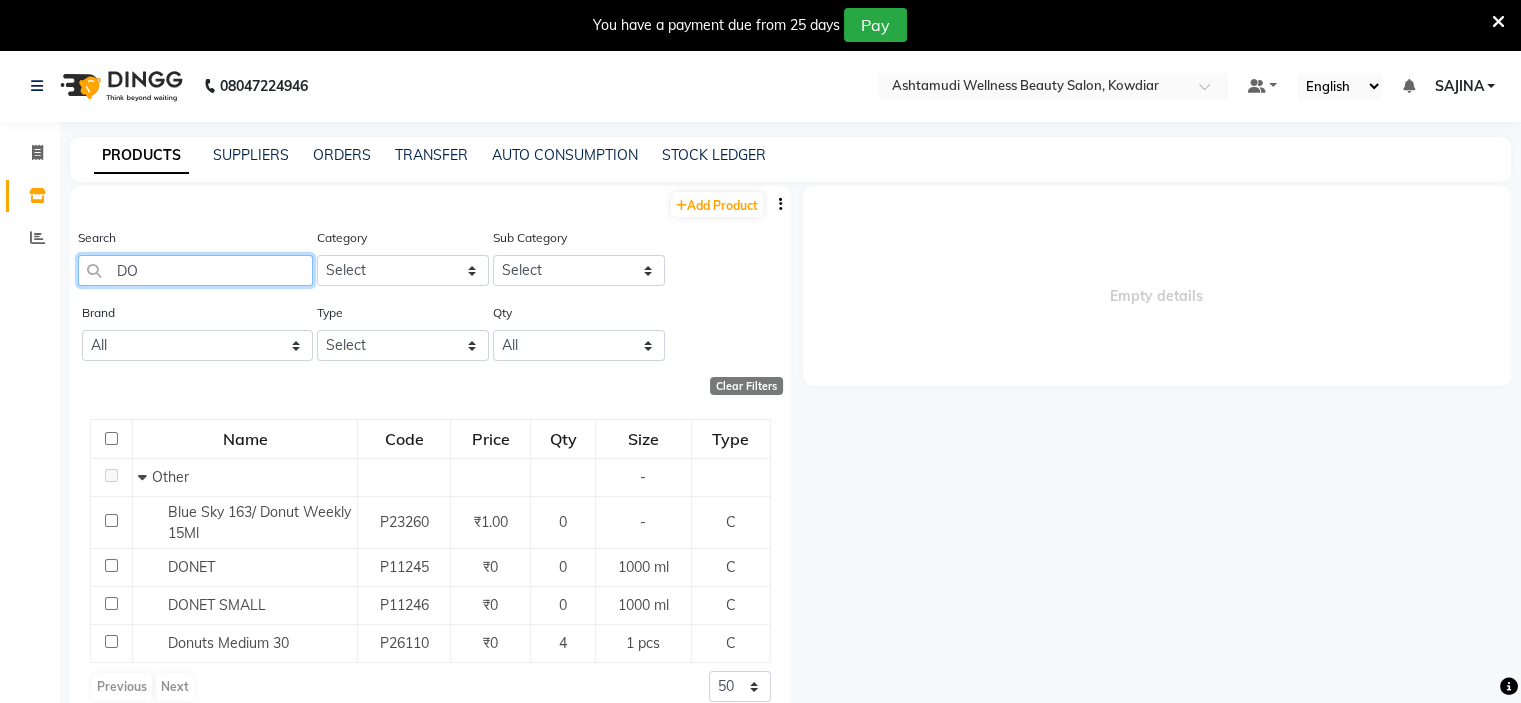 type on "D" 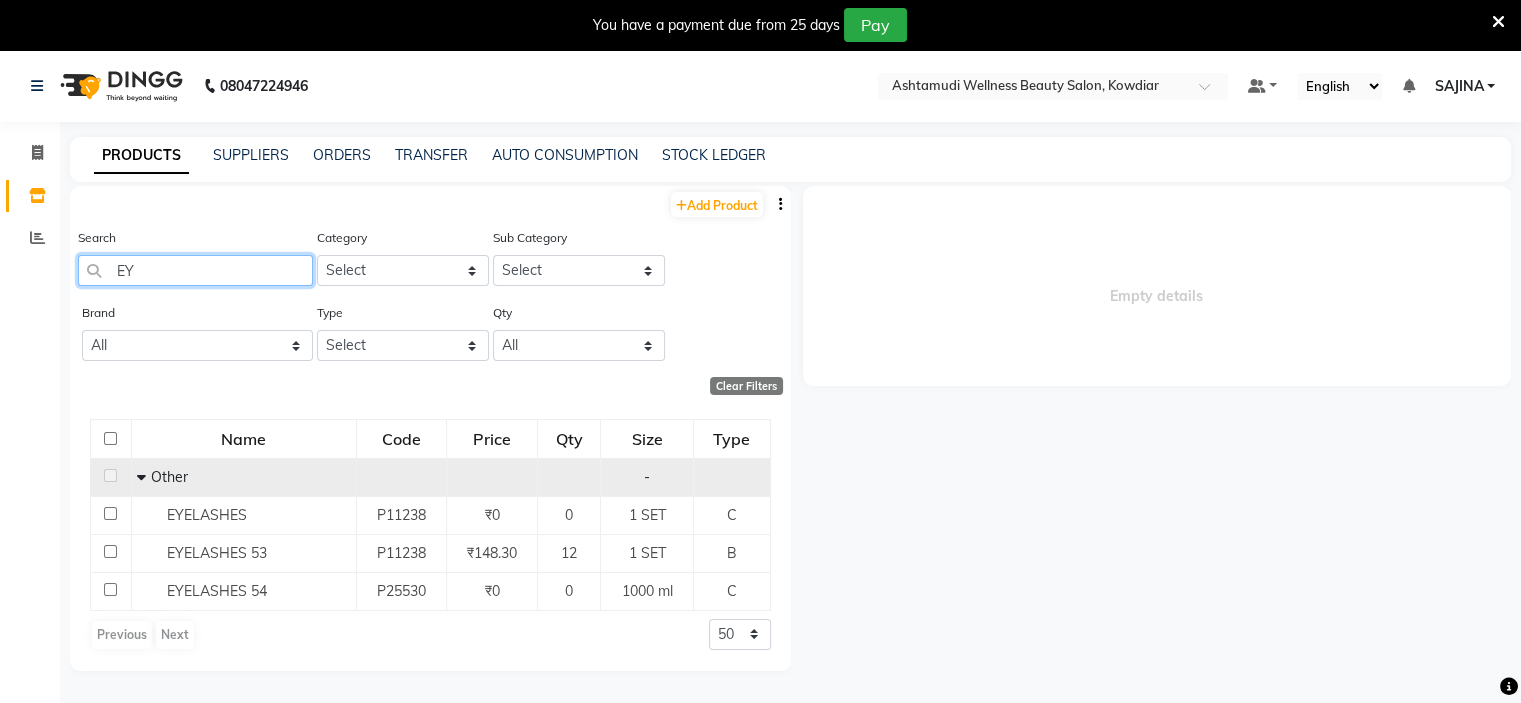type on "E" 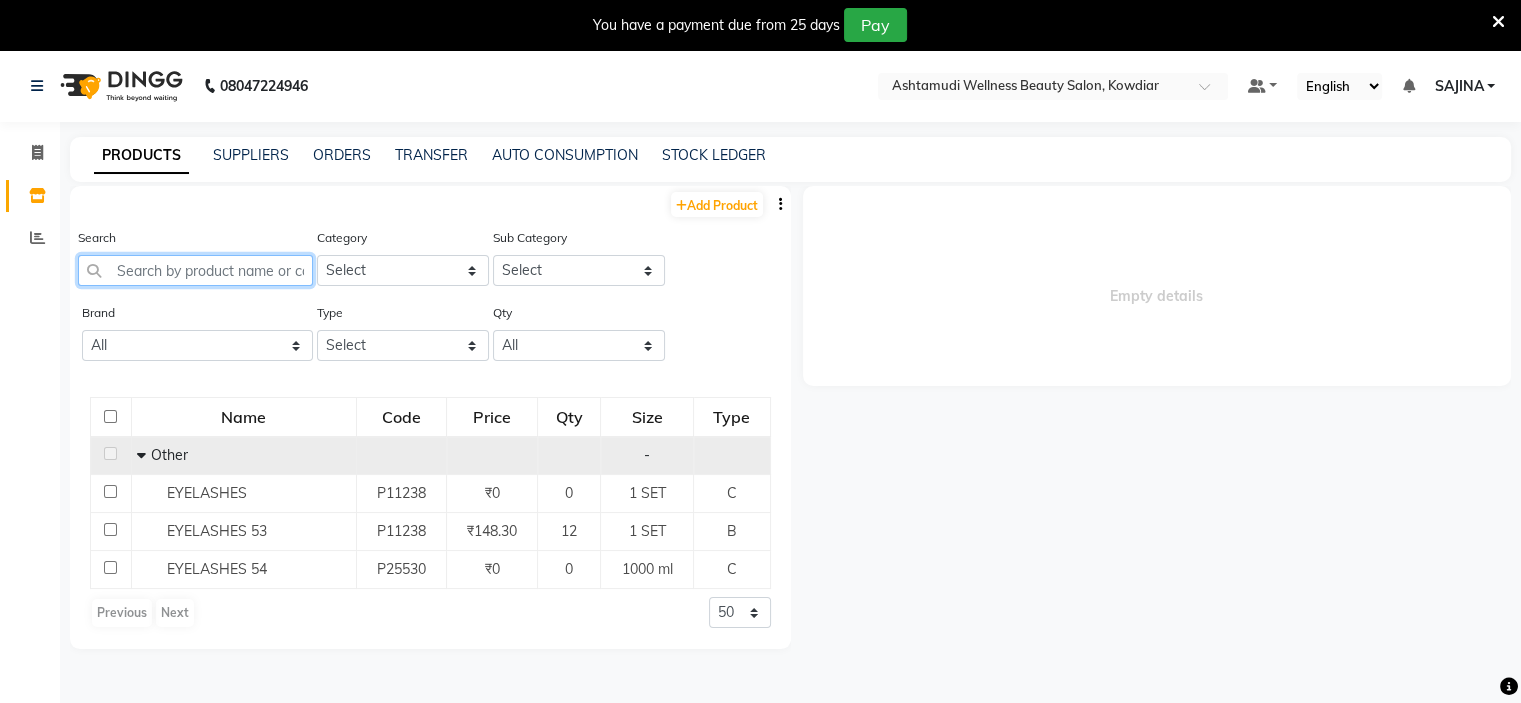 type on "E" 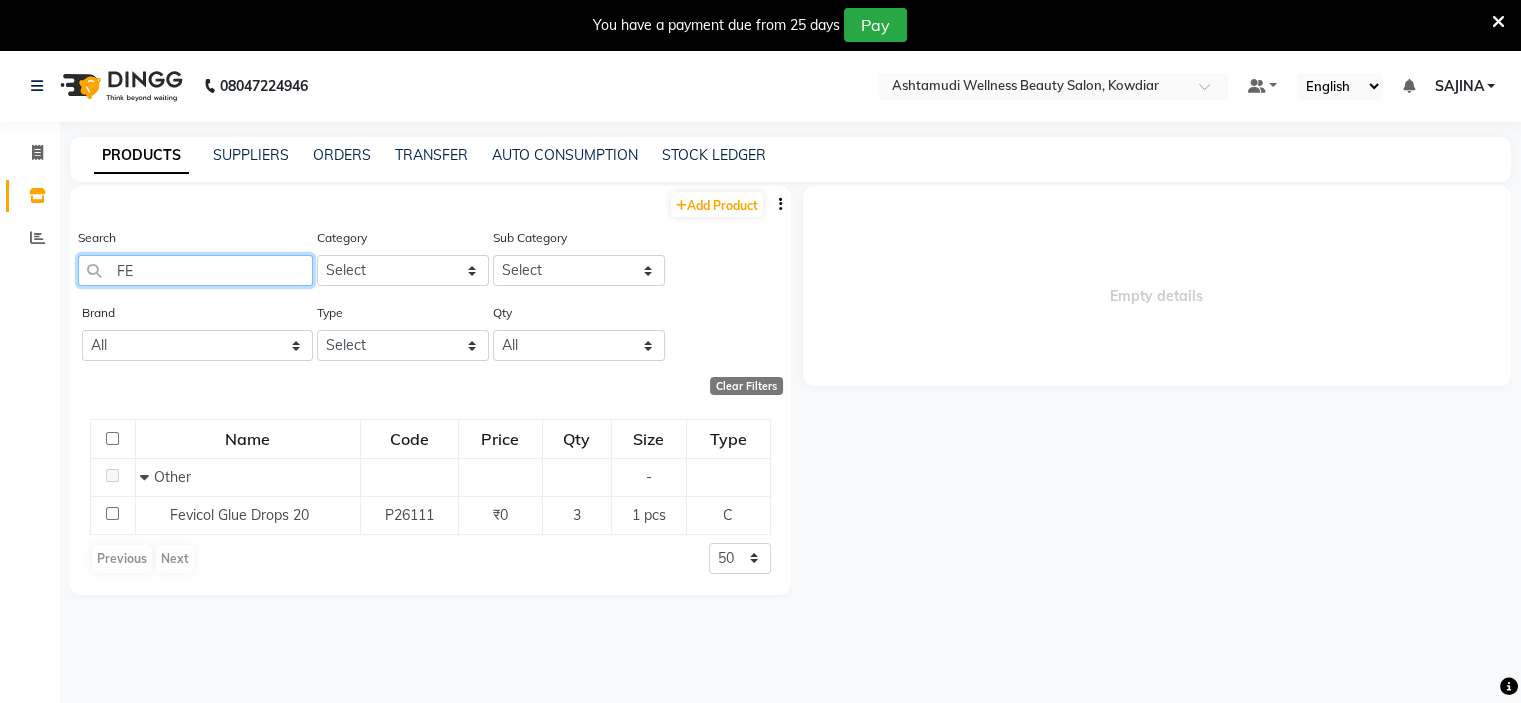 type on "F" 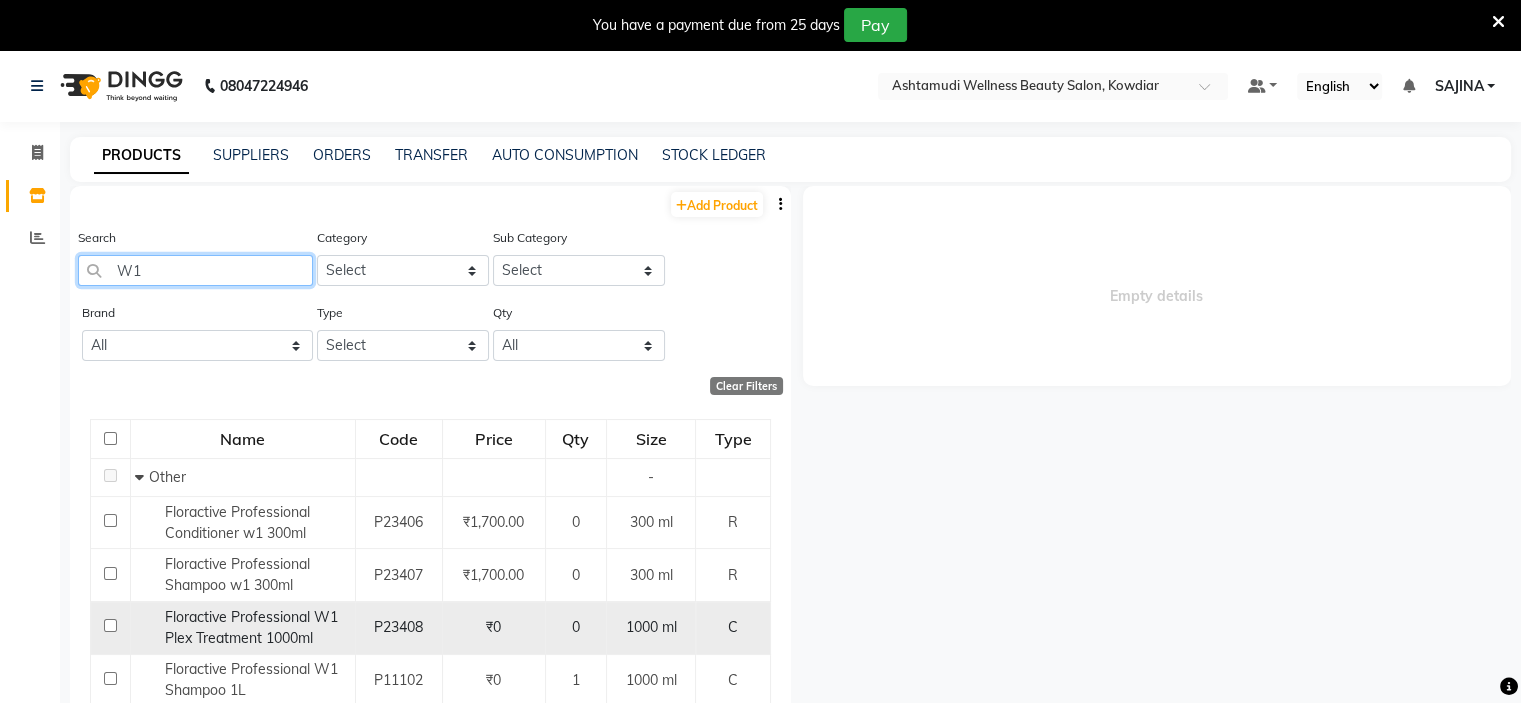 scroll, scrollTop: 32, scrollLeft: 0, axis: vertical 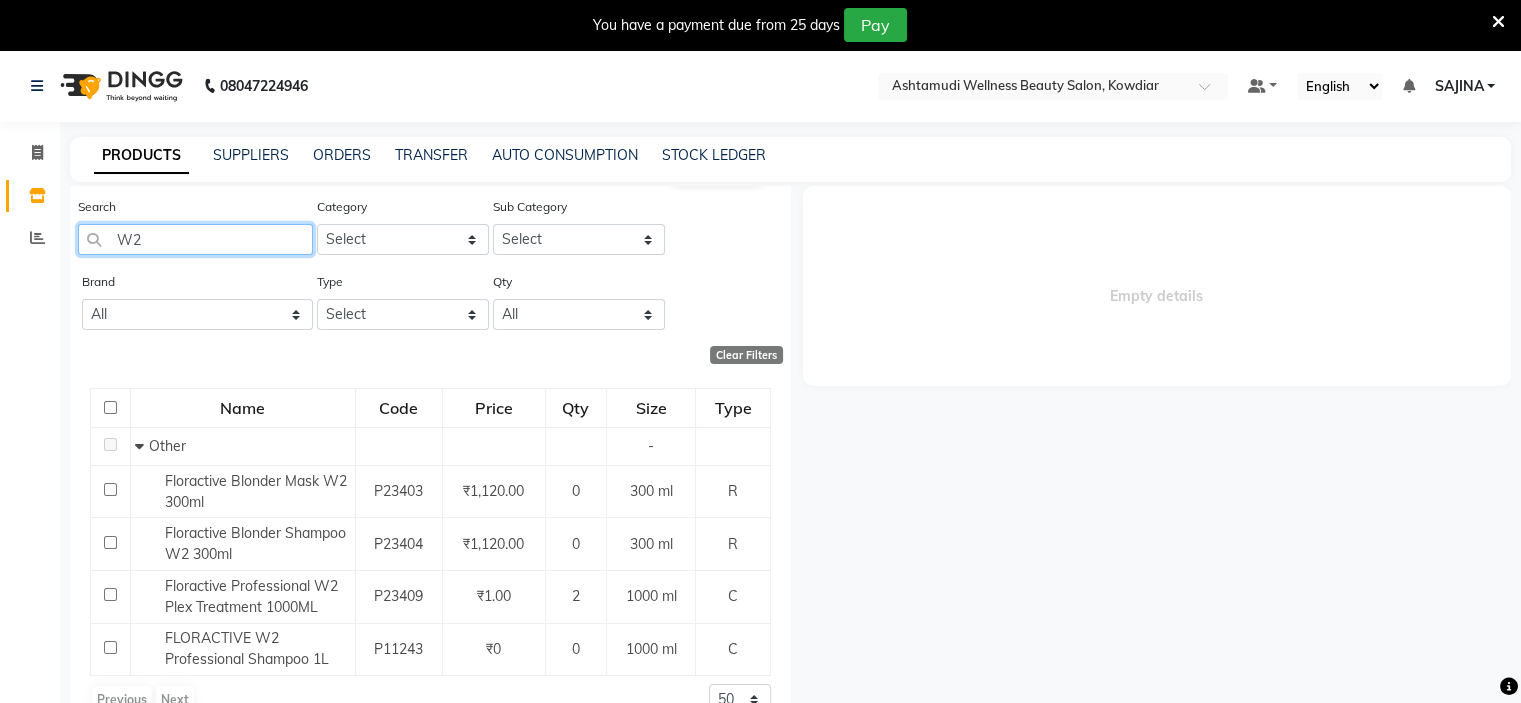 type on "W" 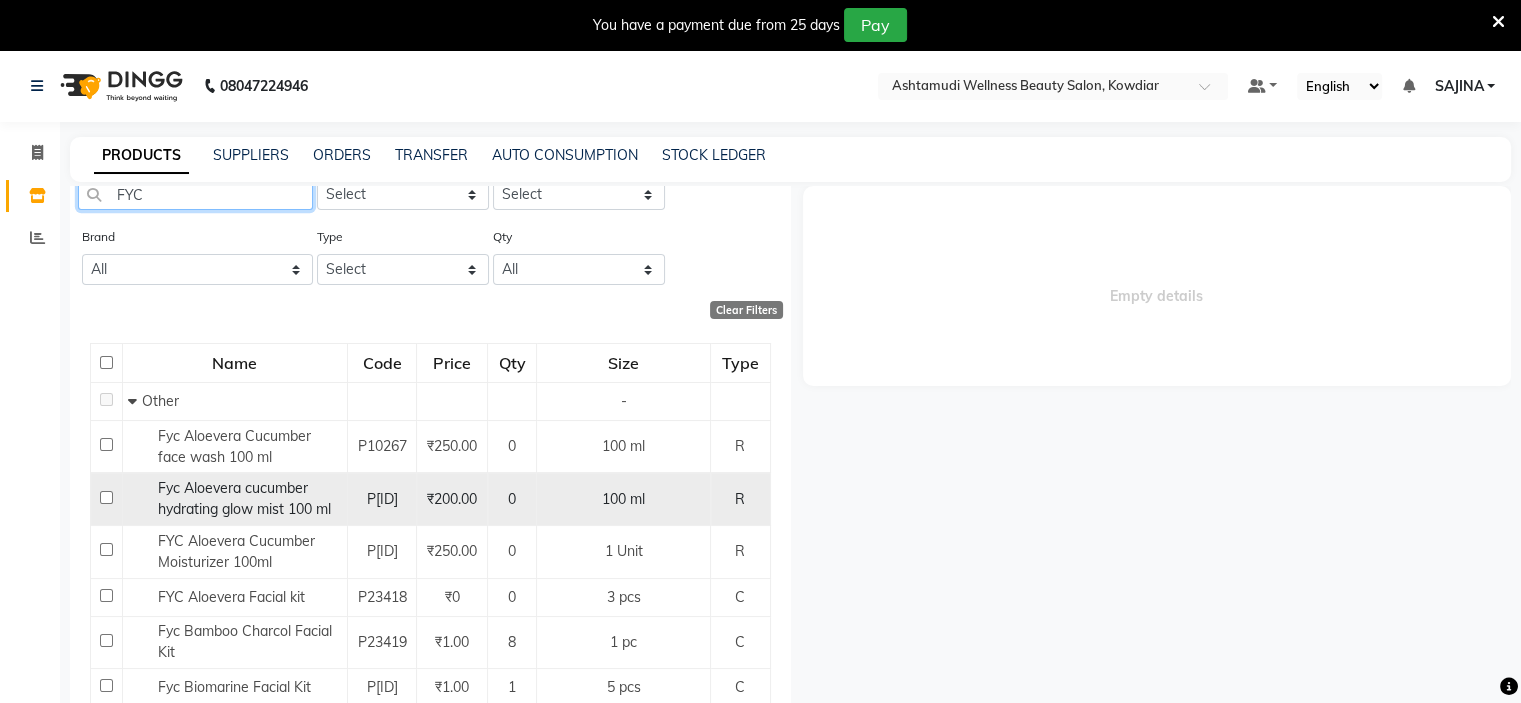 scroll, scrollTop: 200, scrollLeft: 0, axis: vertical 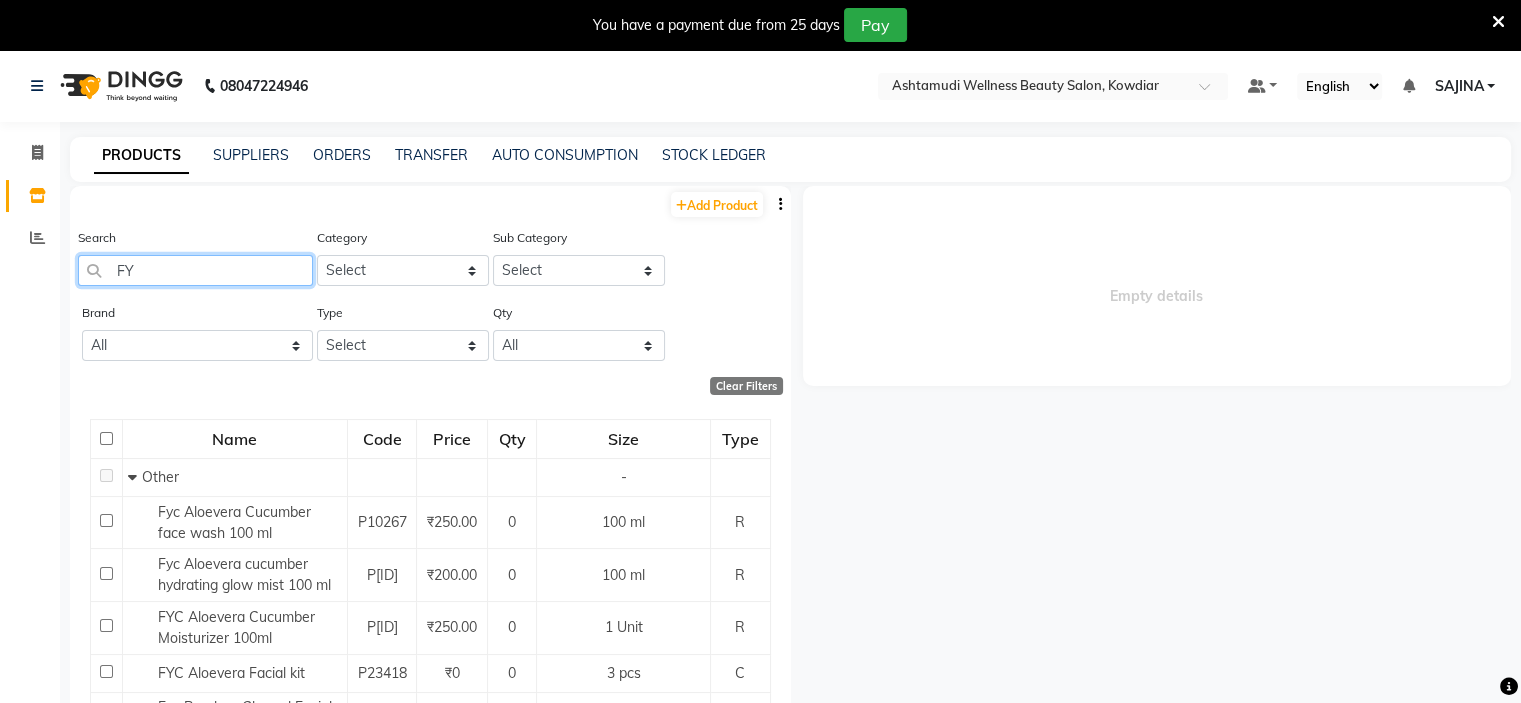 type on "F" 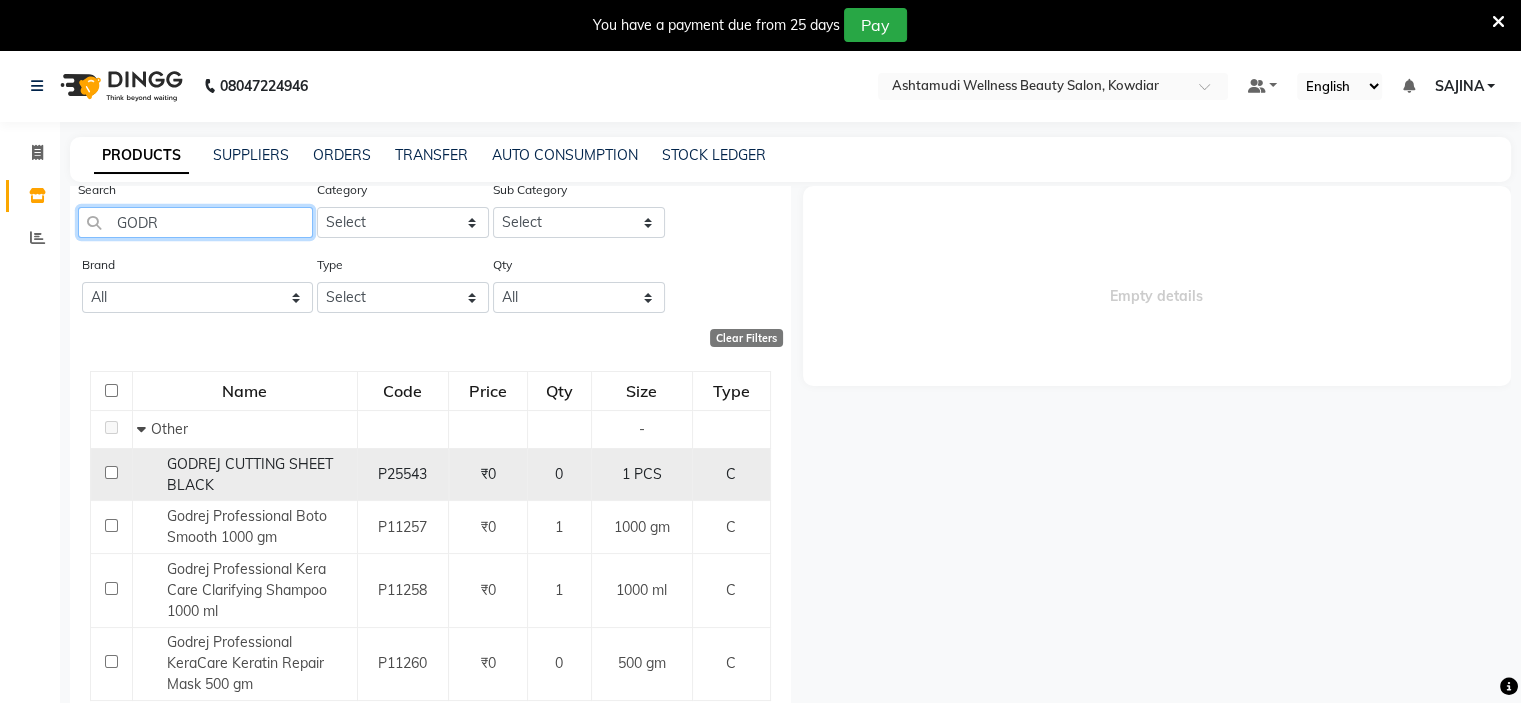scroll, scrollTop: 73, scrollLeft: 0, axis: vertical 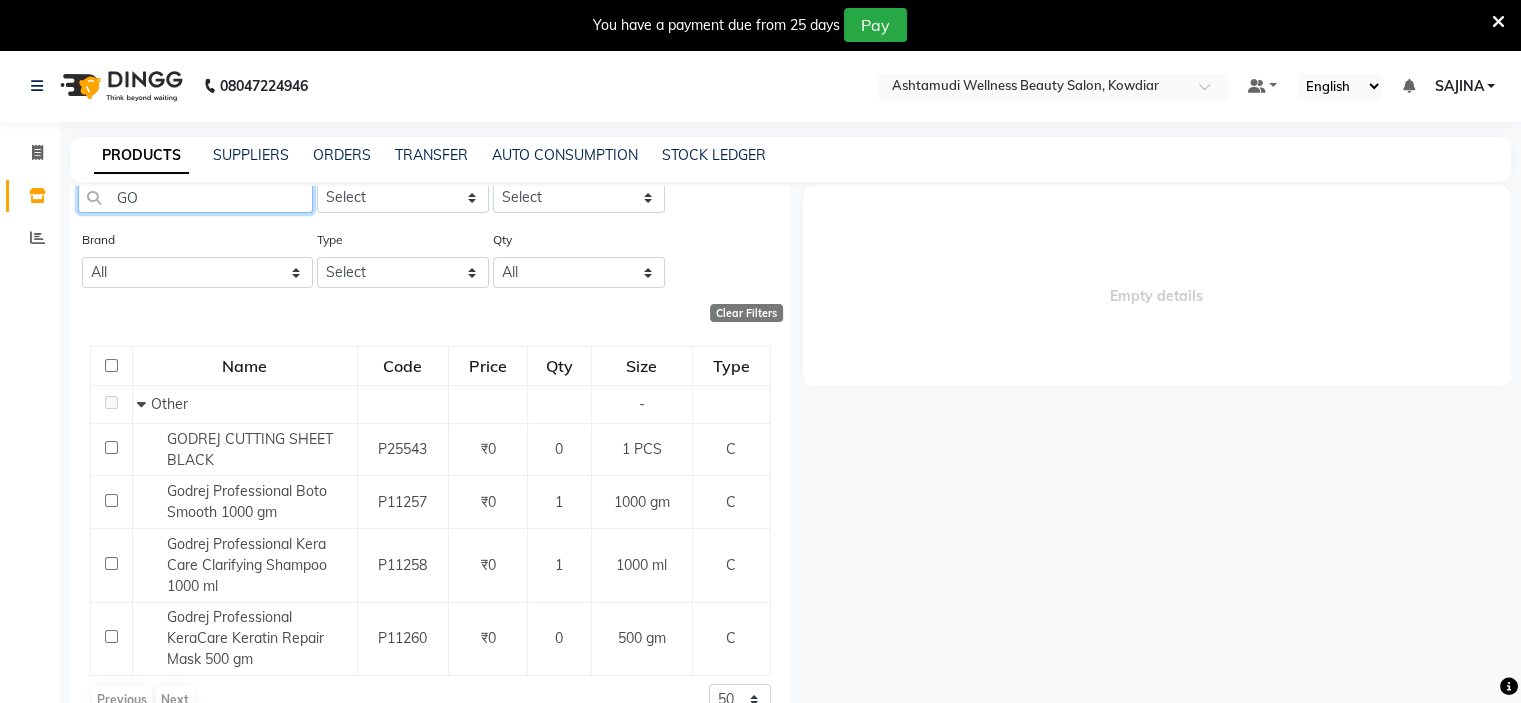 type on "G" 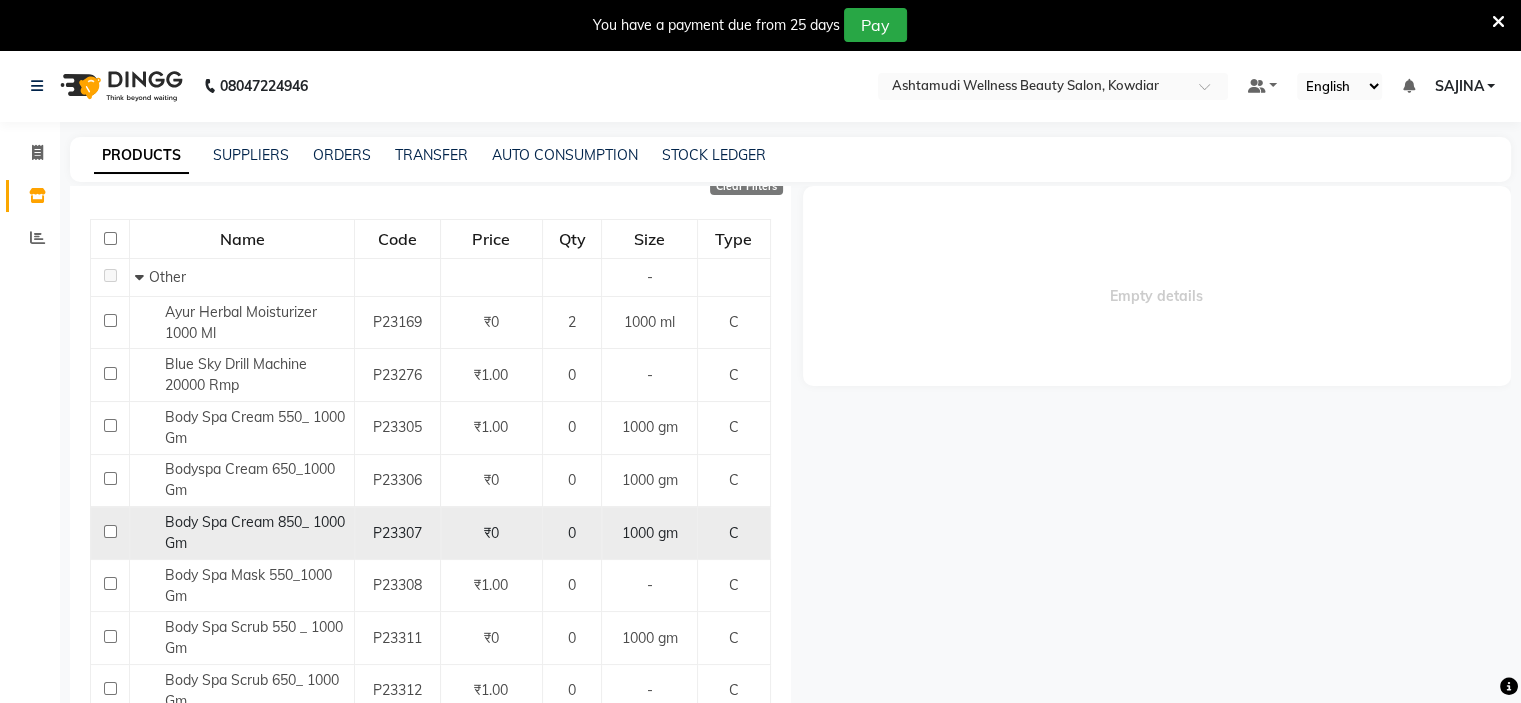 scroll, scrollTop: 0, scrollLeft: 0, axis: both 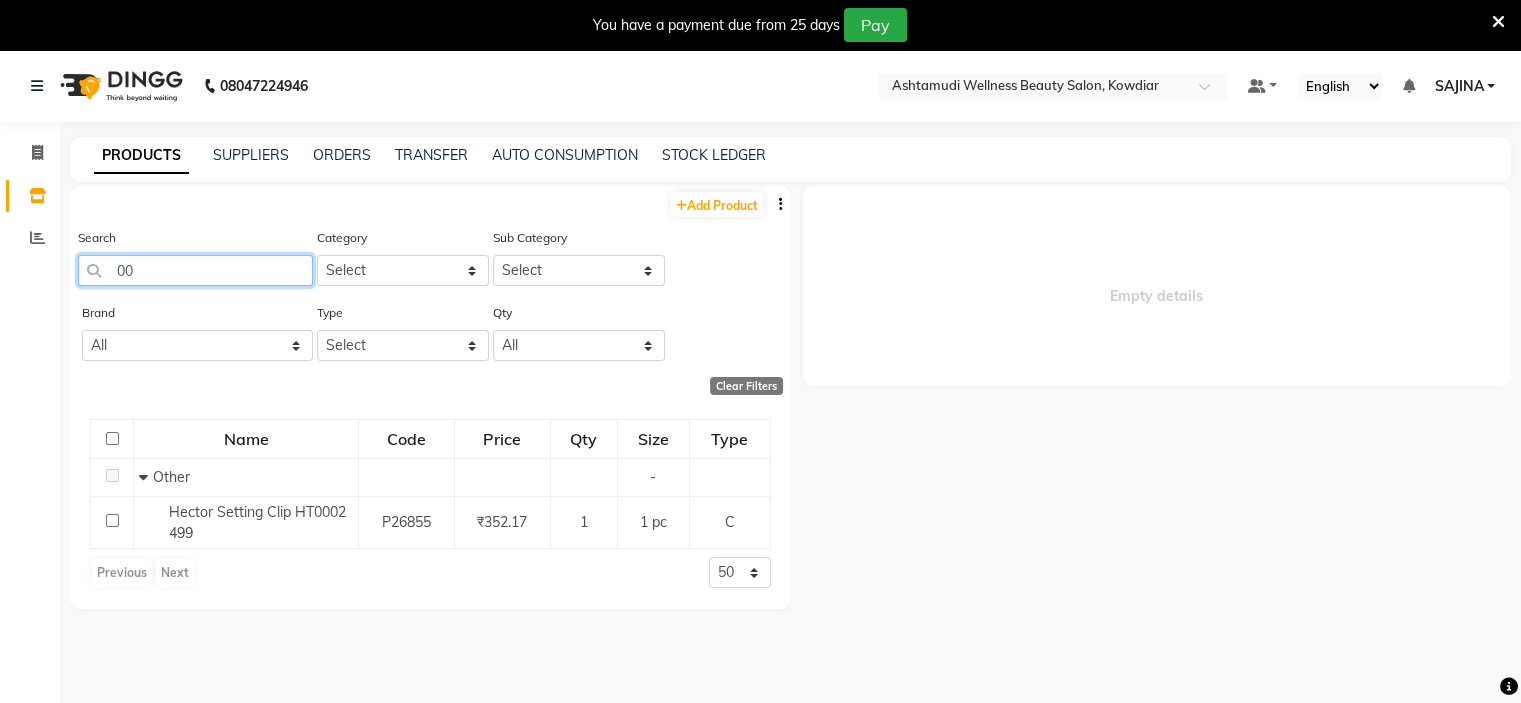 type on "0" 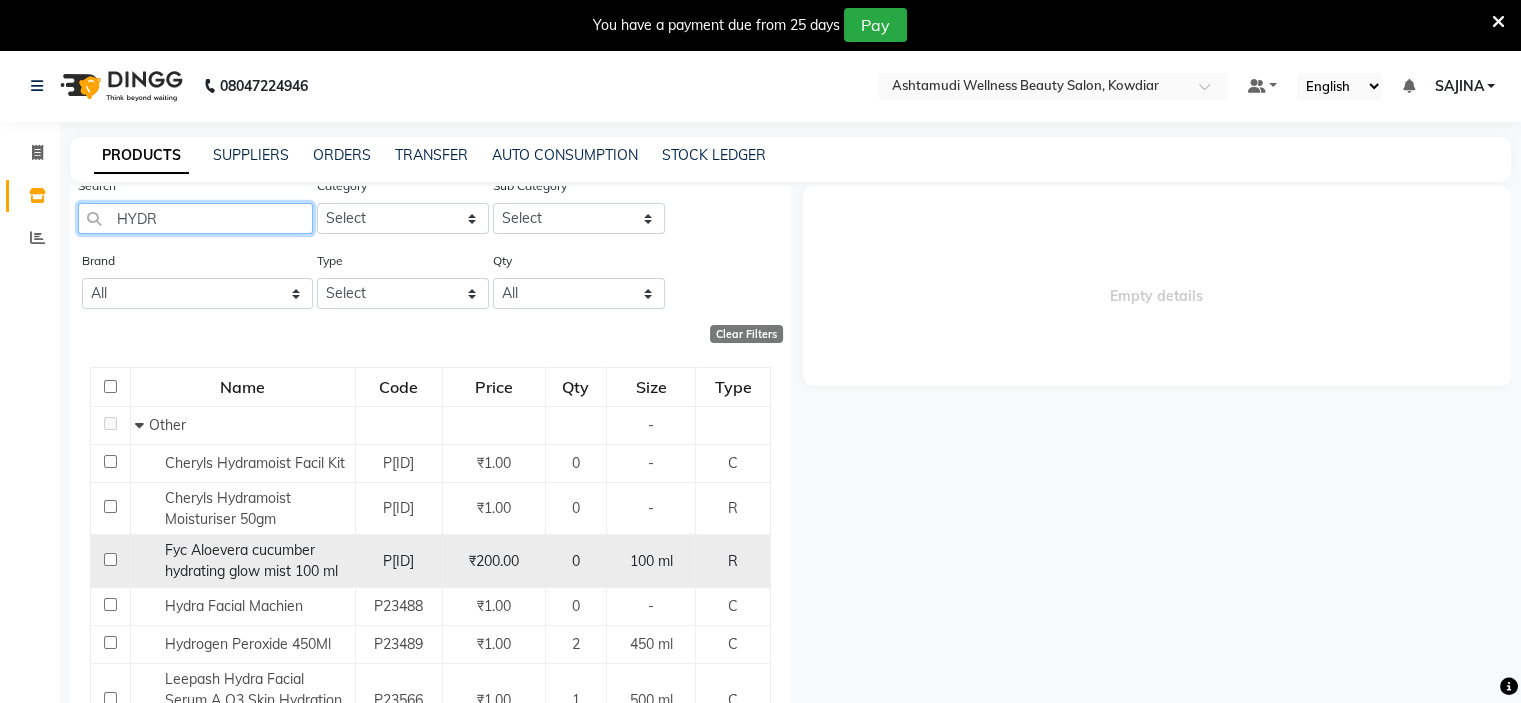 scroll, scrollTop: 100, scrollLeft: 0, axis: vertical 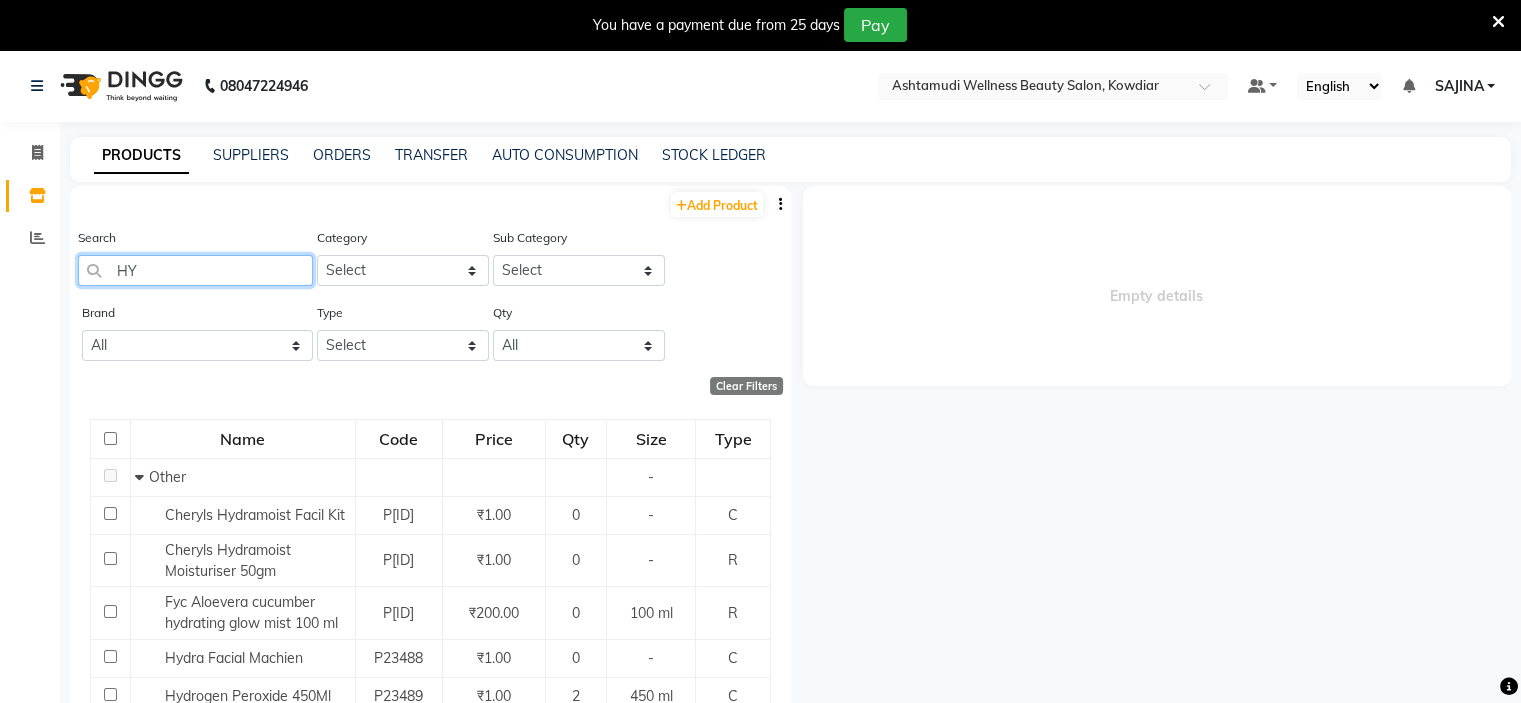 type on "H" 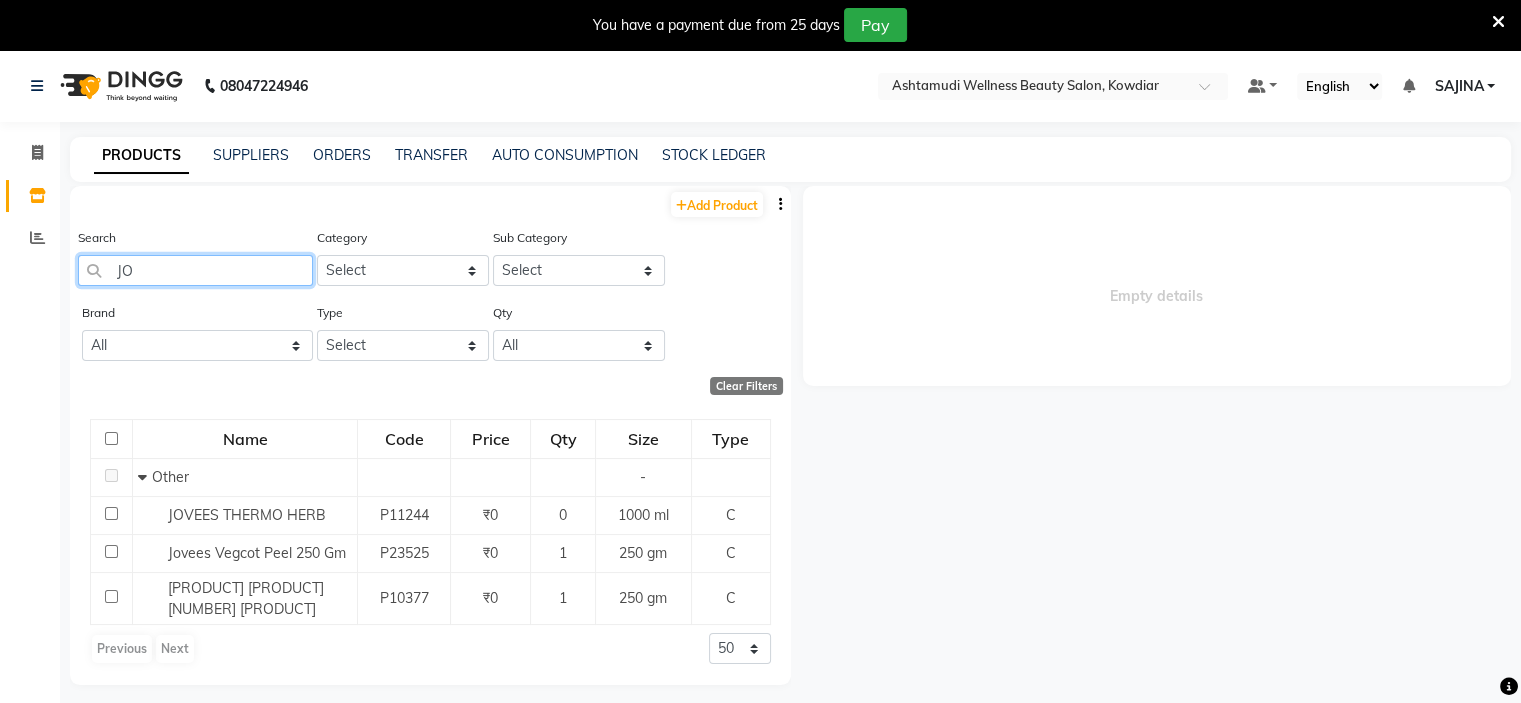type on "J" 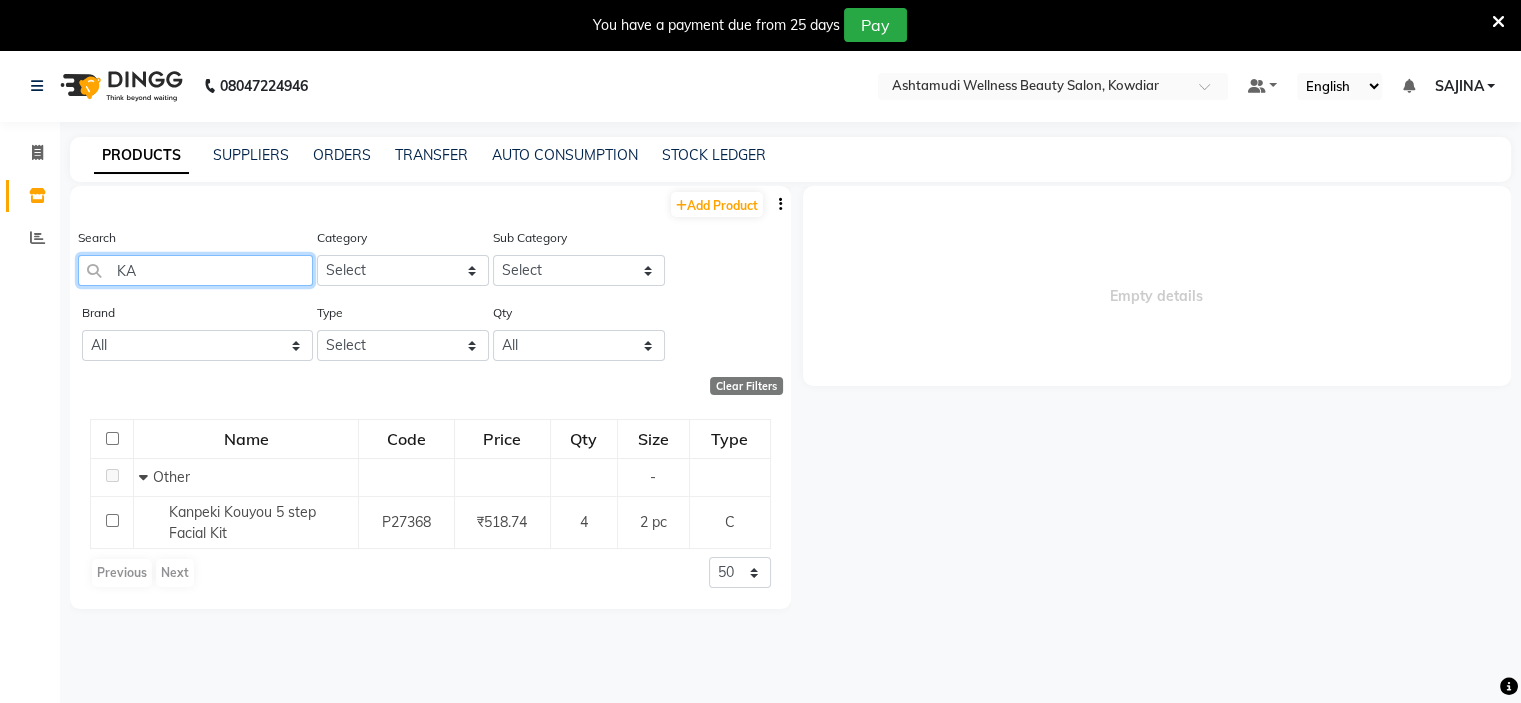 type on "K" 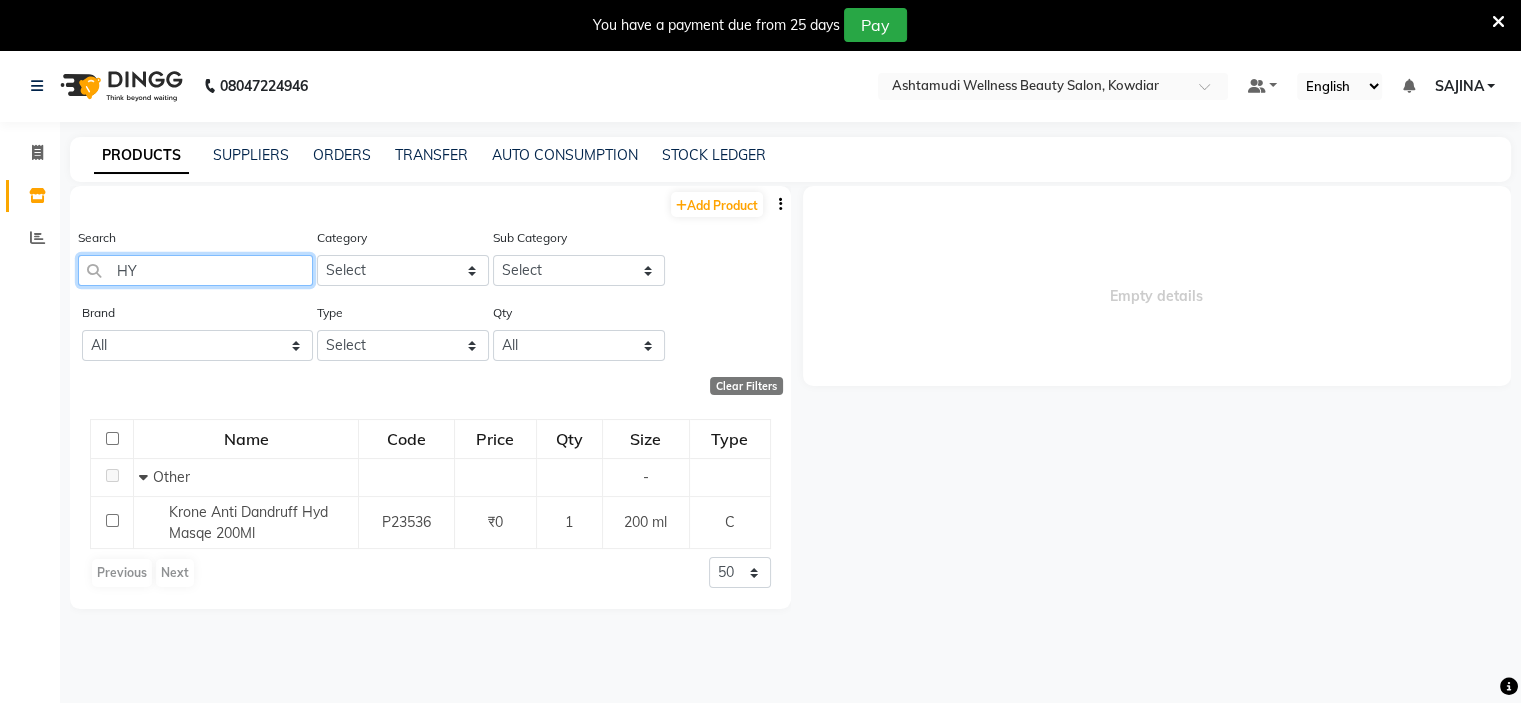 type on "H" 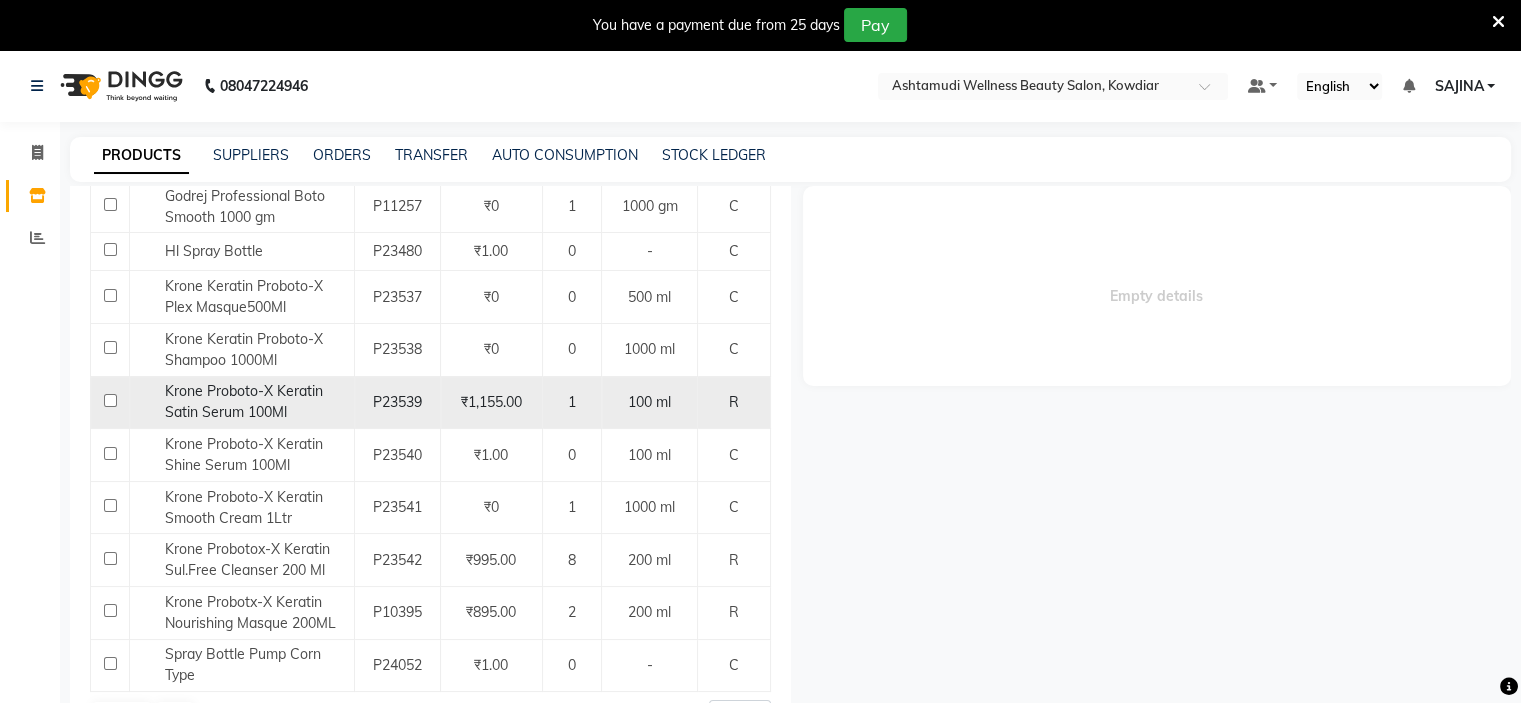 scroll, scrollTop: 332, scrollLeft: 0, axis: vertical 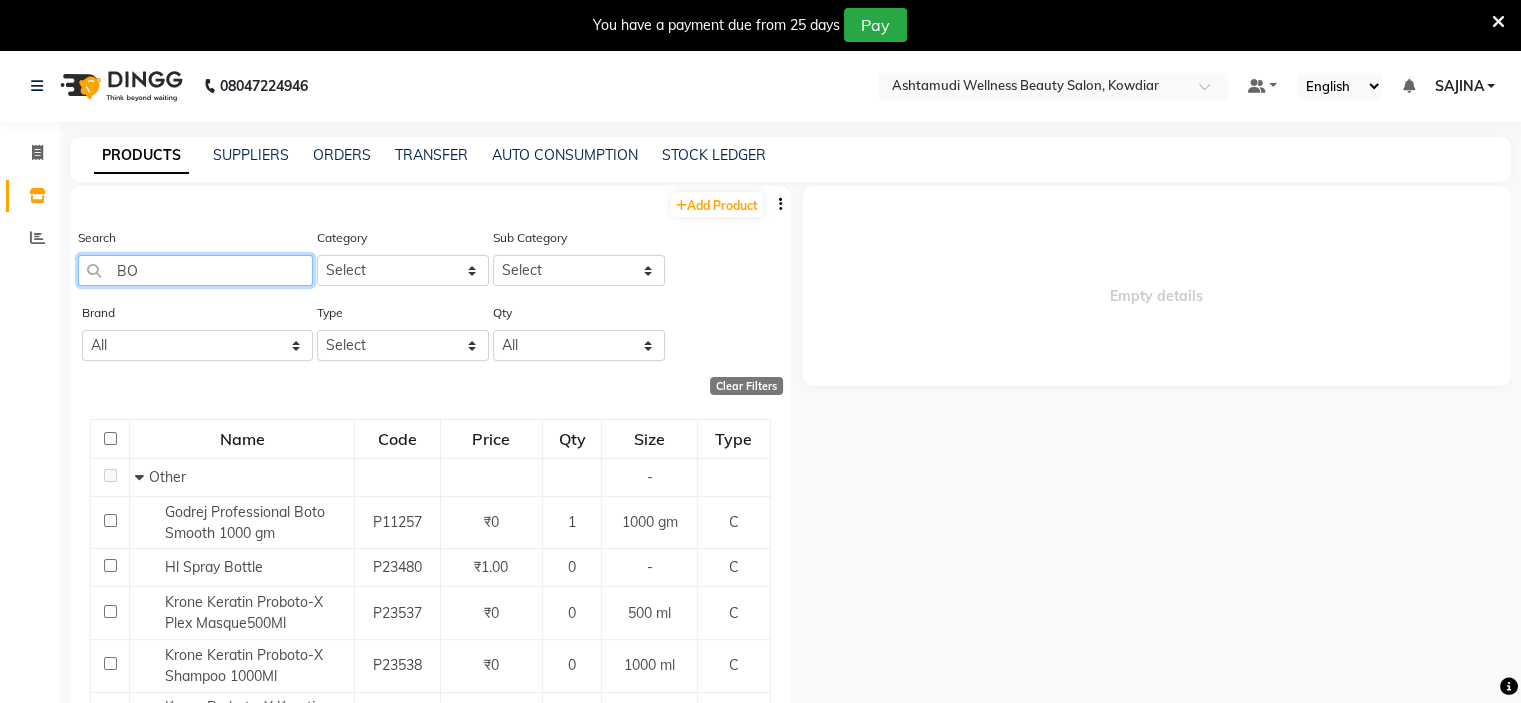 type on "B" 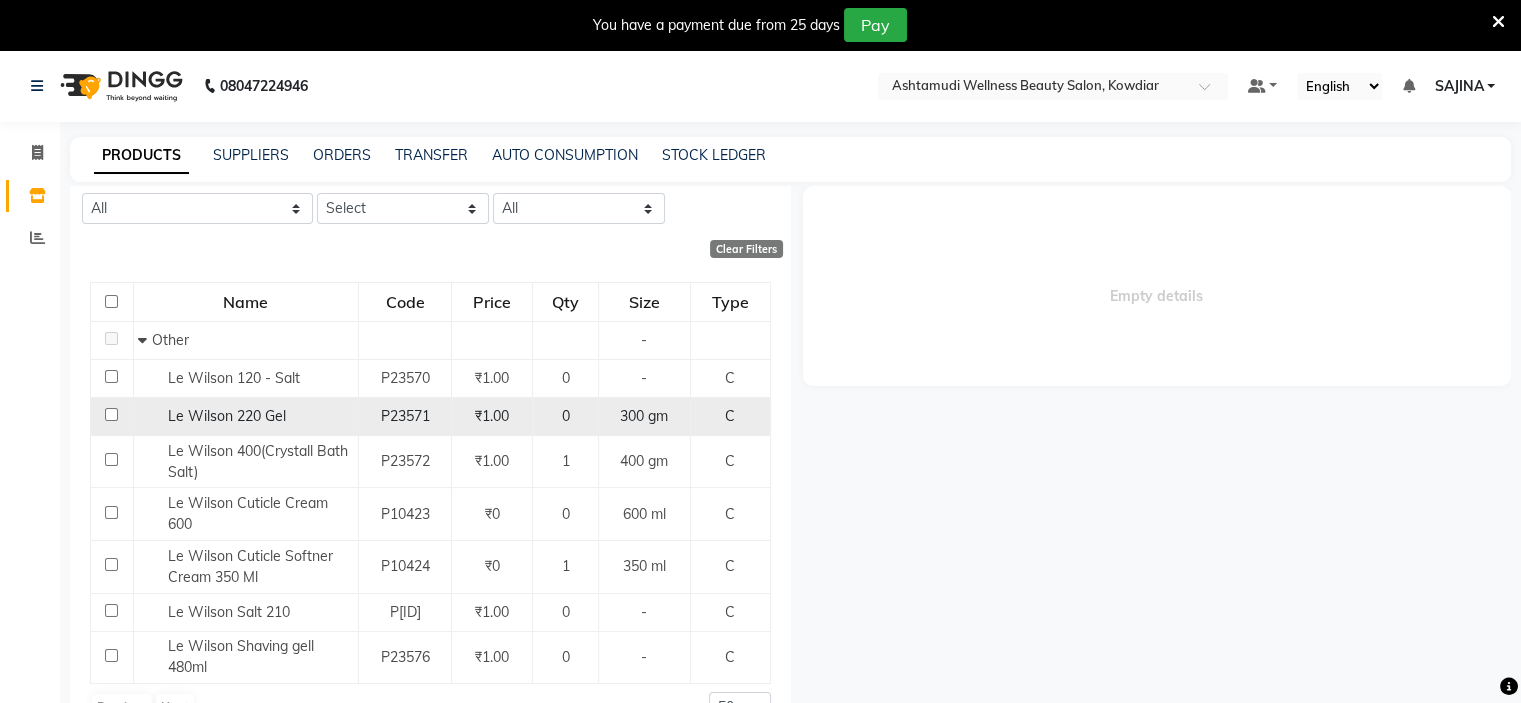 scroll, scrollTop: 145, scrollLeft: 0, axis: vertical 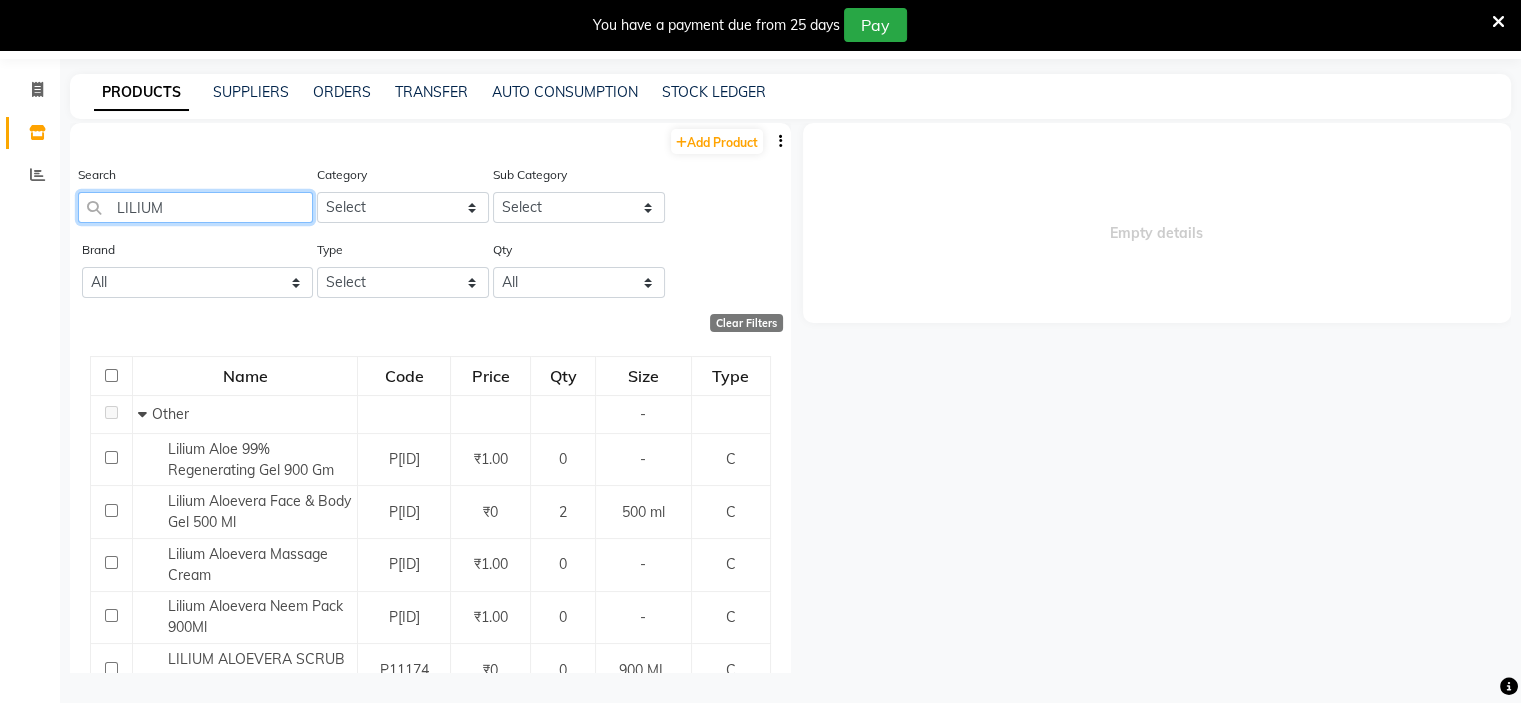 click on "LILIUM" 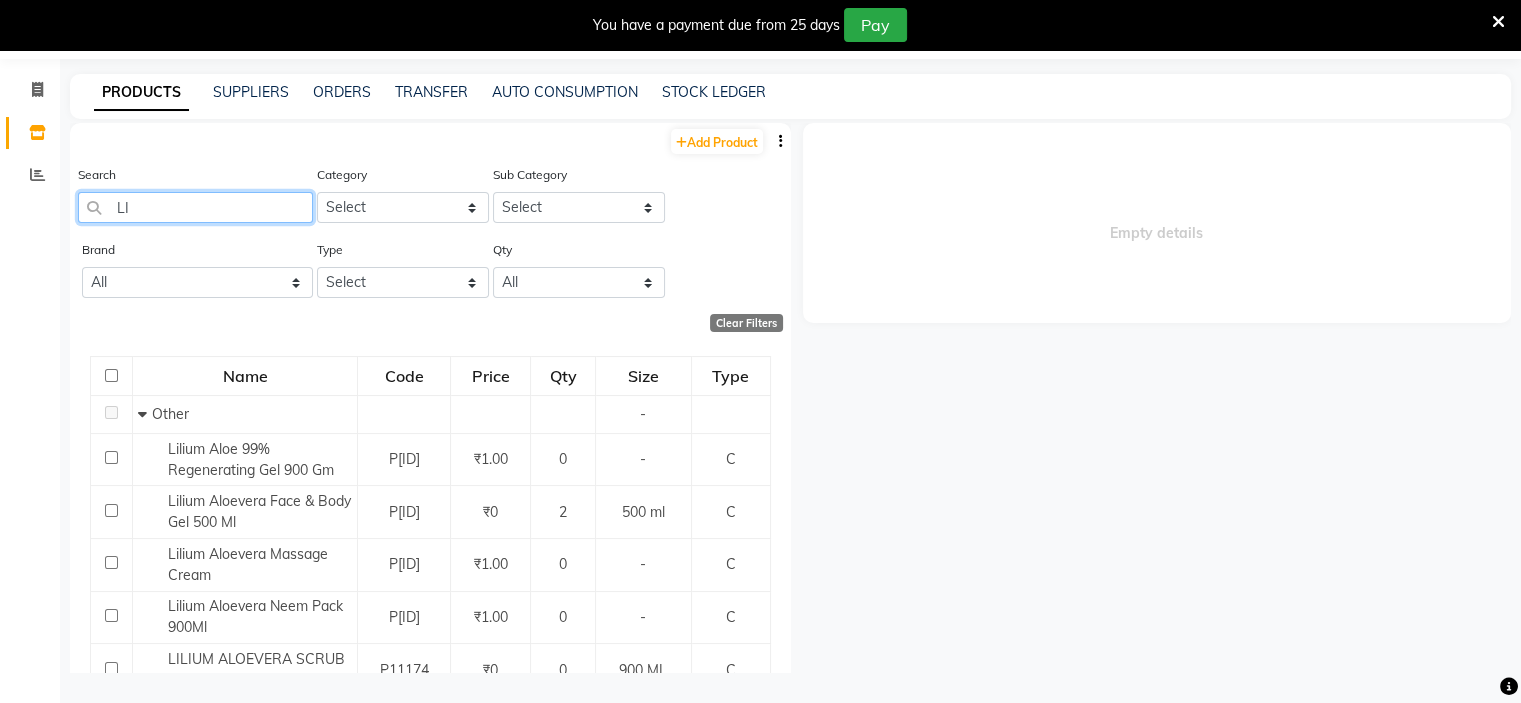 type on "L" 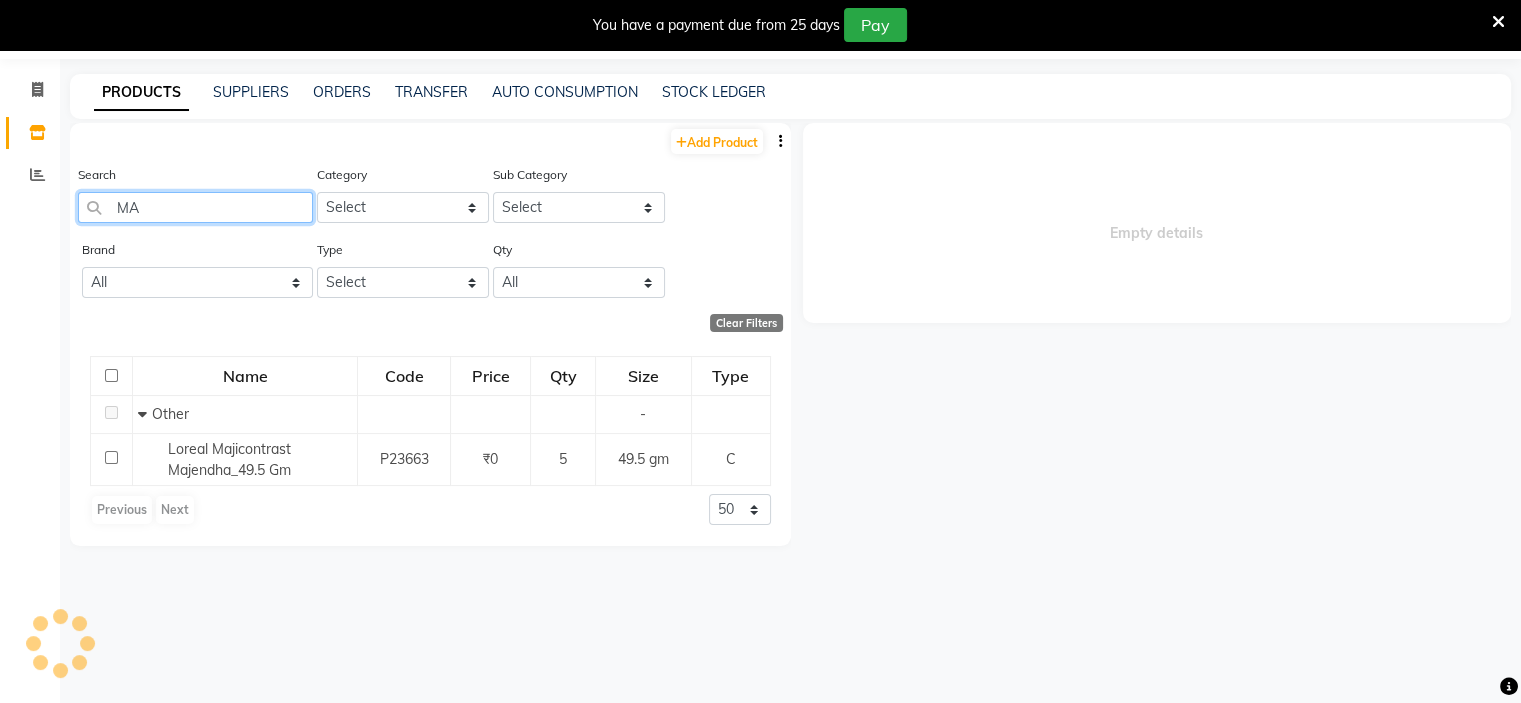 type on "M" 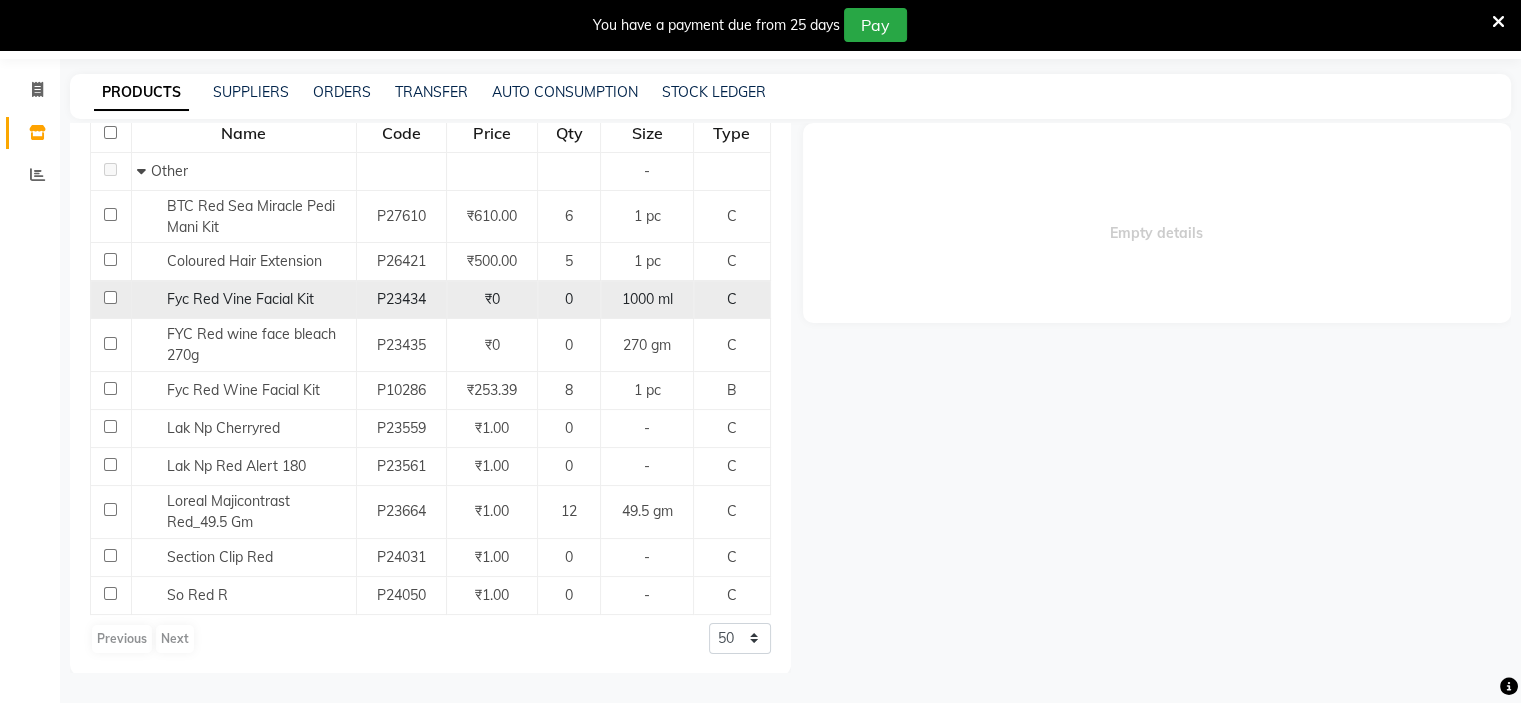 scroll, scrollTop: 244, scrollLeft: 0, axis: vertical 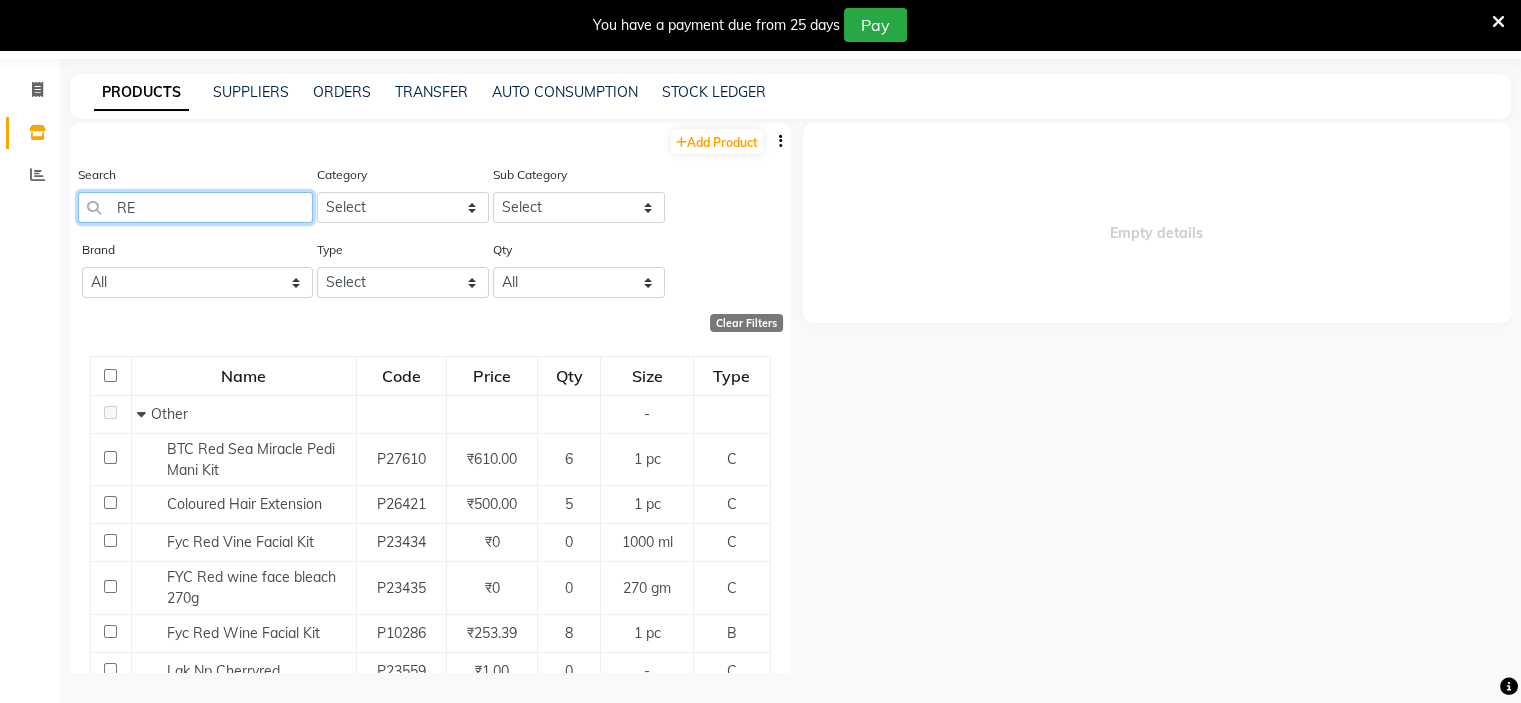 type on "R" 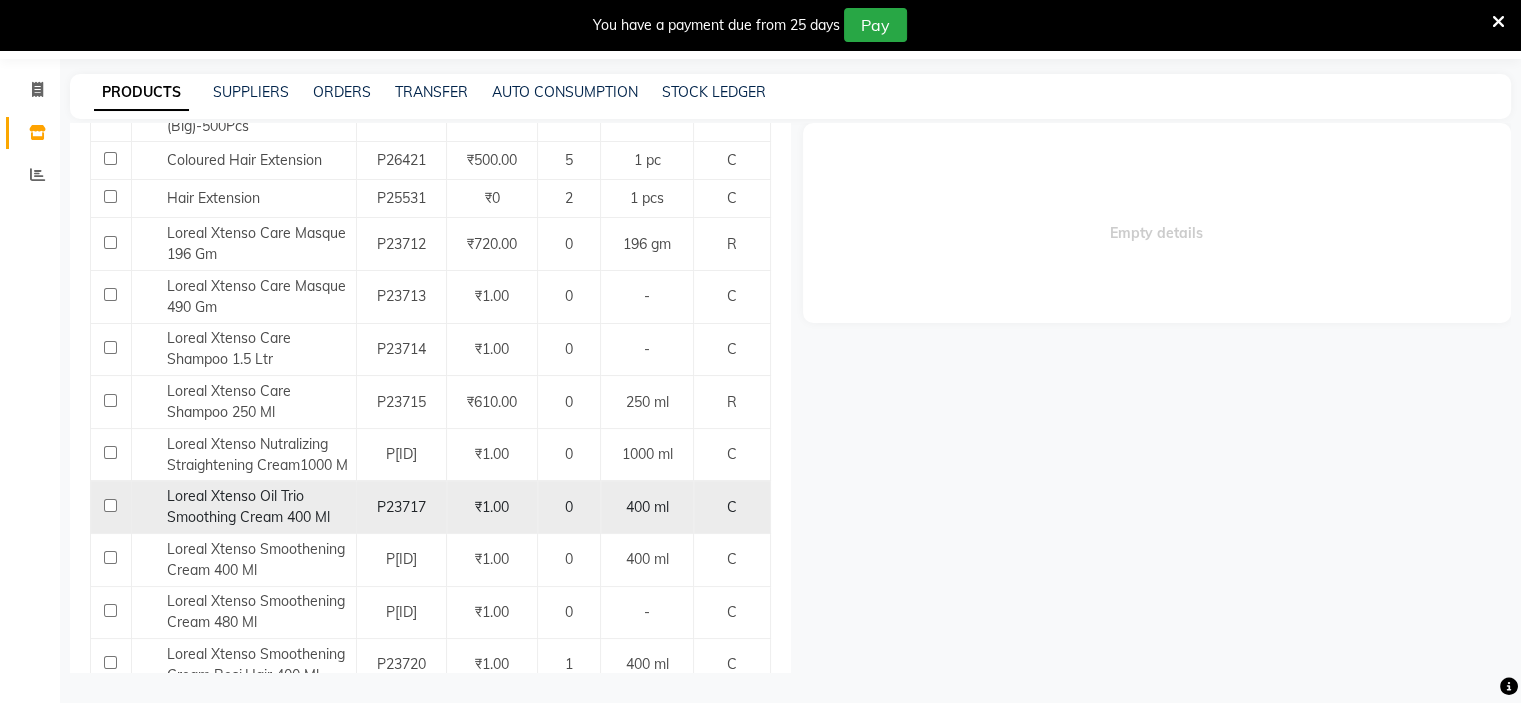 scroll, scrollTop: 400, scrollLeft: 0, axis: vertical 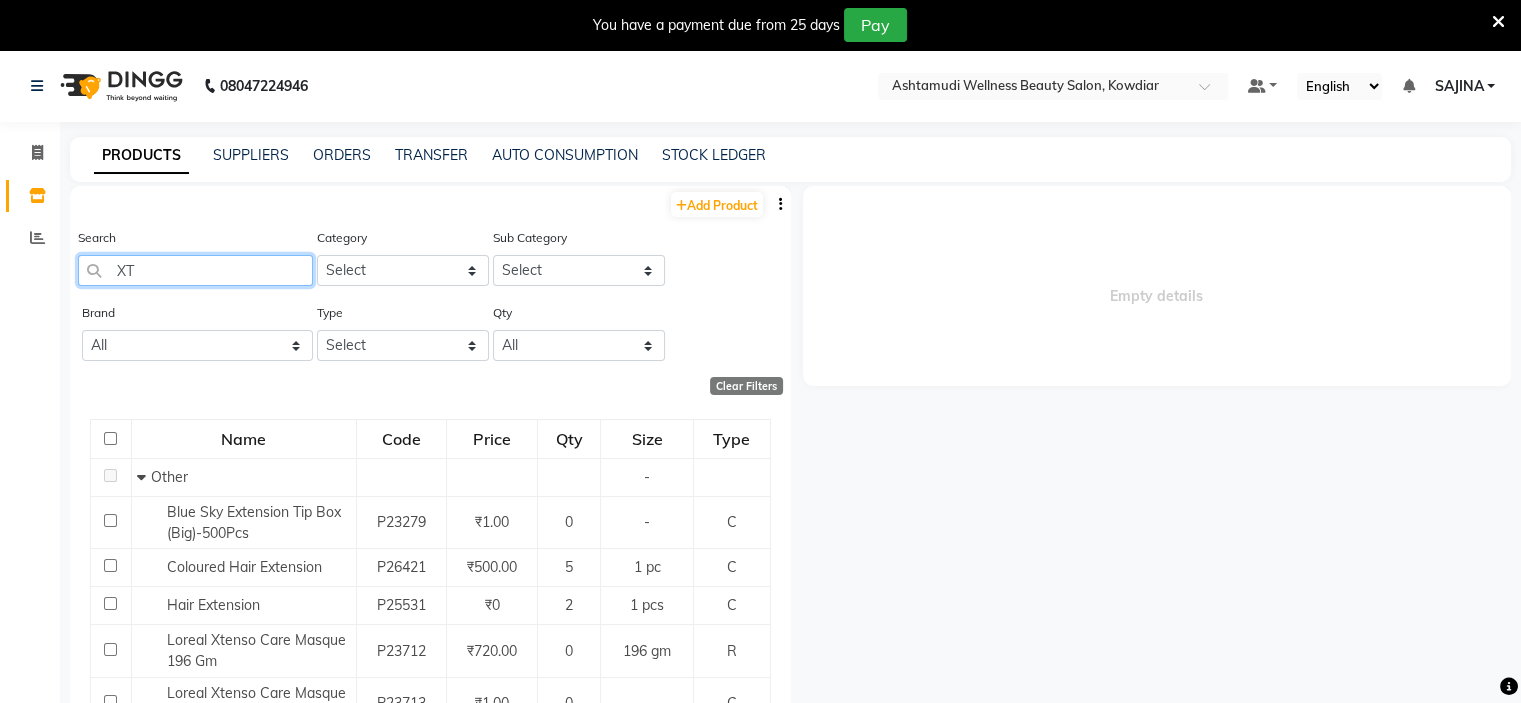 type on "X" 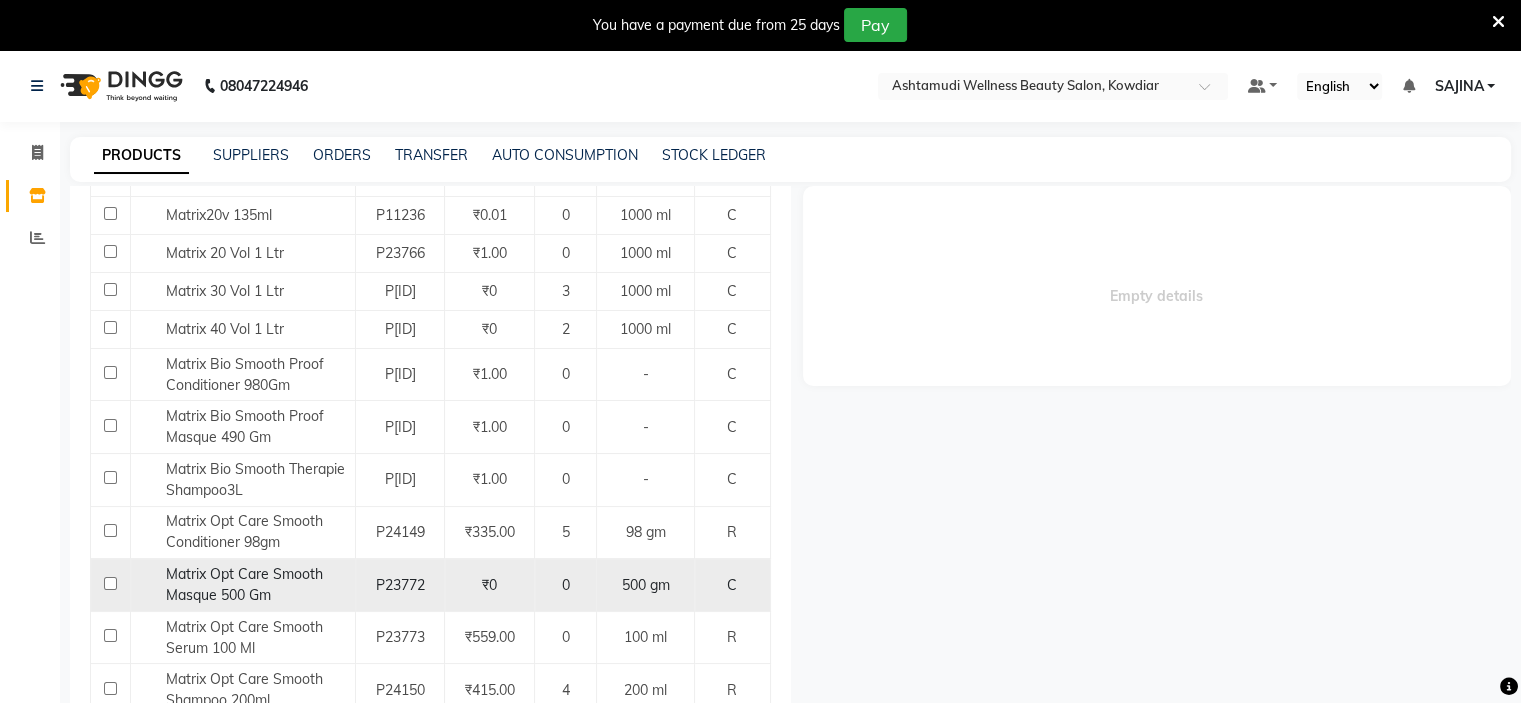 scroll, scrollTop: 500, scrollLeft: 0, axis: vertical 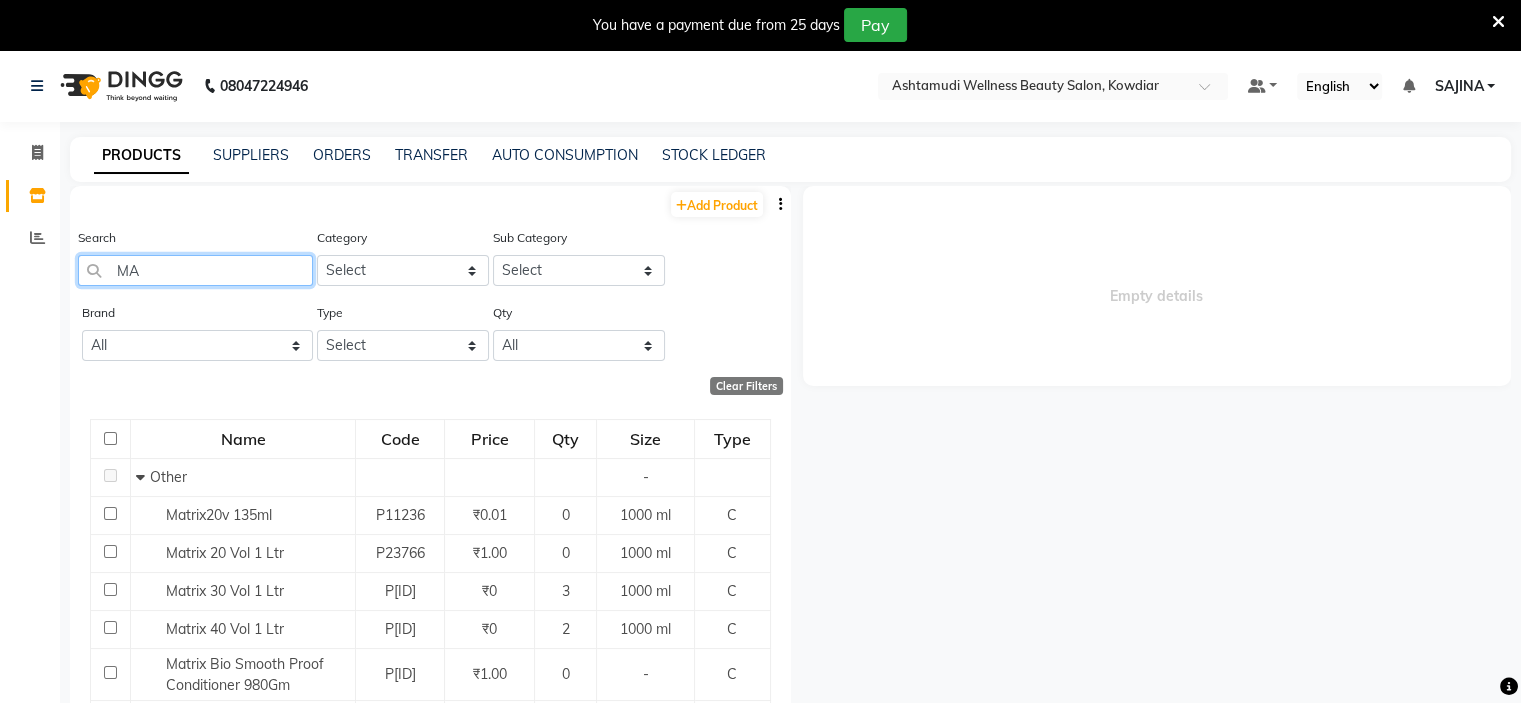 type on "M" 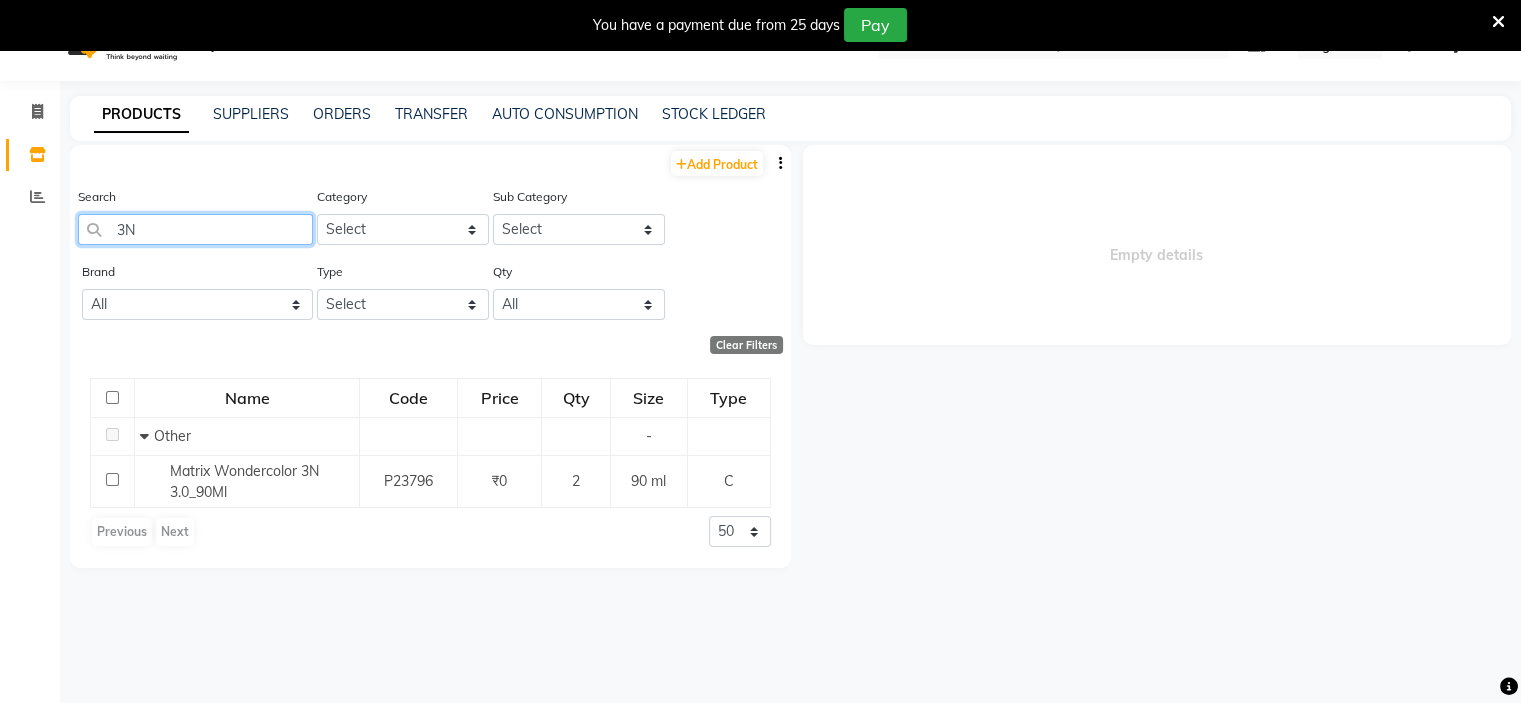 scroll, scrollTop: 63, scrollLeft: 0, axis: vertical 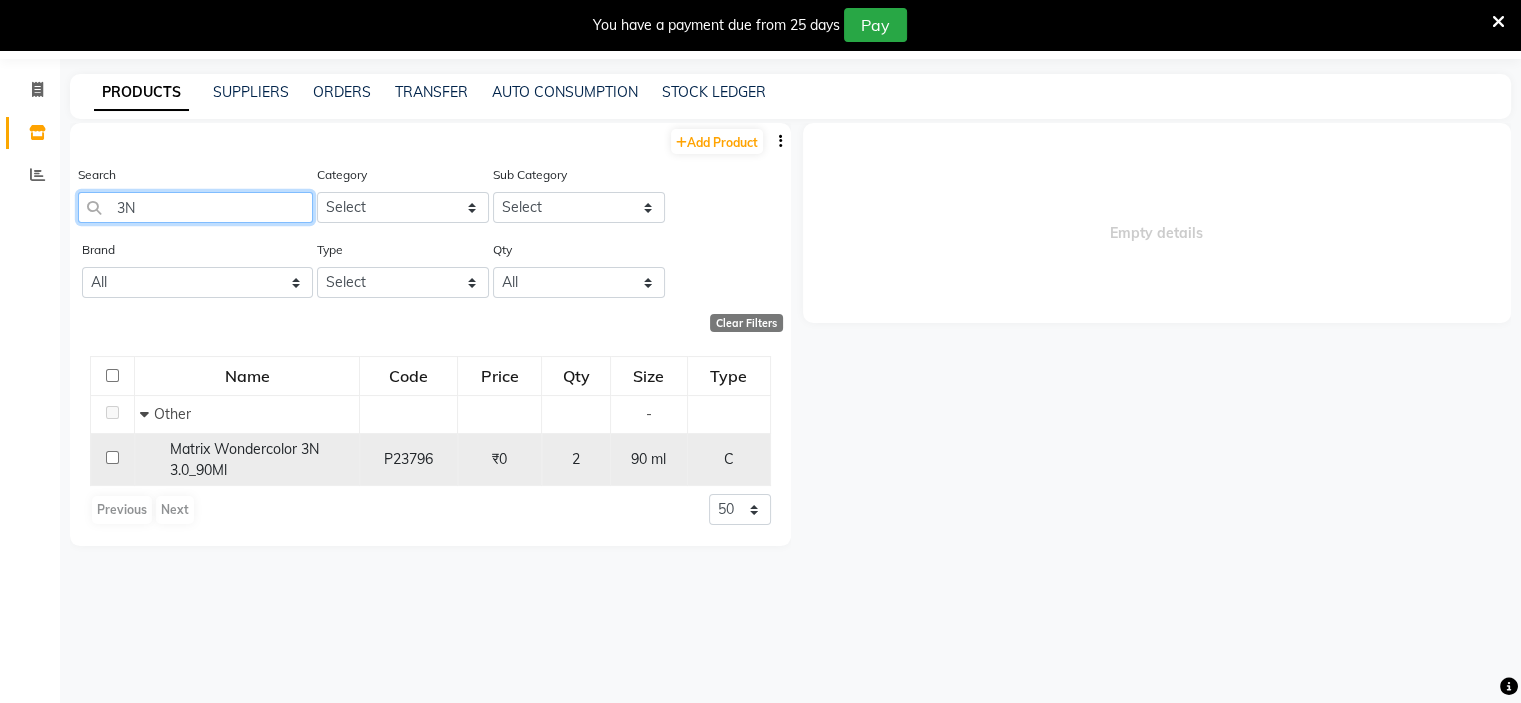 type on "3" 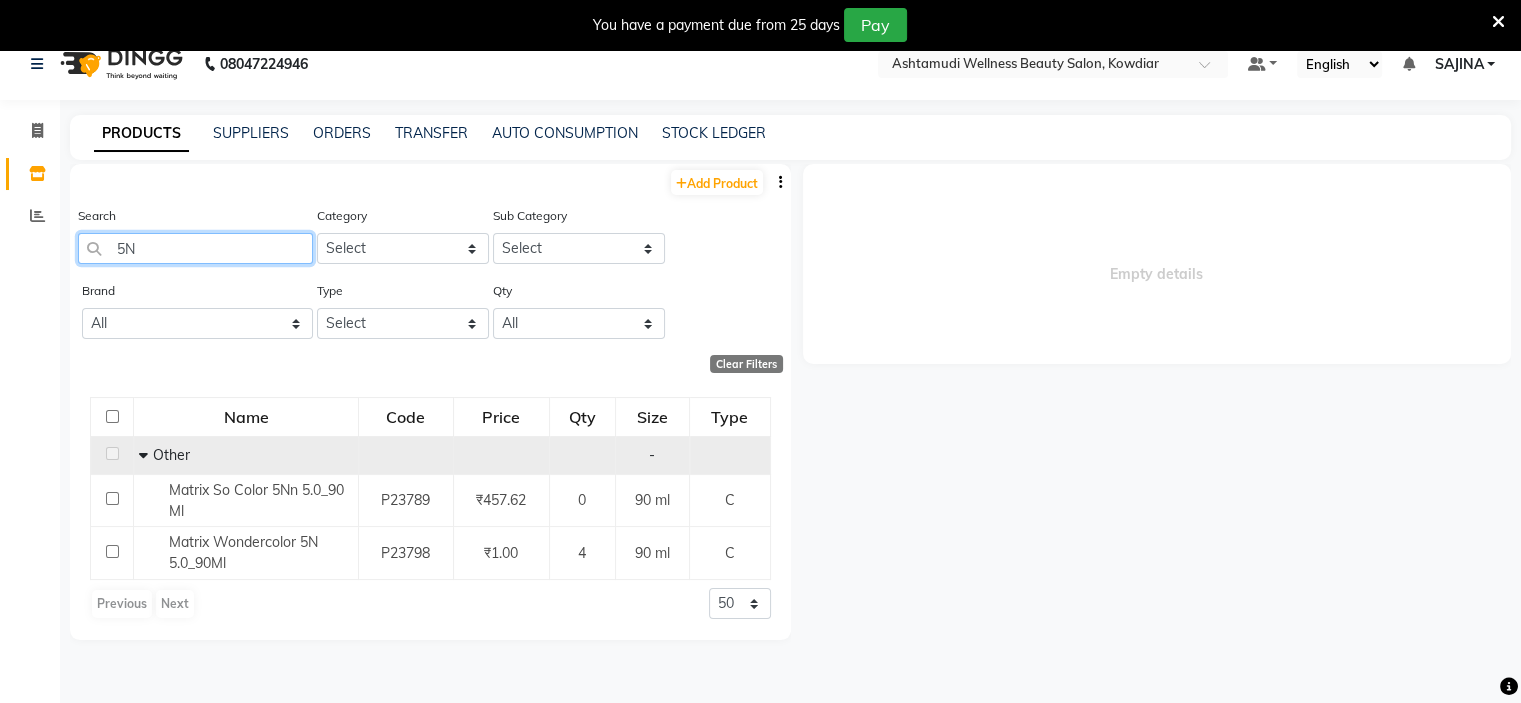 scroll, scrollTop: 0, scrollLeft: 0, axis: both 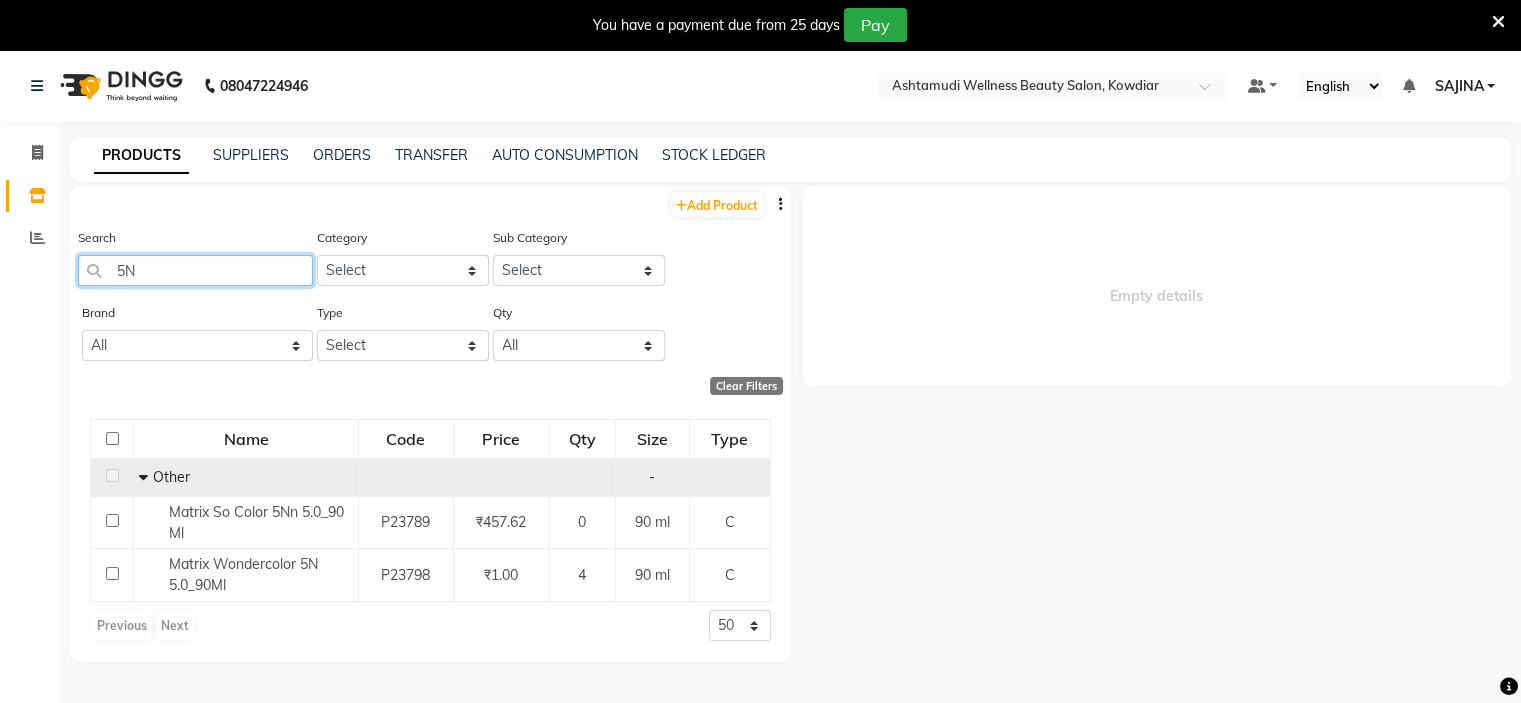 type on "5" 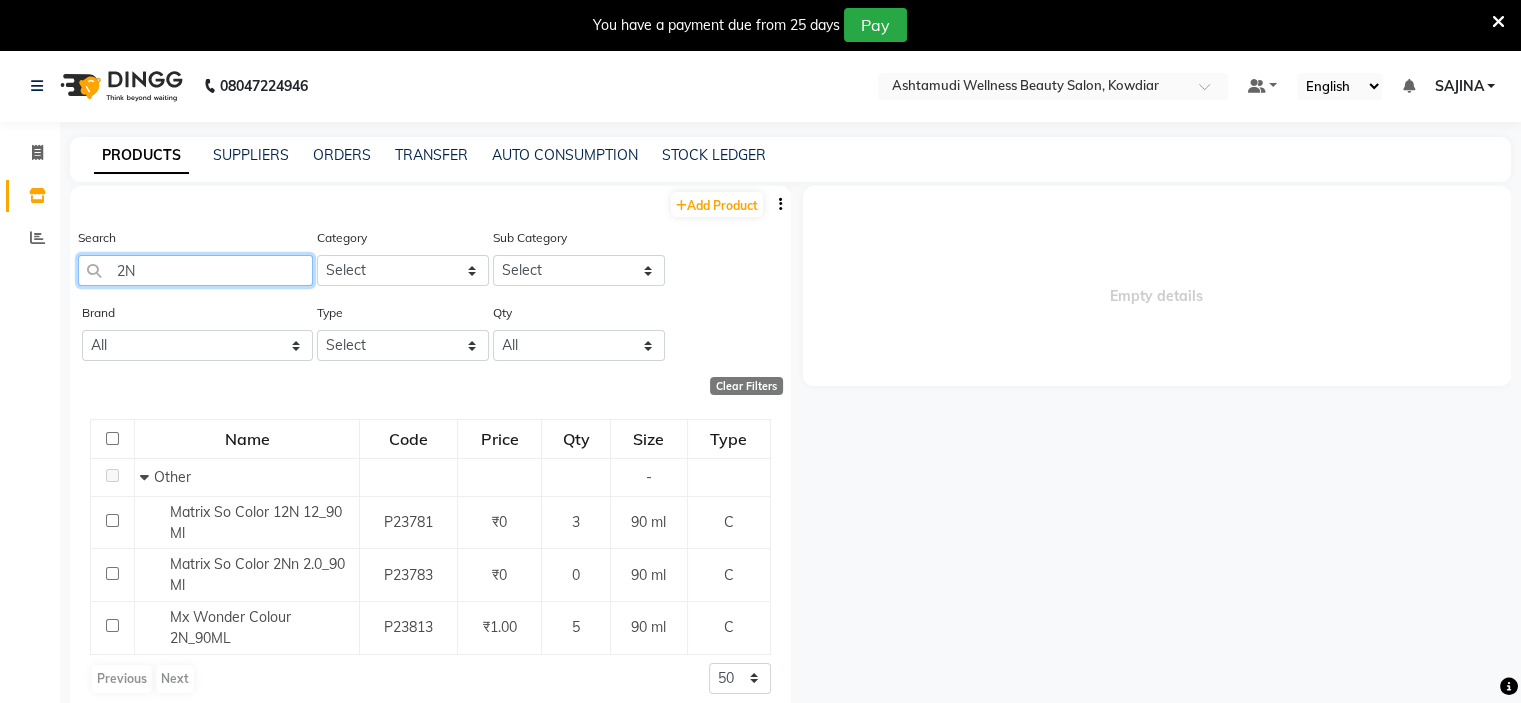 type on "2" 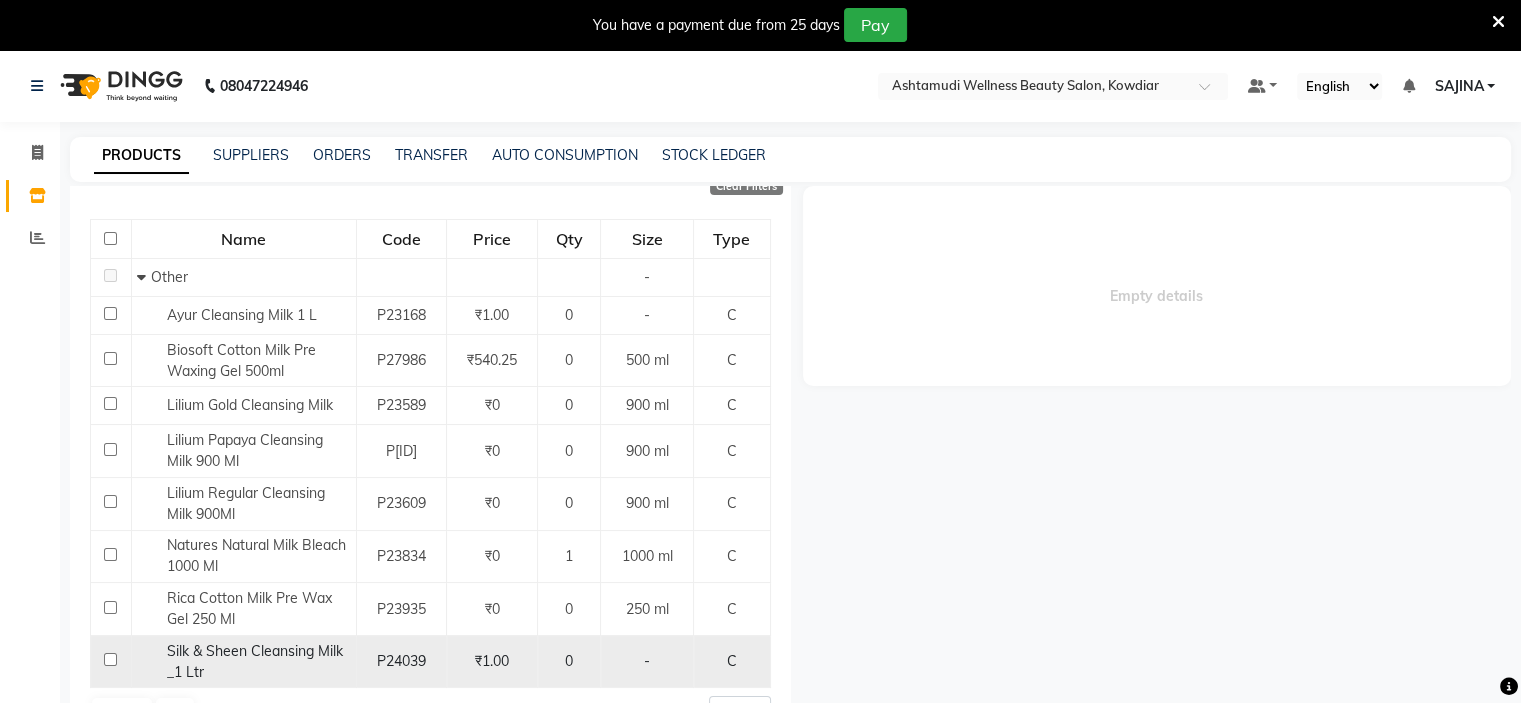scroll, scrollTop: 212, scrollLeft: 0, axis: vertical 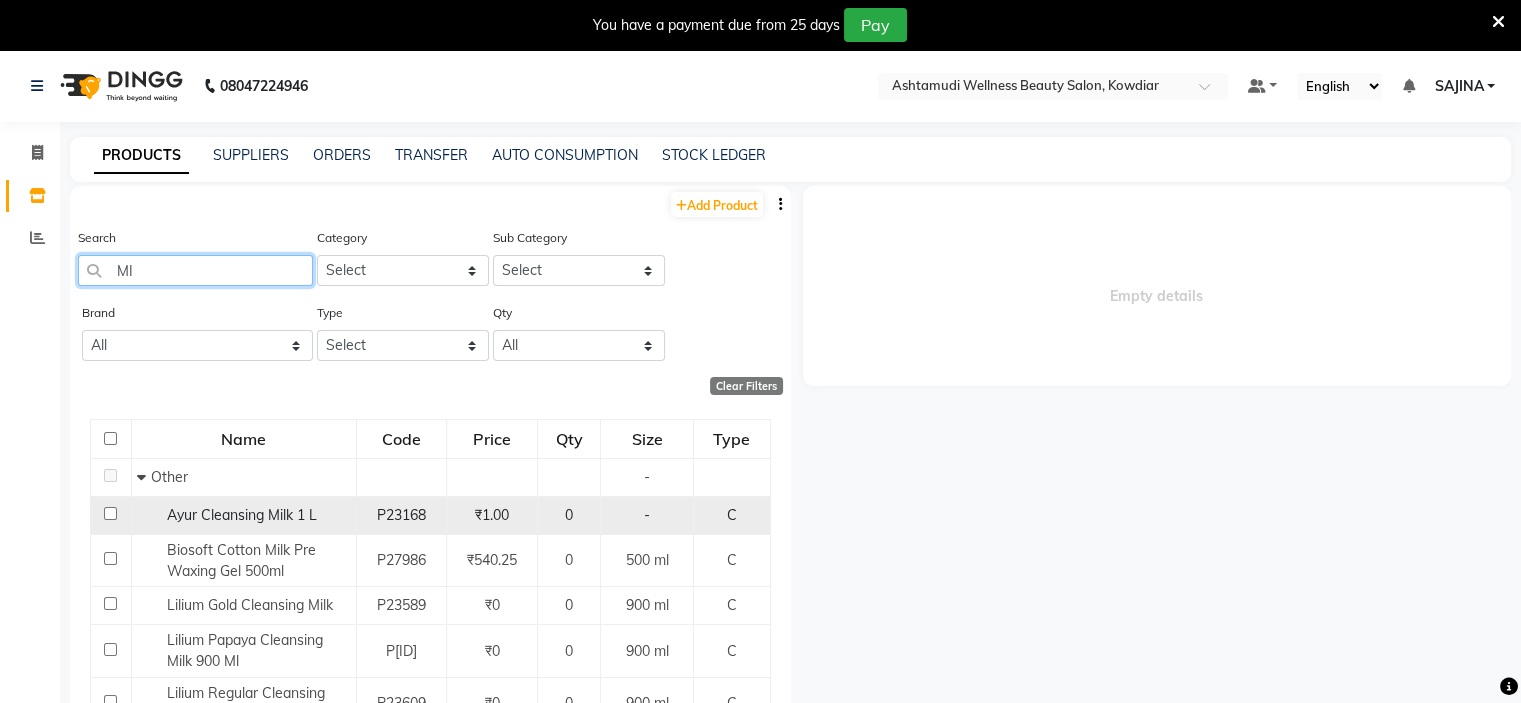 type on "M" 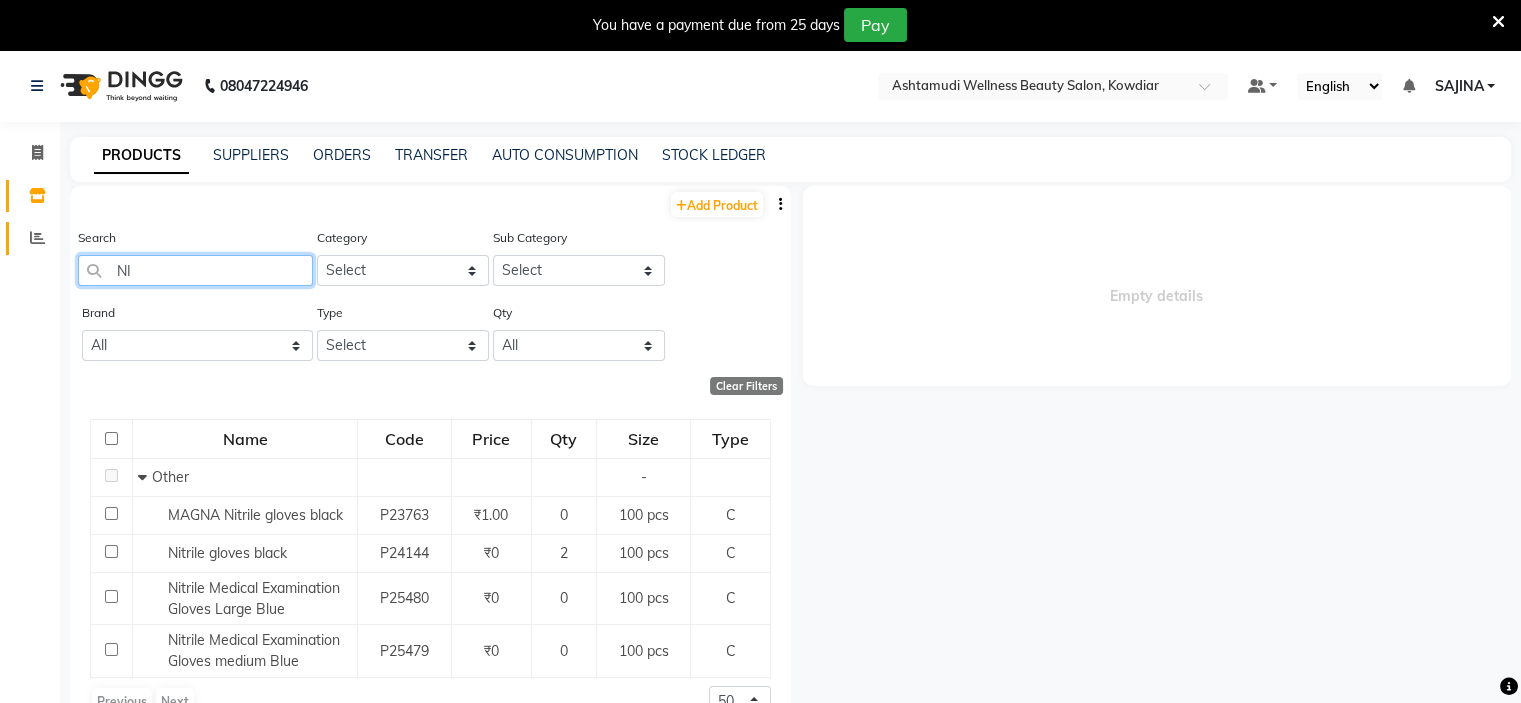 type on "N" 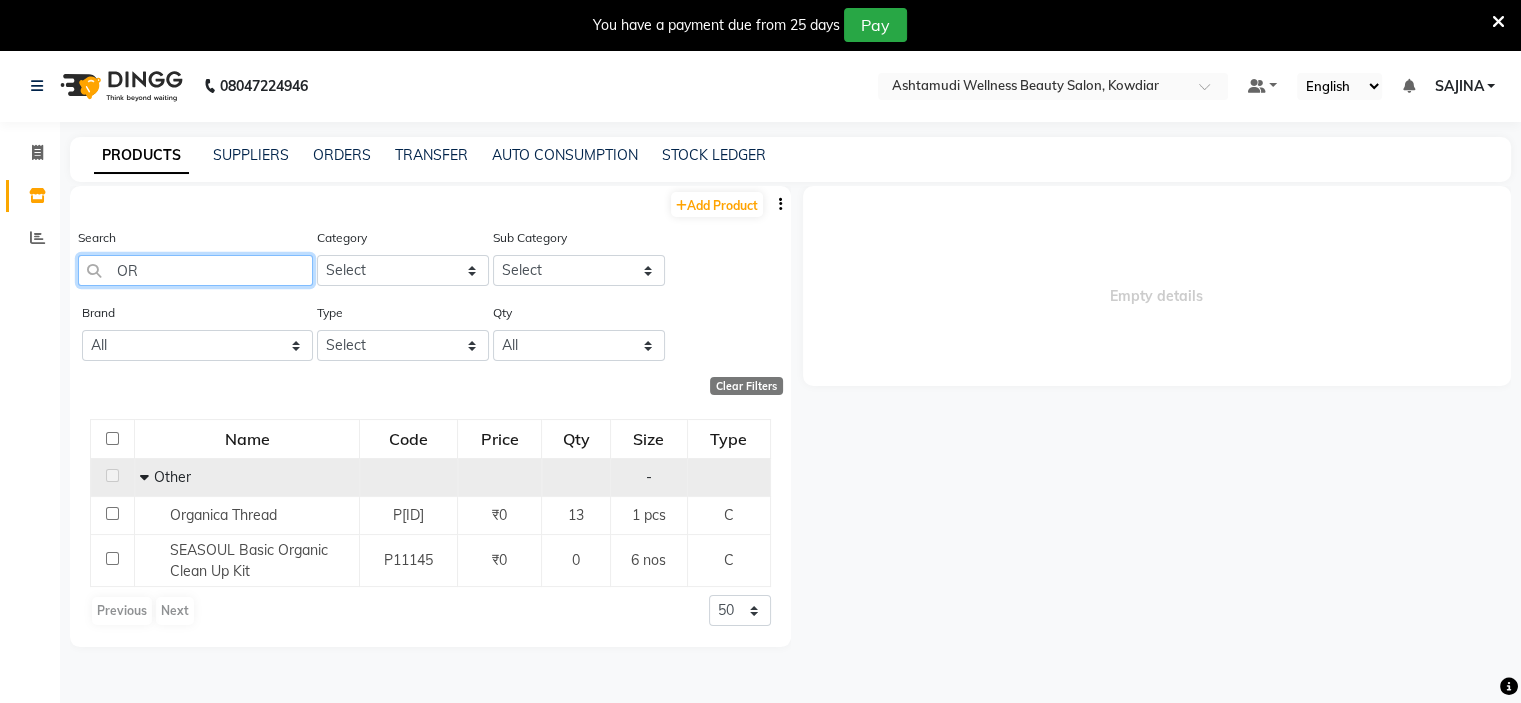 type on "O" 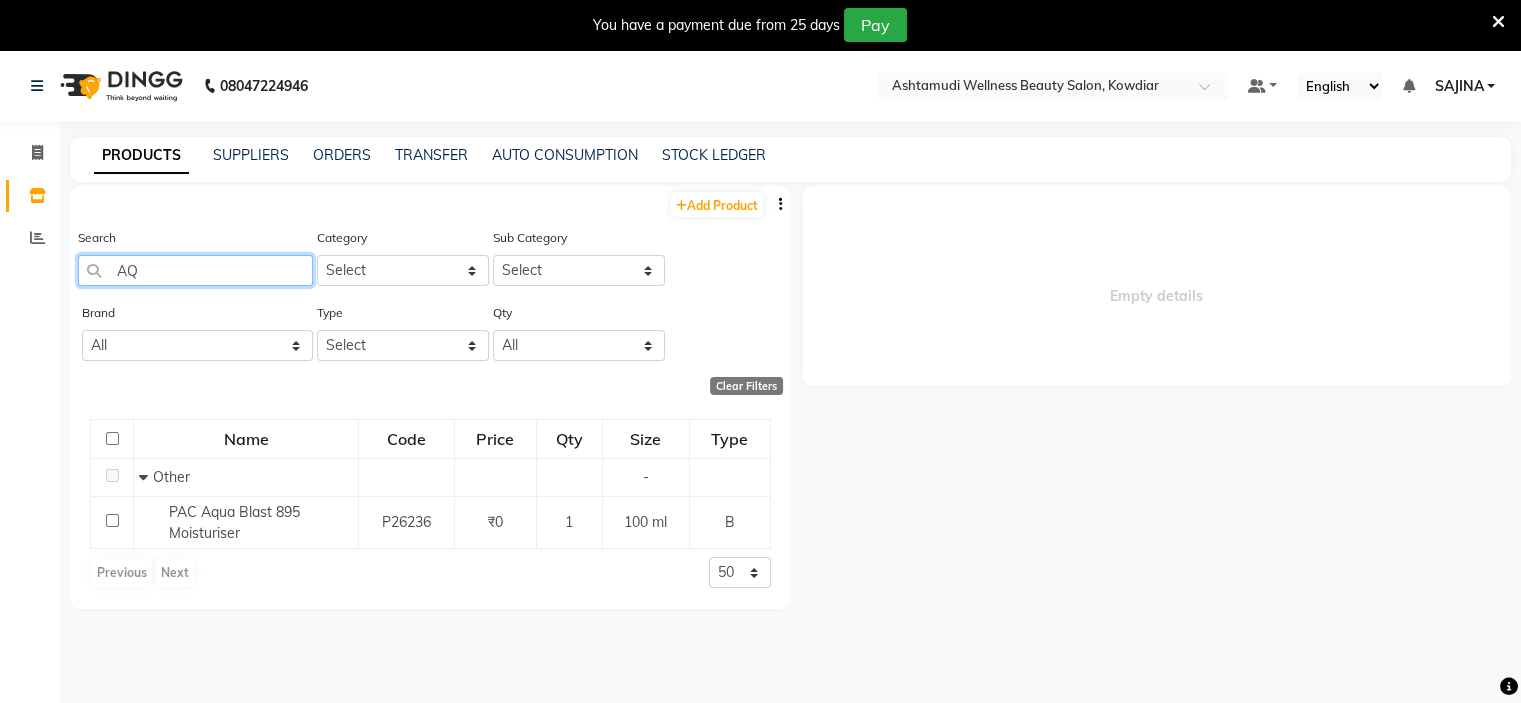 type on "A" 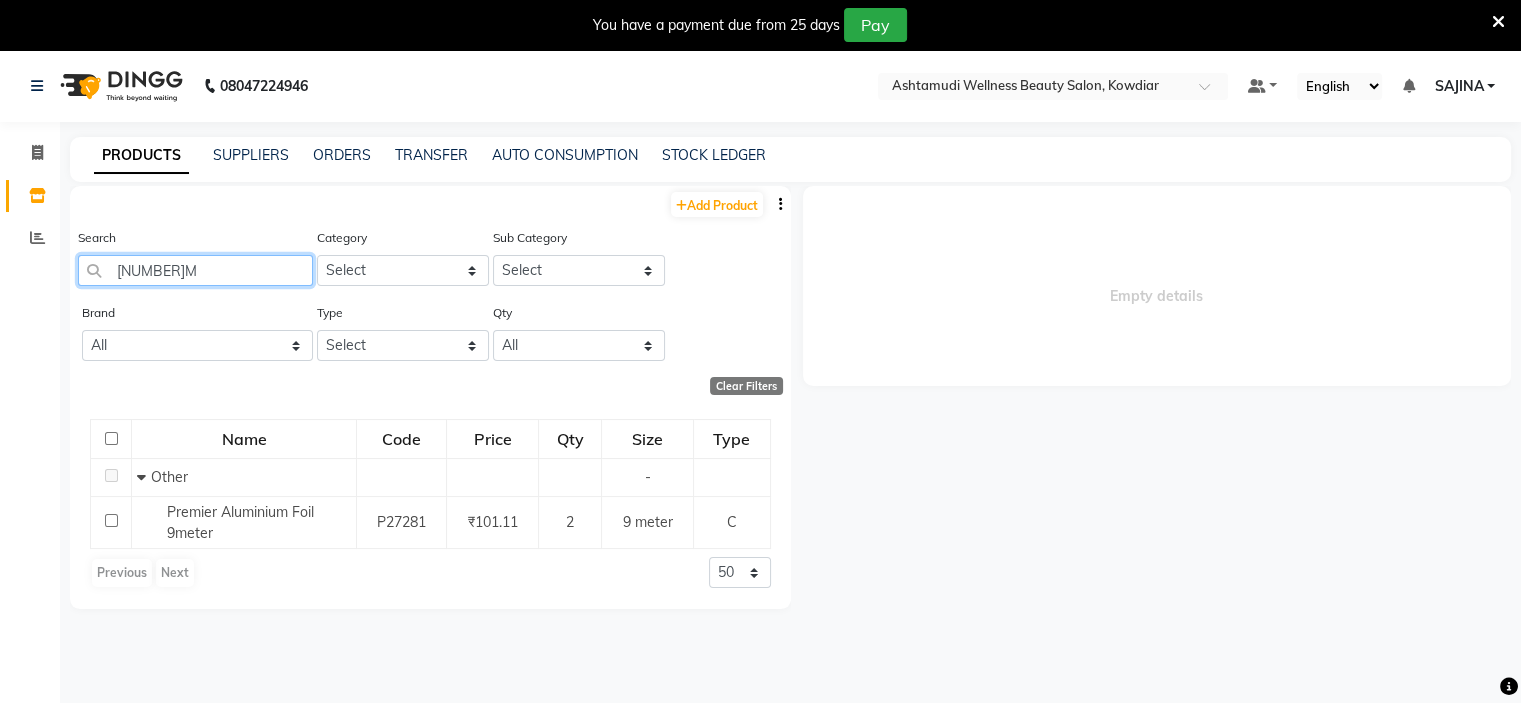 type on "9" 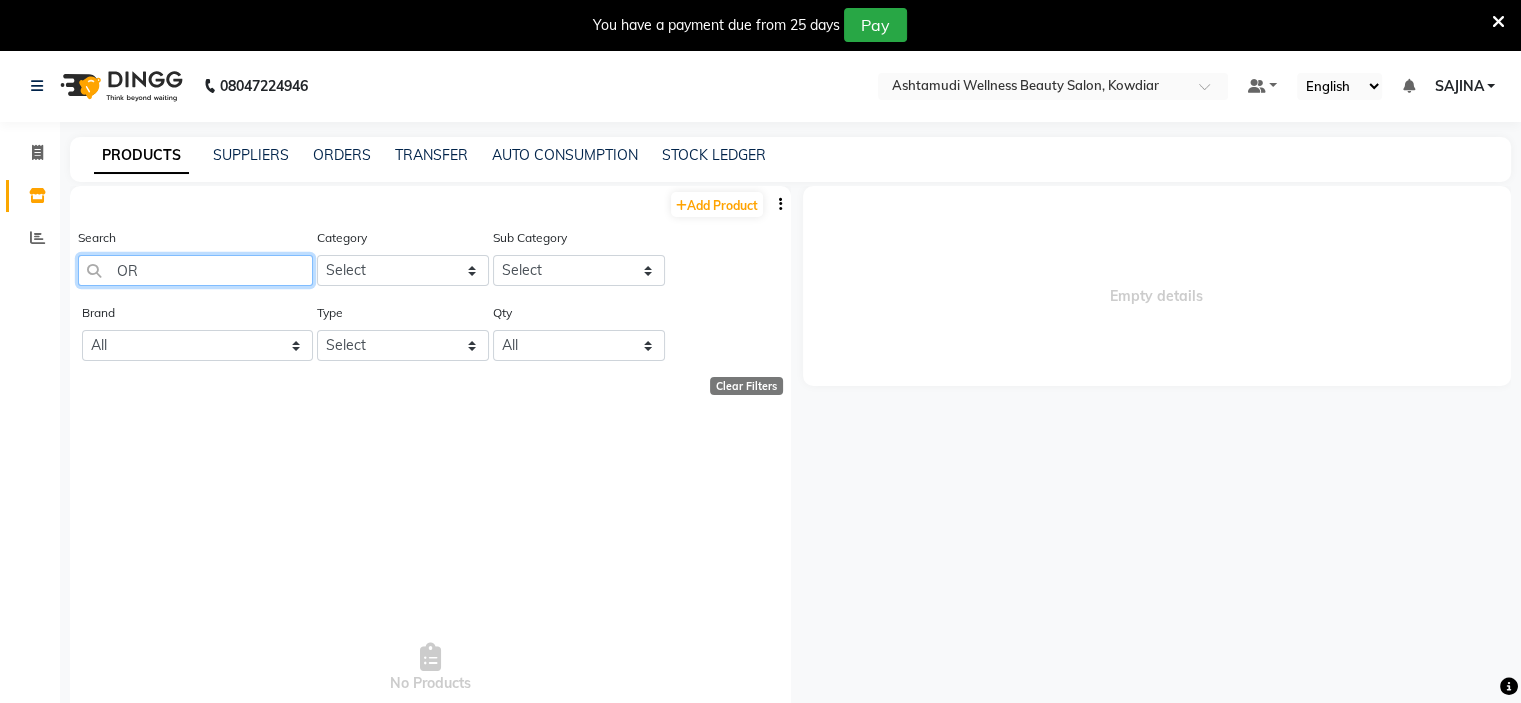 type on "O" 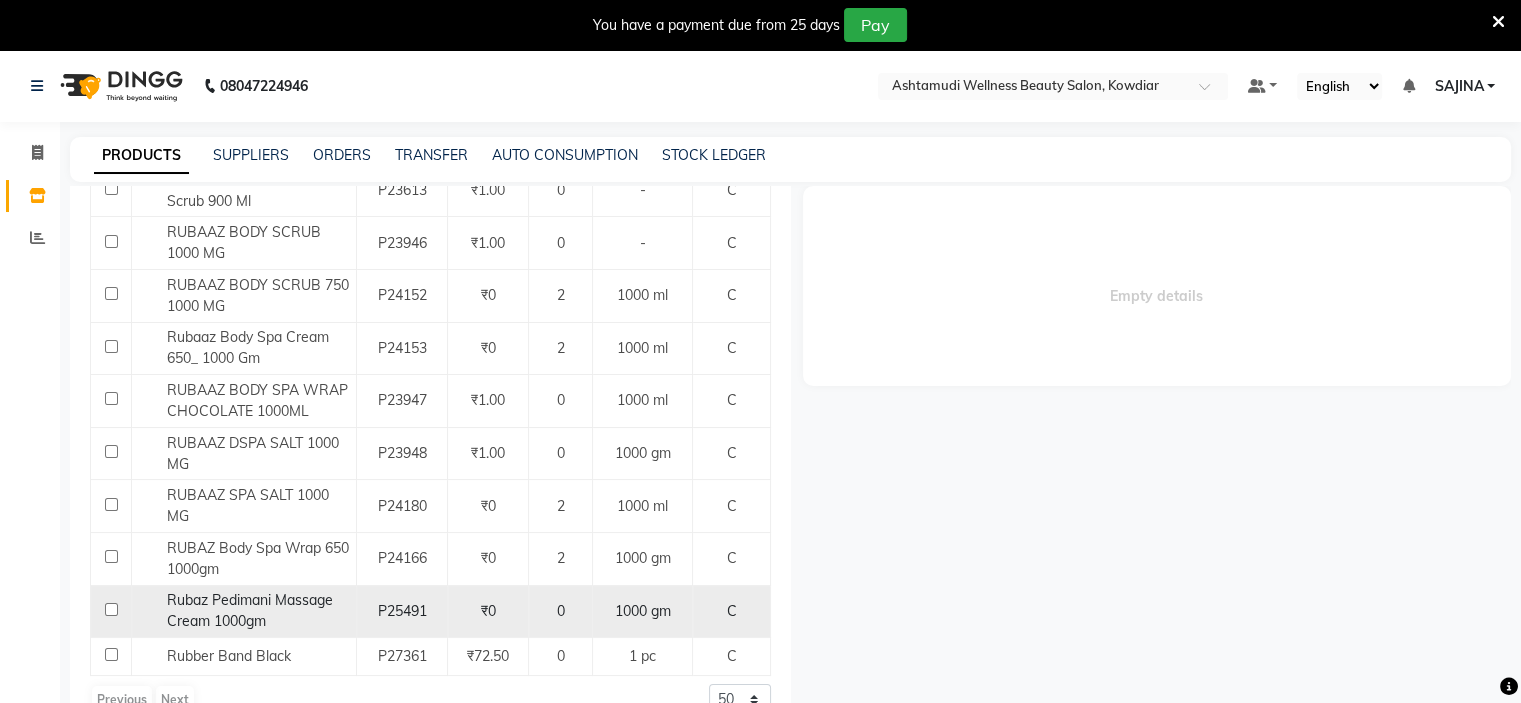 scroll, scrollTop: 1210, scrollLeft: 0, axis: vertical 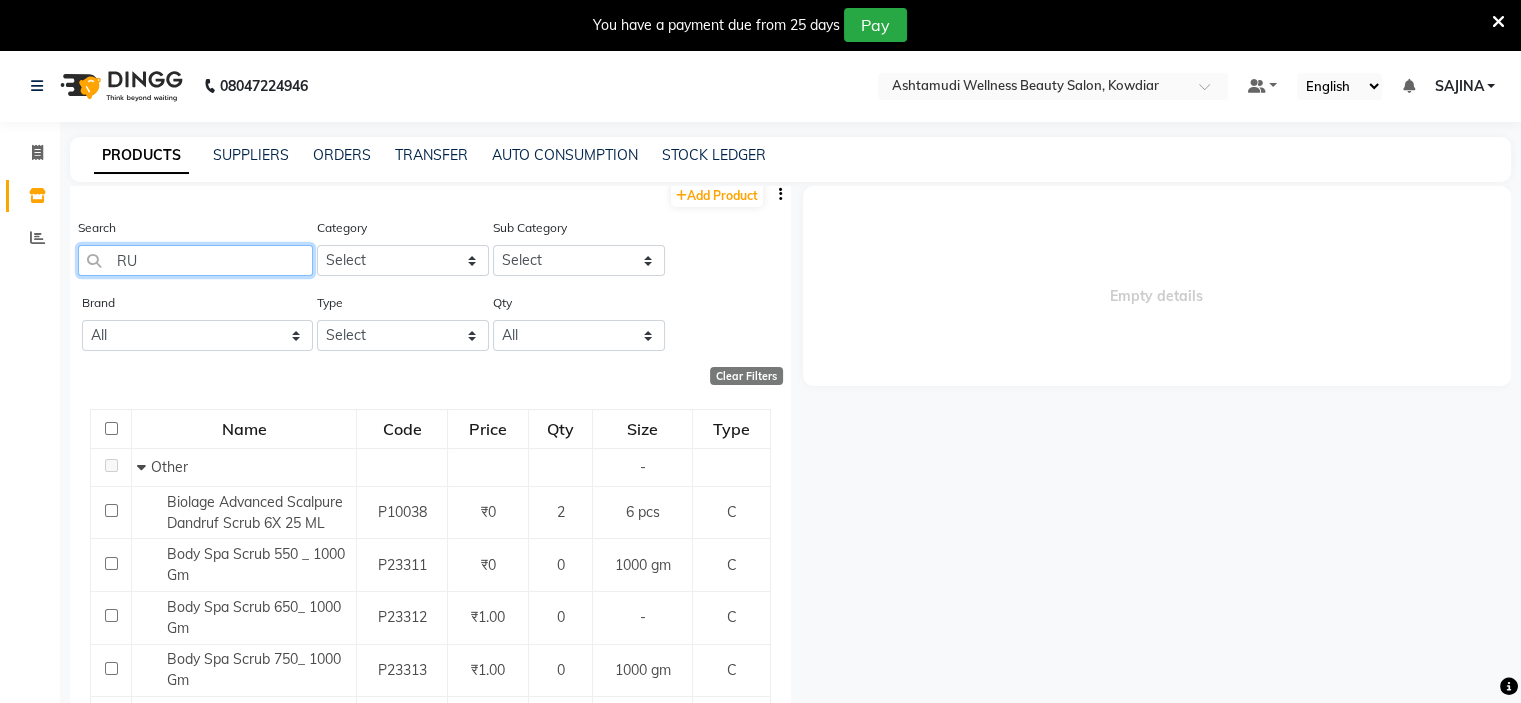 type on "R" 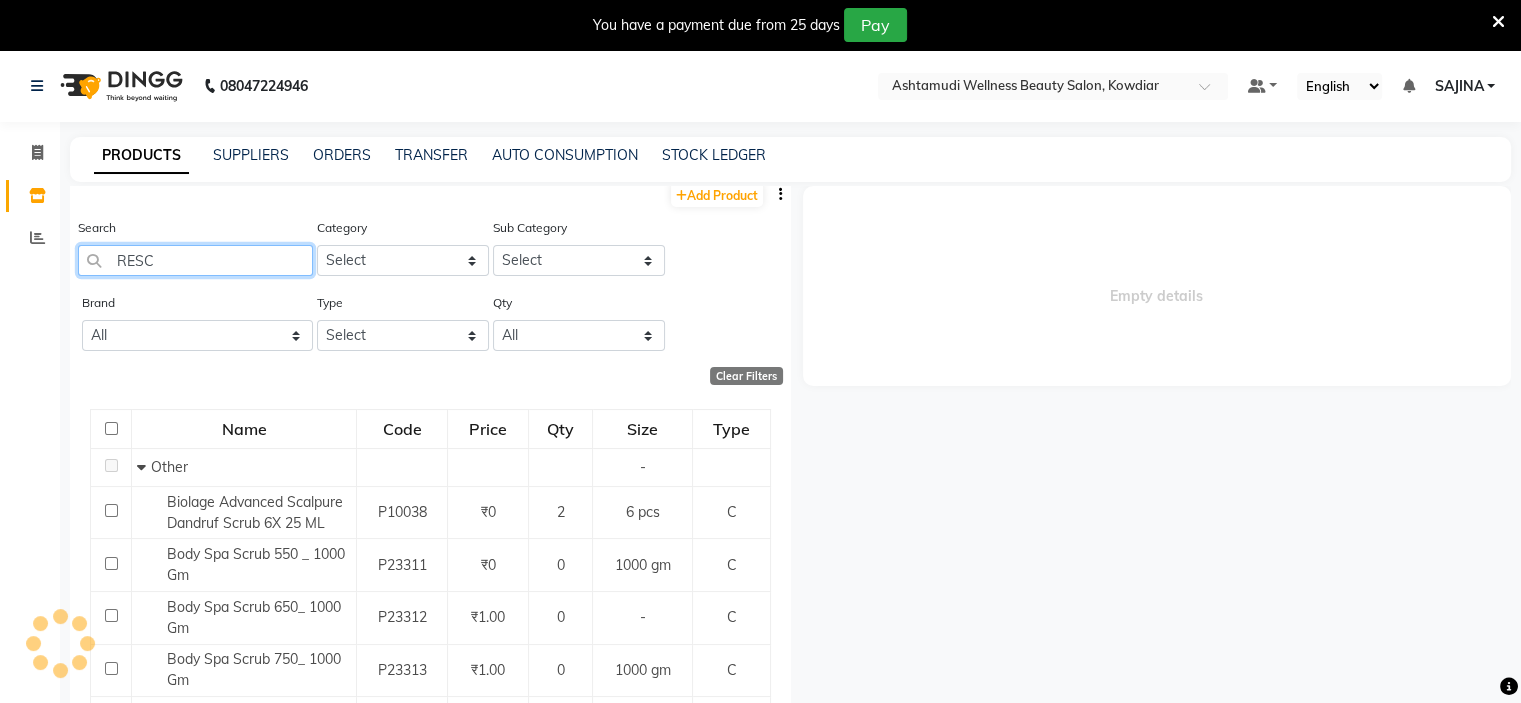 scroll, scrollTop: 0, scrollLeft: 0, axis: both 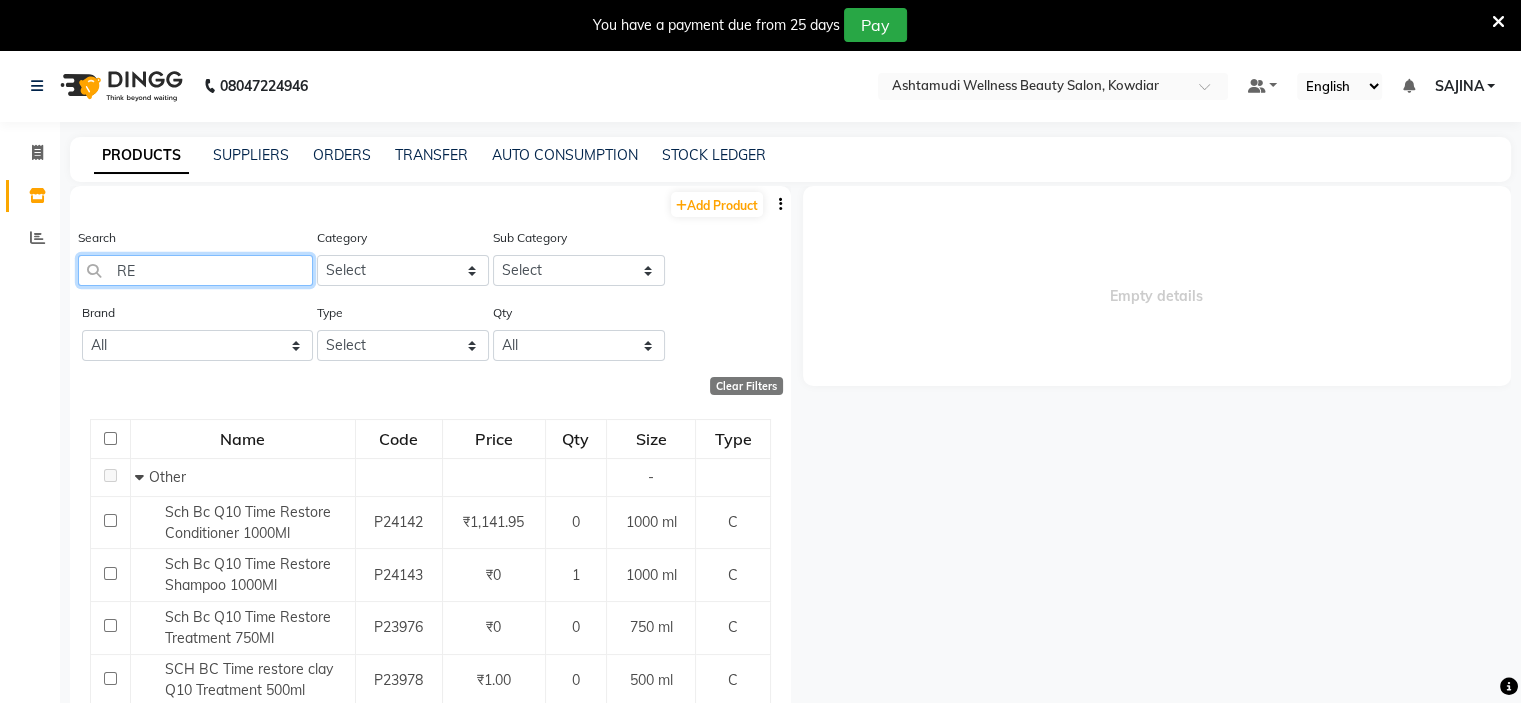 type on "R" 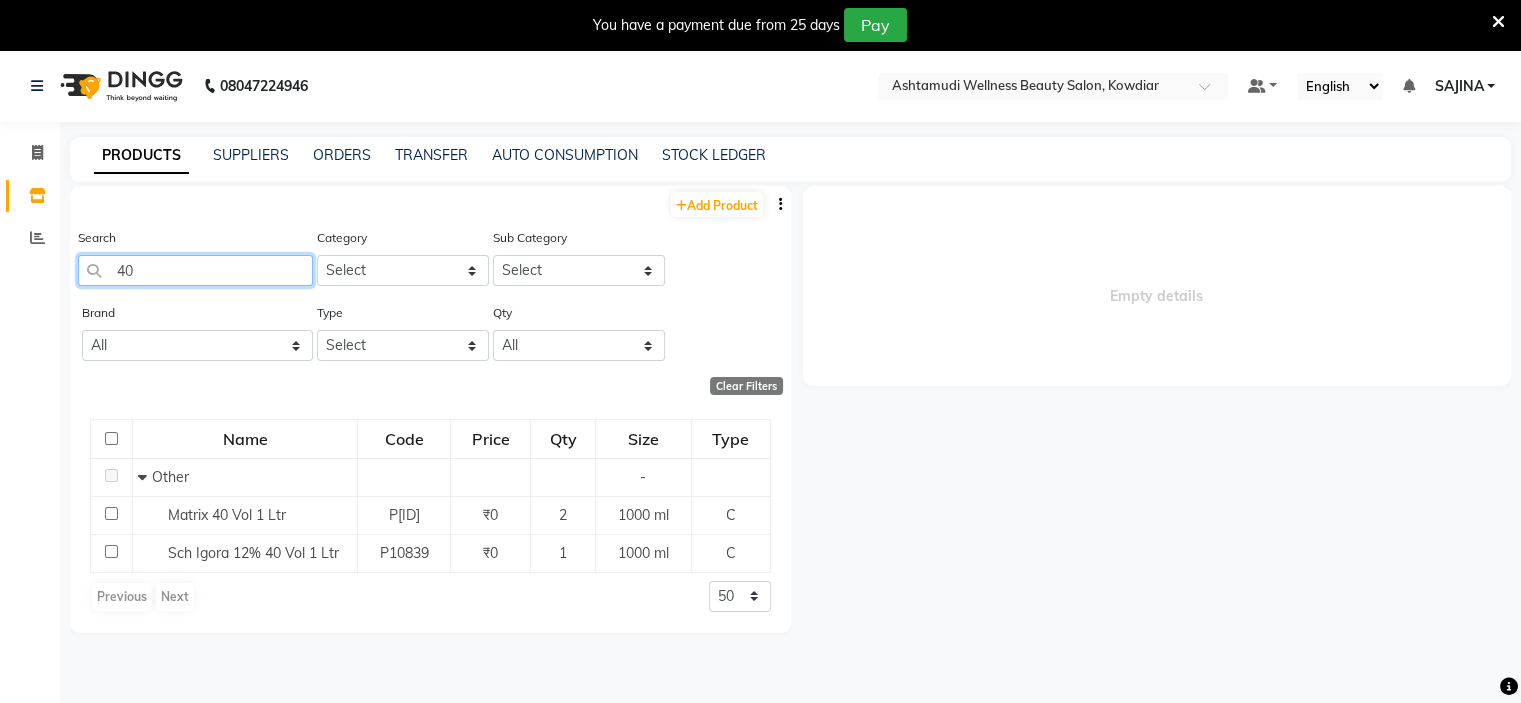 type on "4" 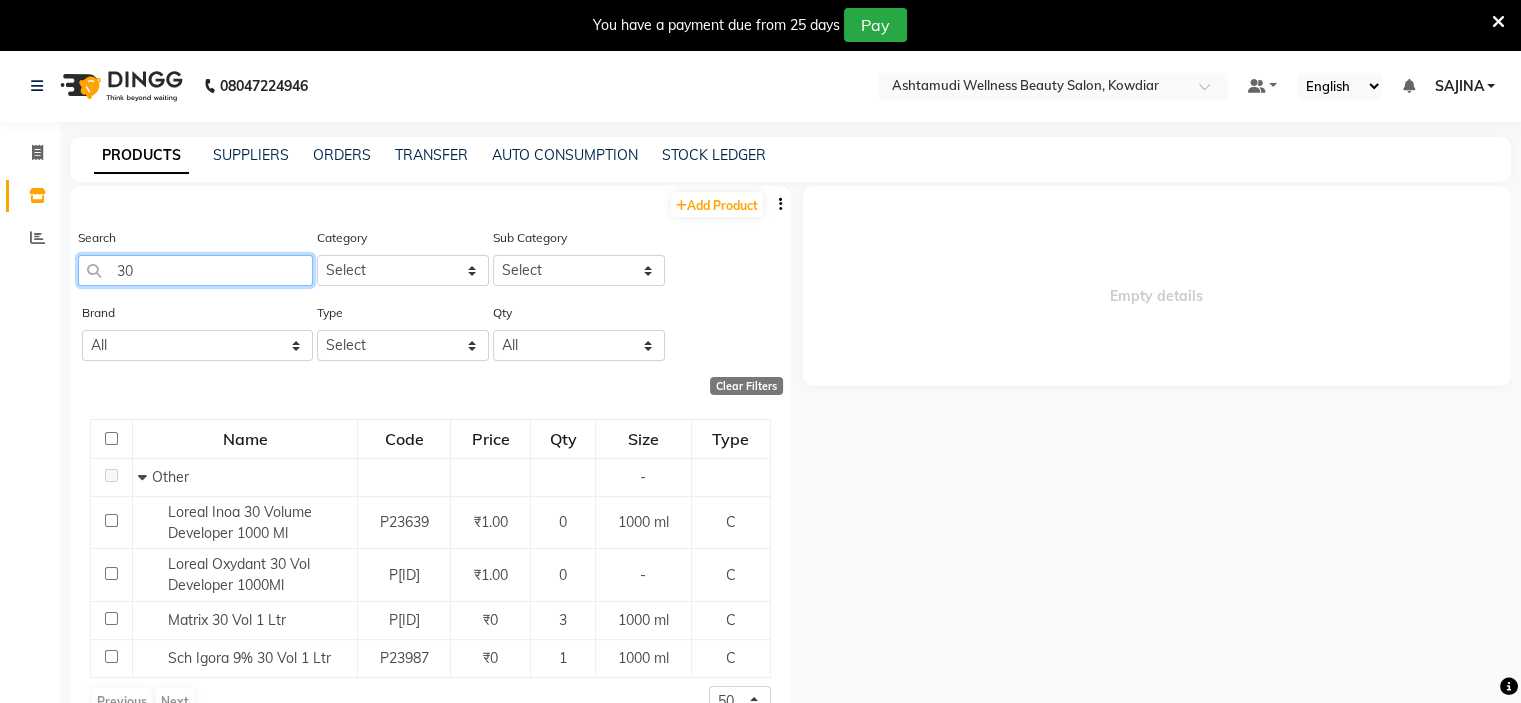 type on "3" 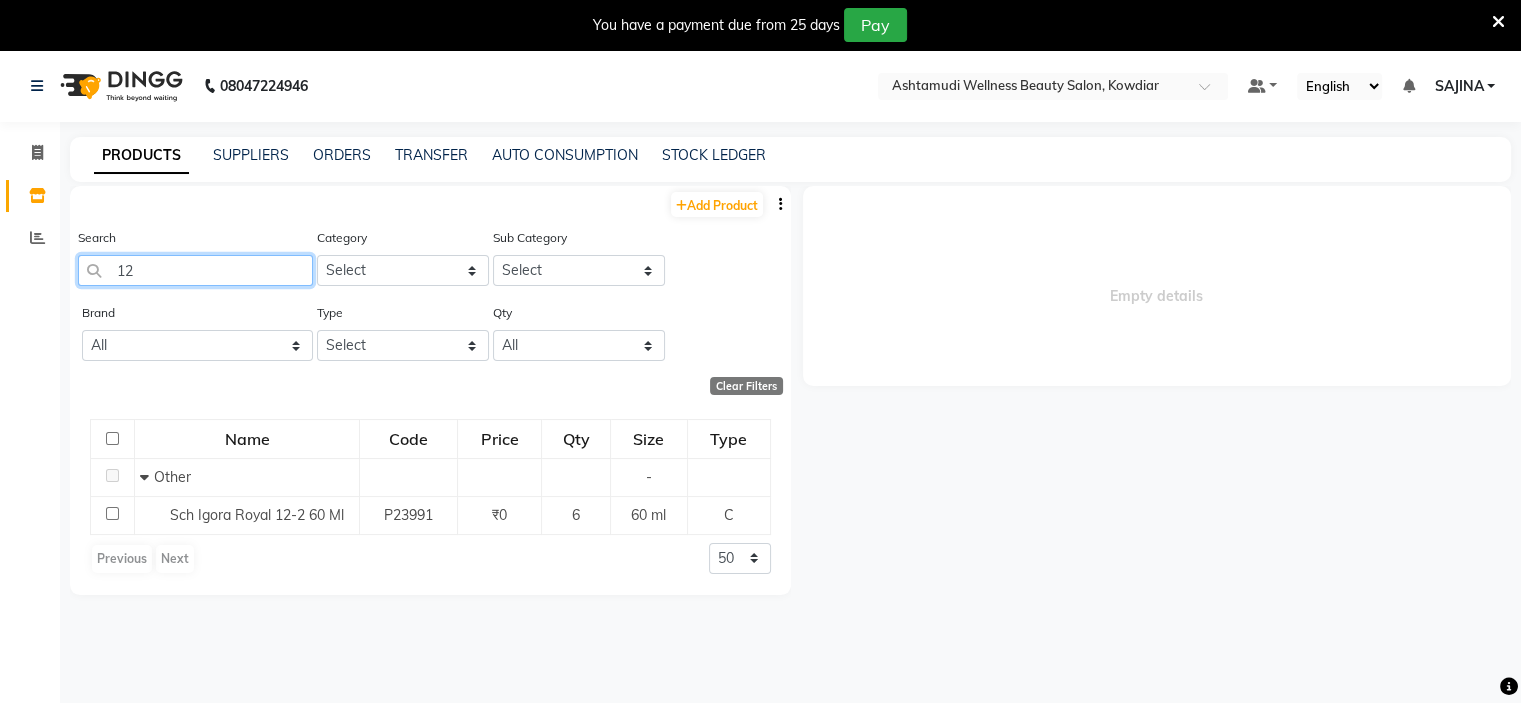 type on "1" 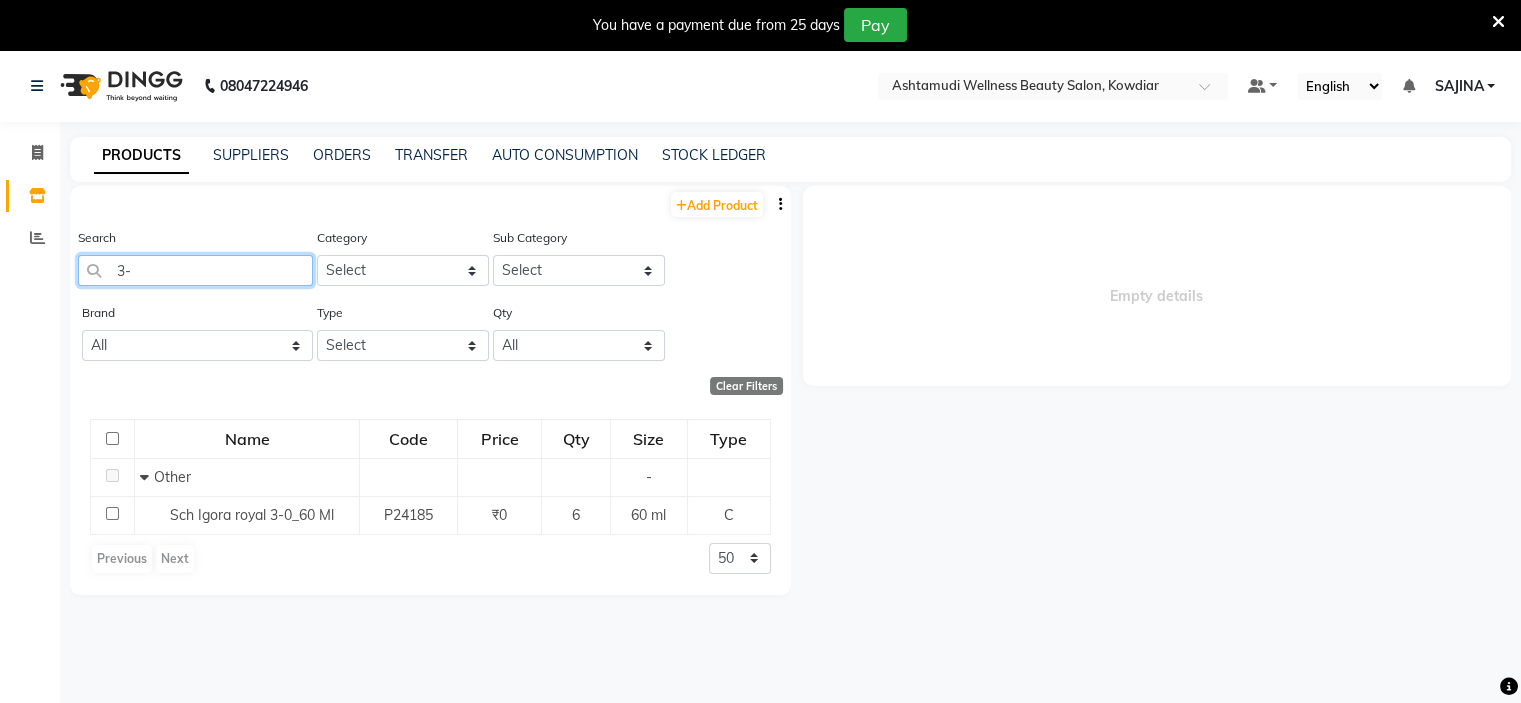 type on "3" 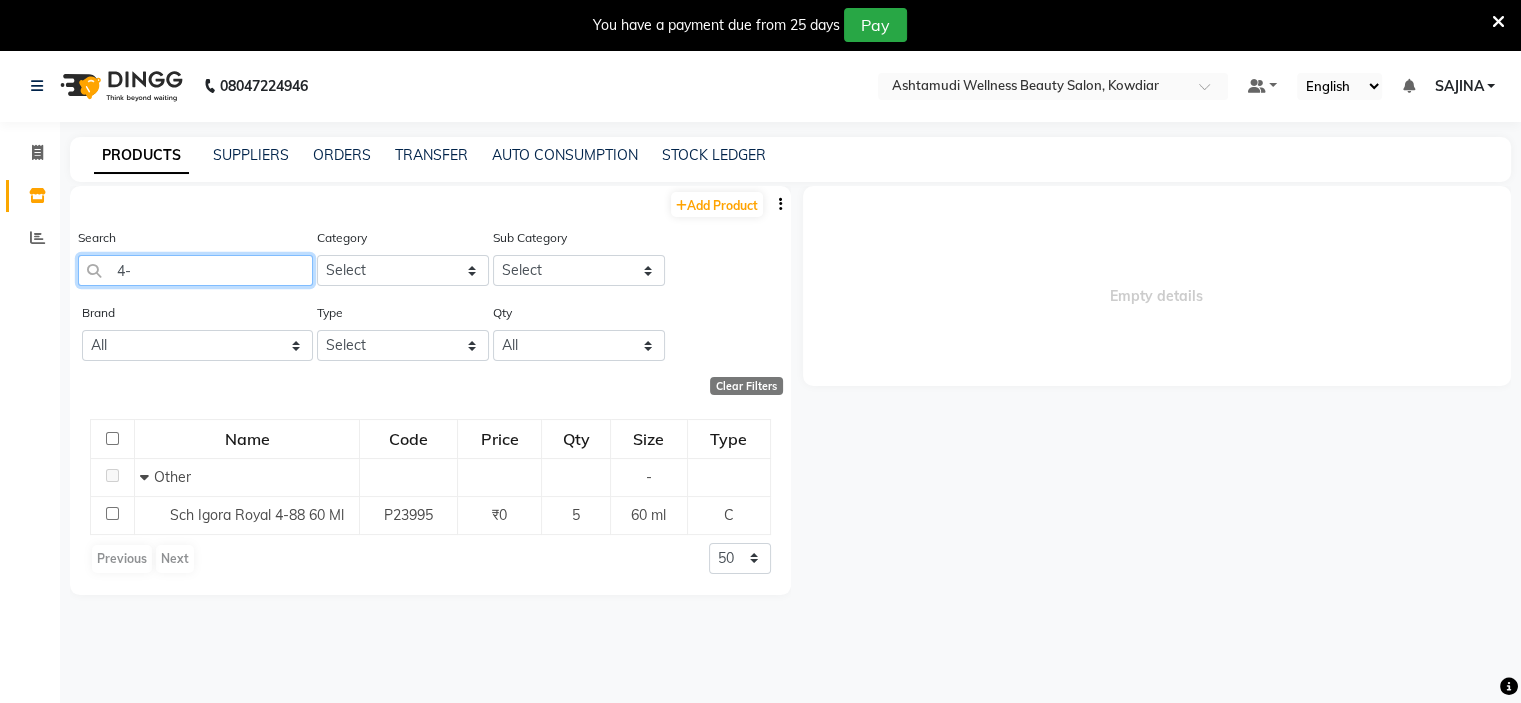 type on "4" 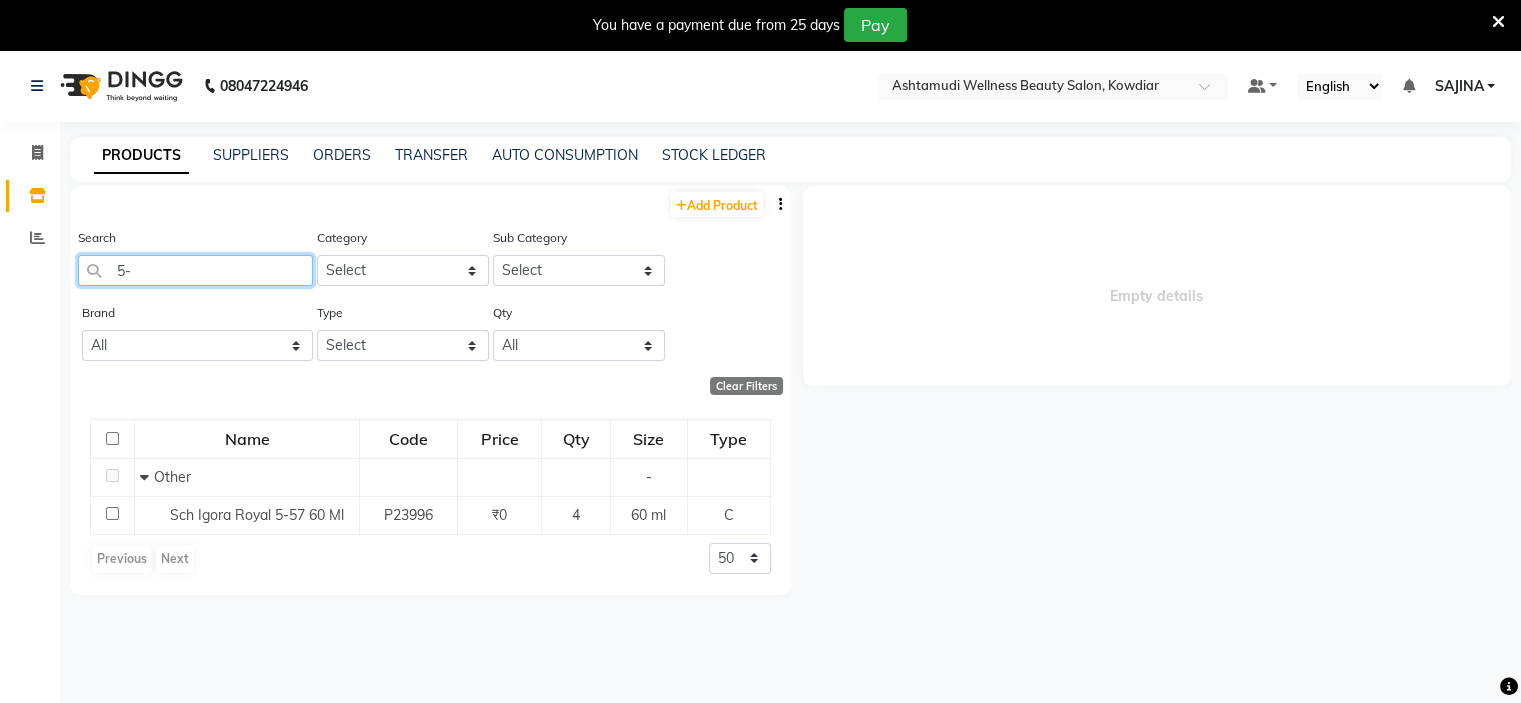 type on "5" 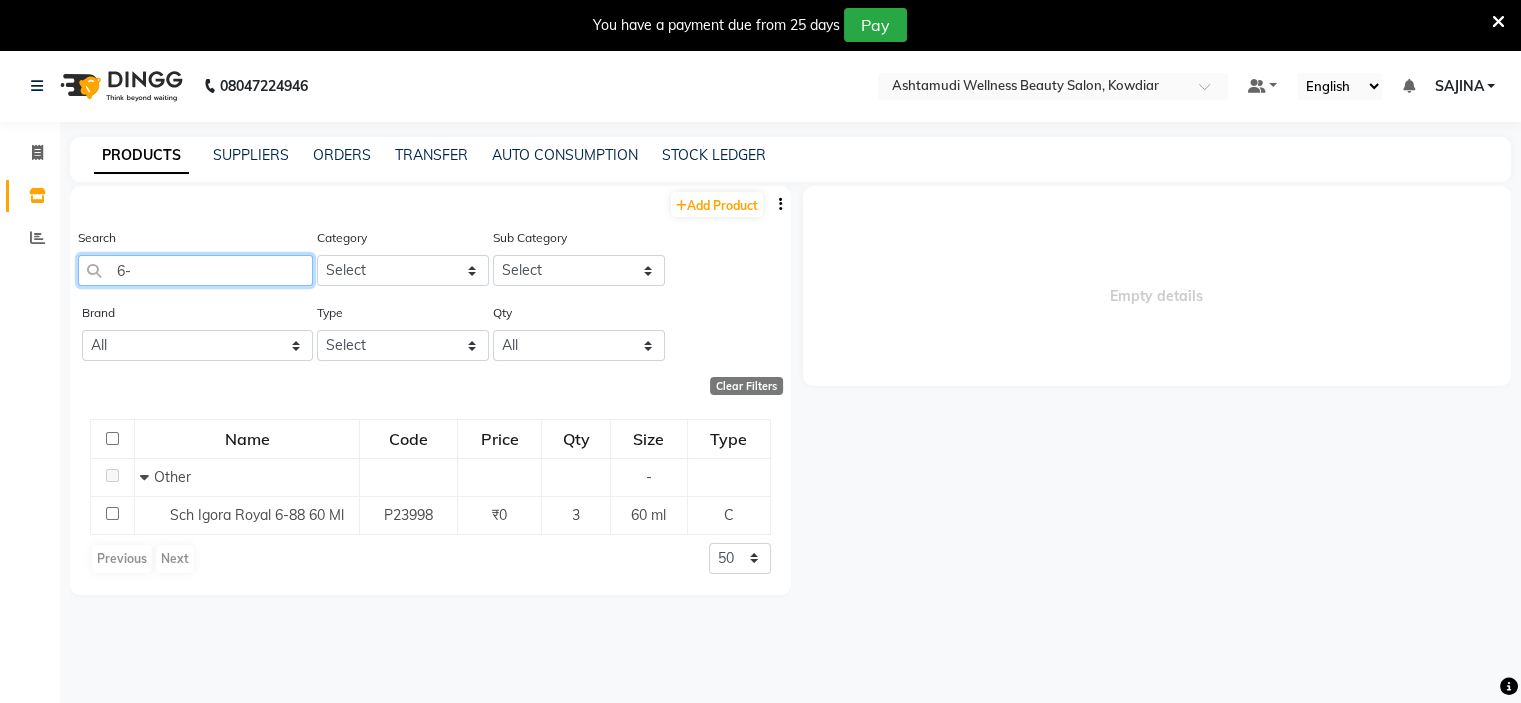 type on "6" 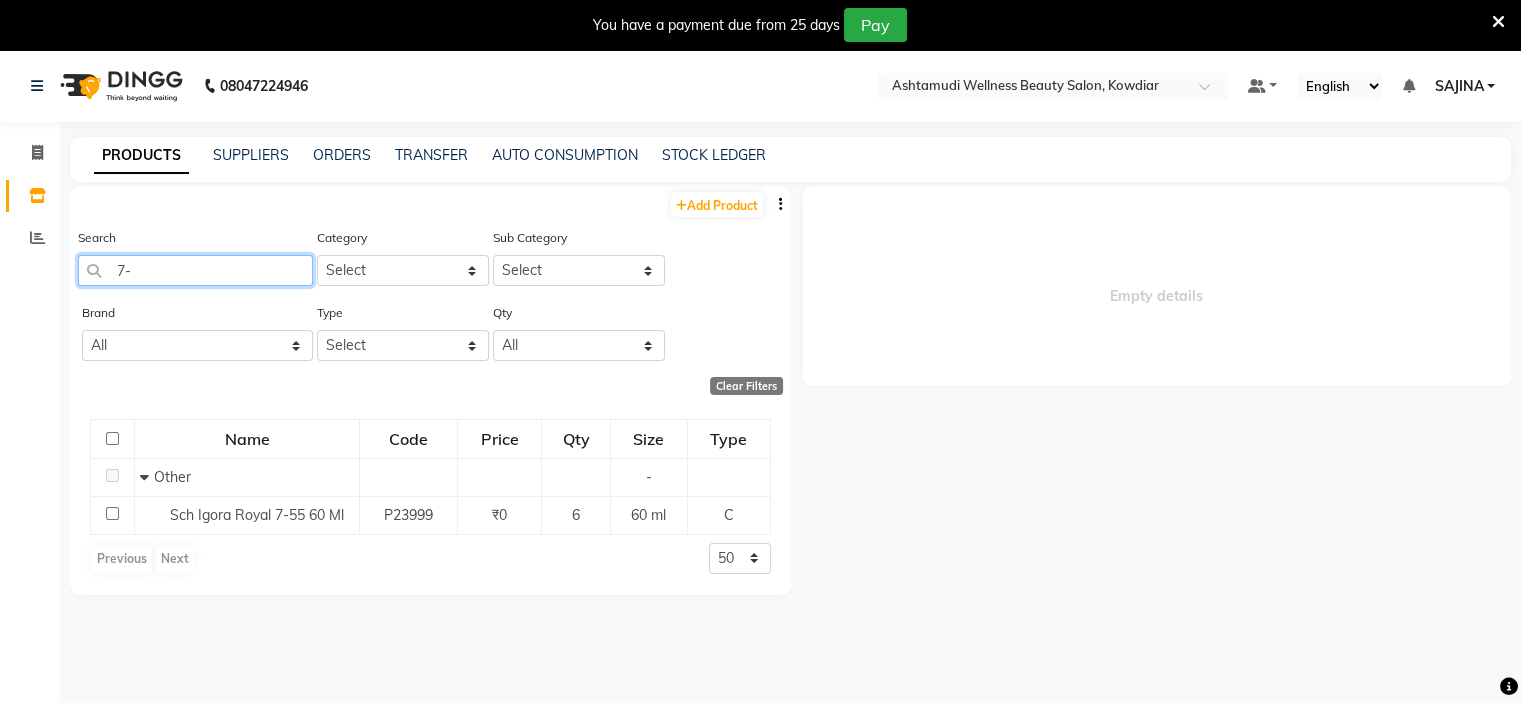 type on "7" 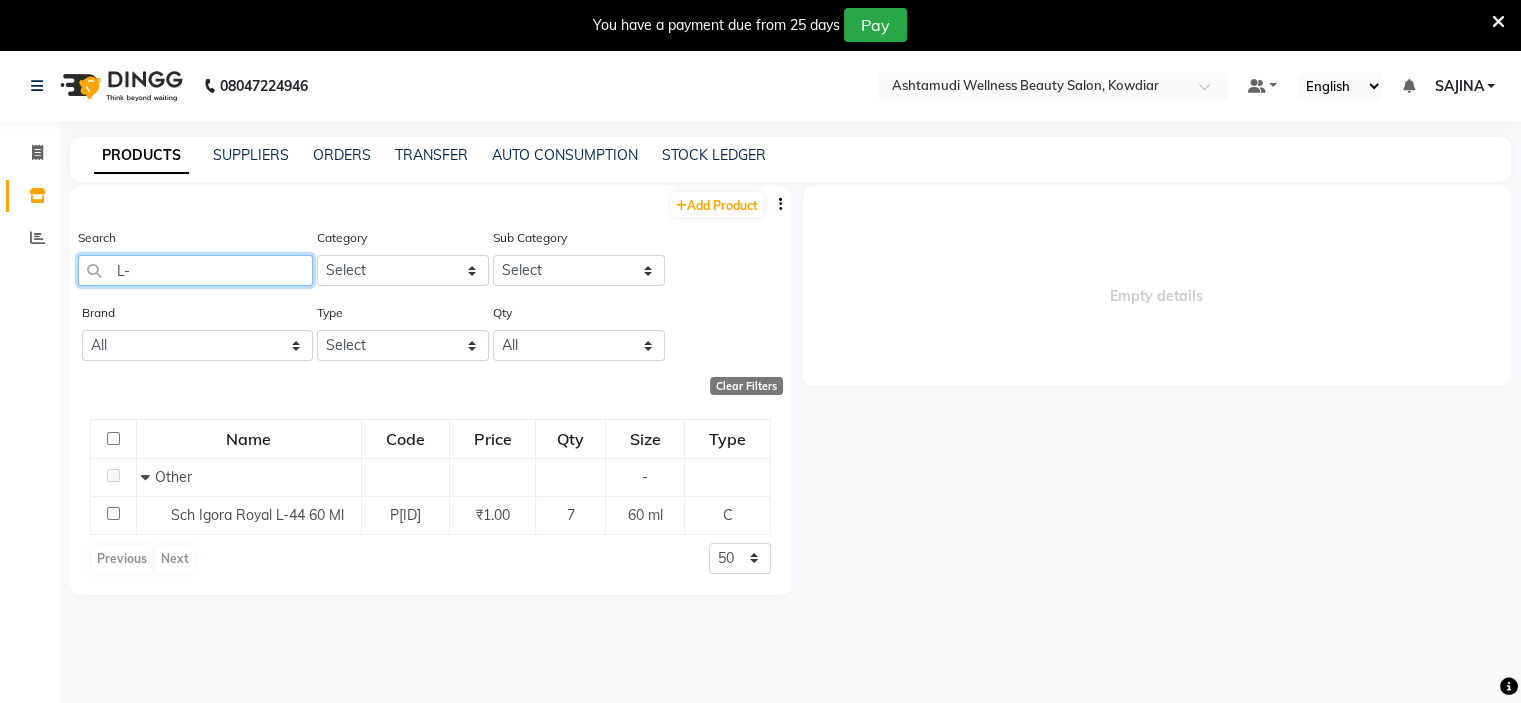 type on "L" 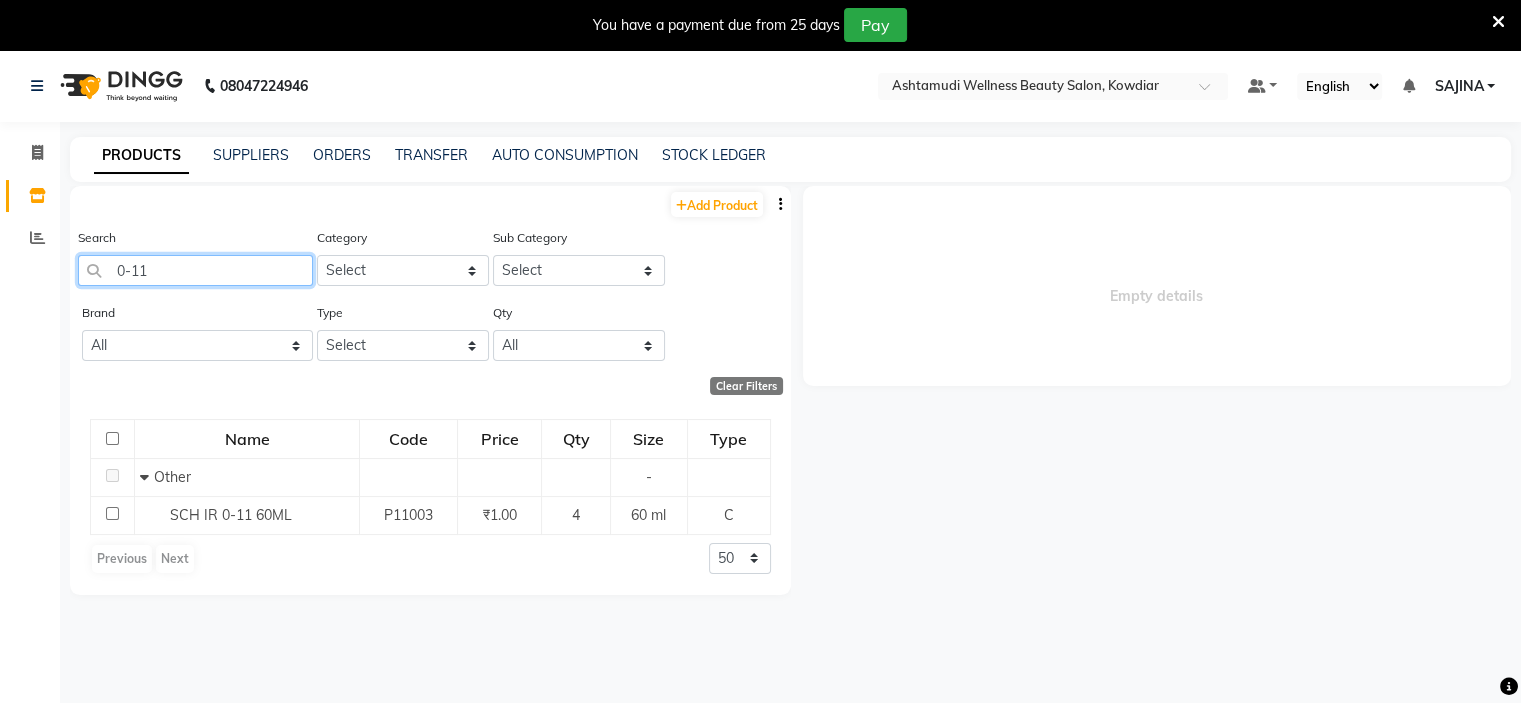 click on "0-11" 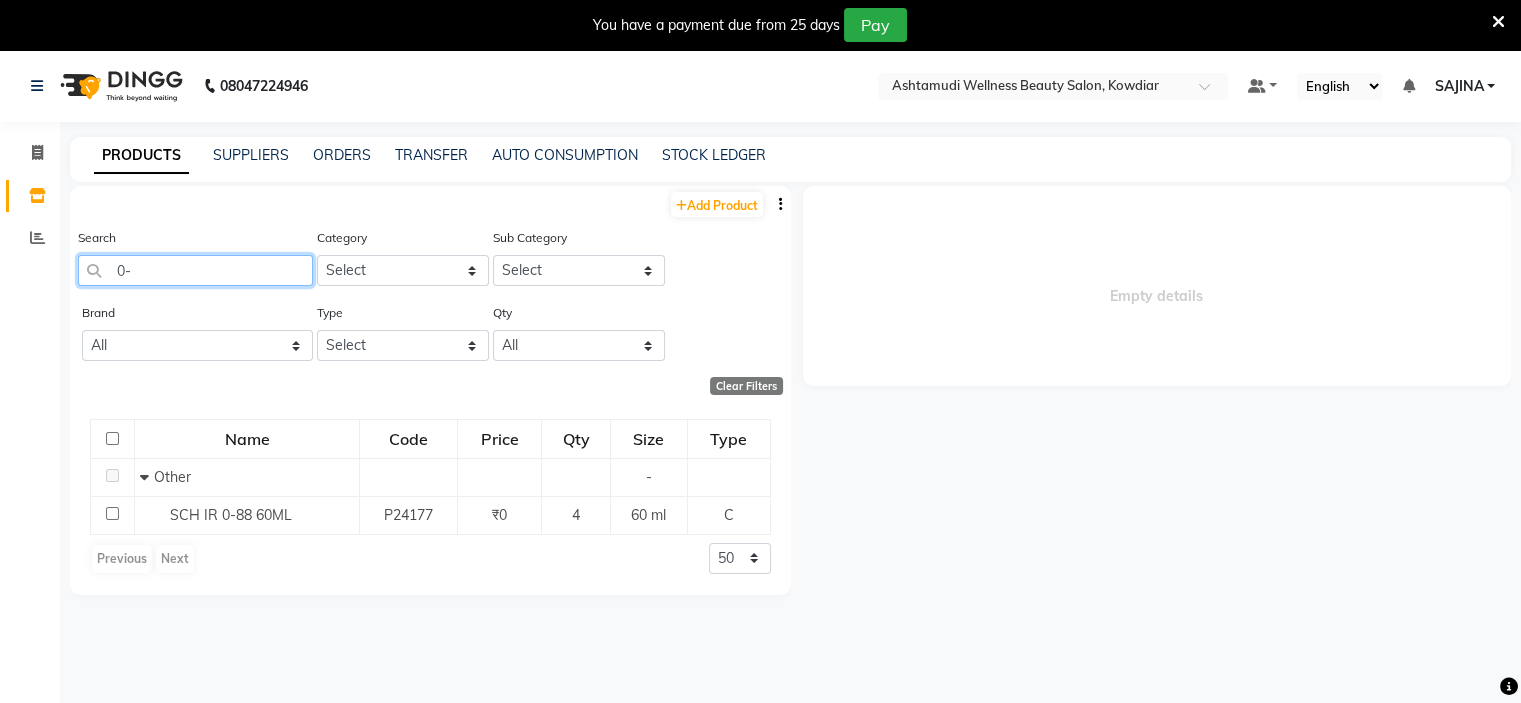 type on "0" 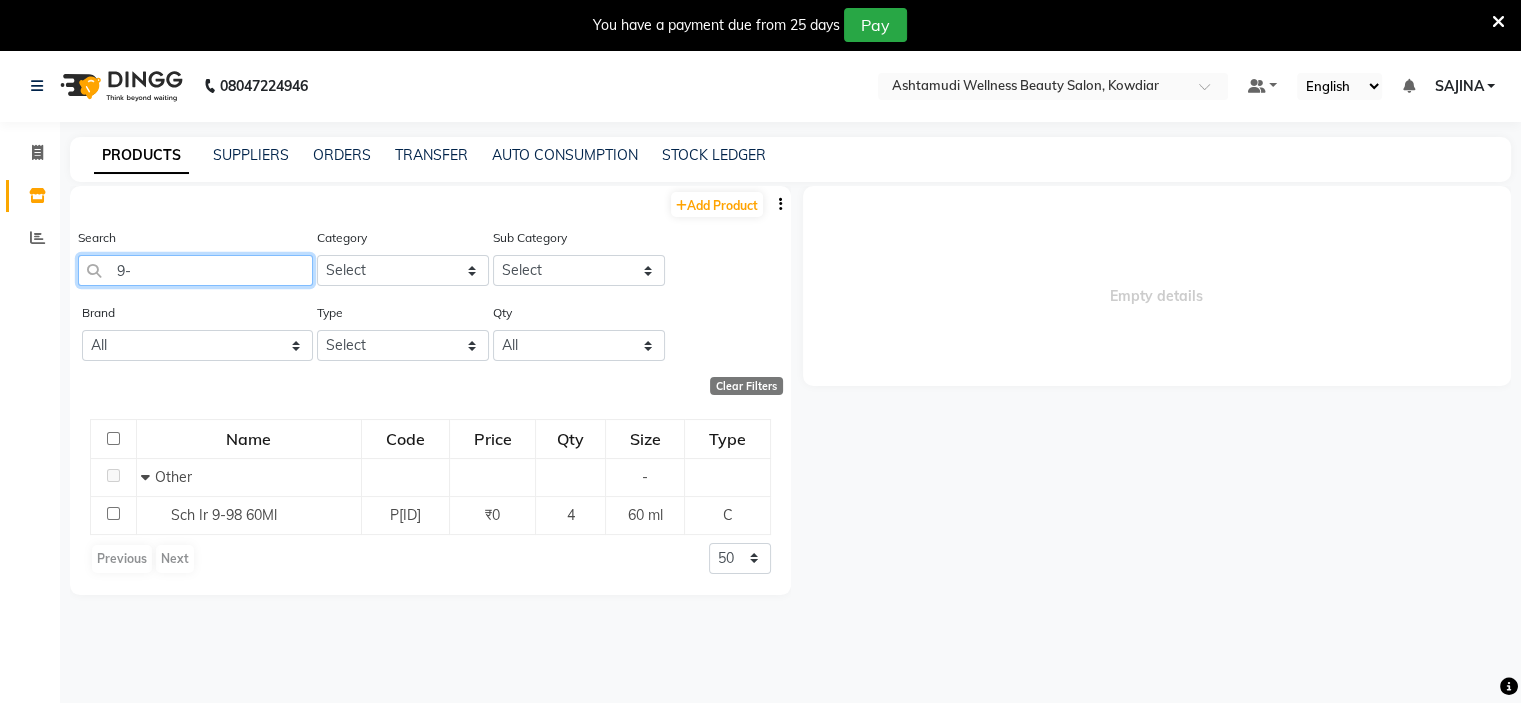 type on "9" 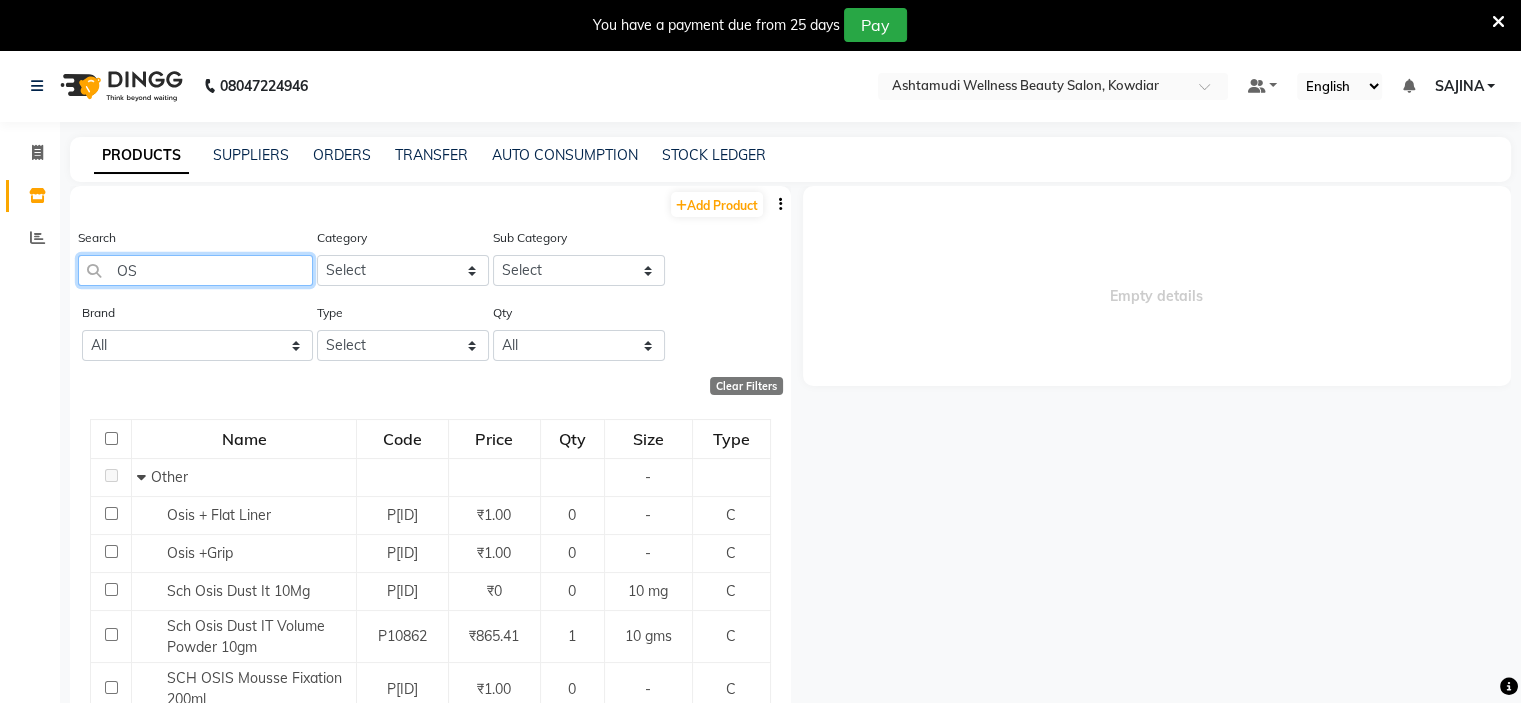 type on "O" 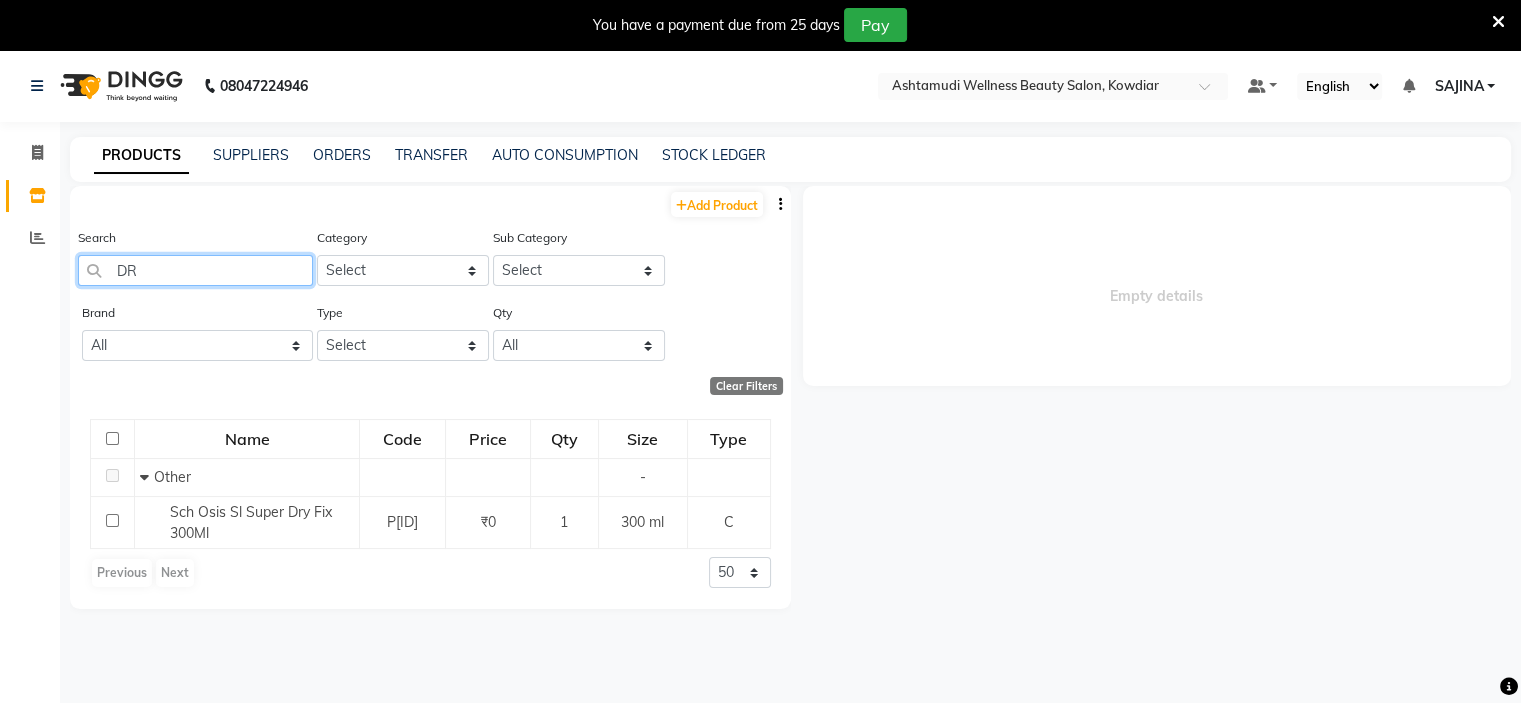 type on "D" 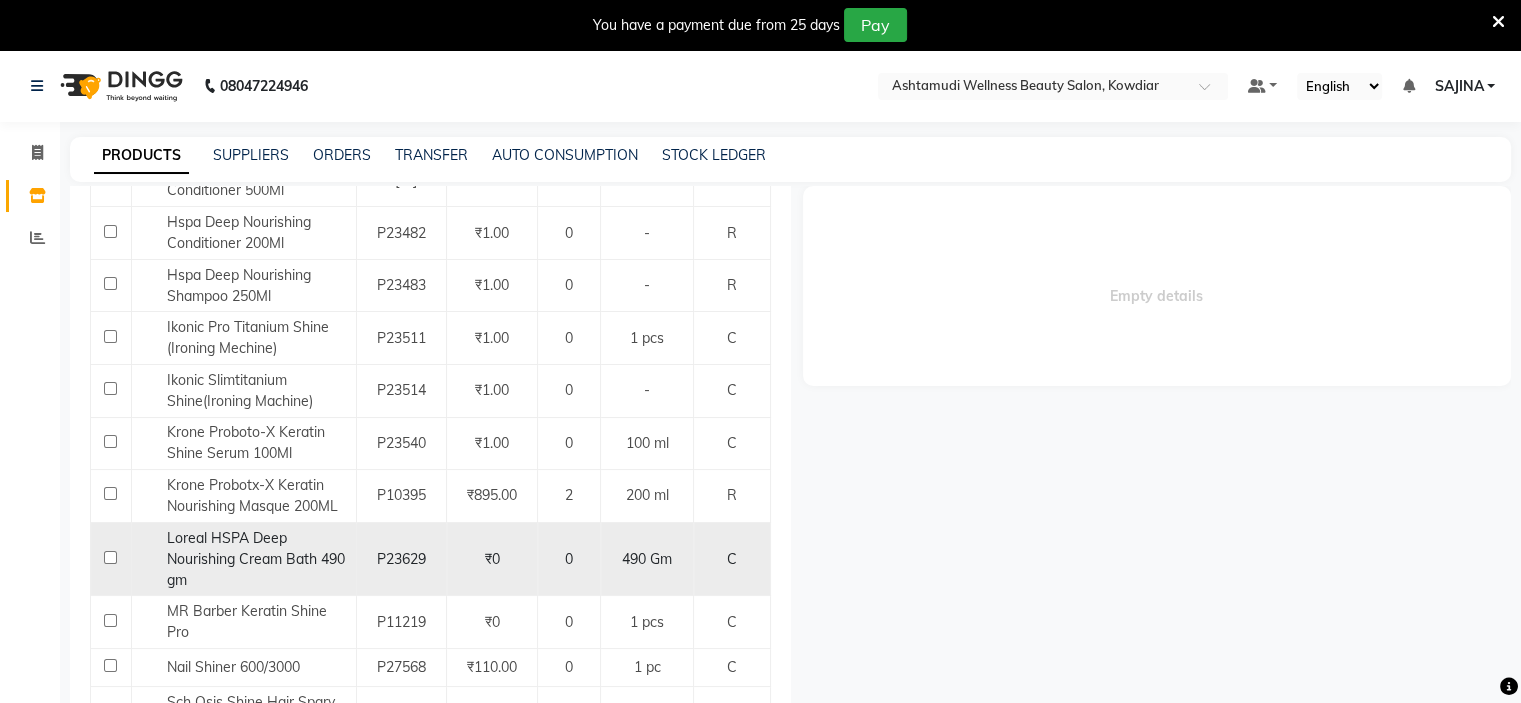 scroll, scrollTop: 652, scrollLeft: 0, axis: vertical 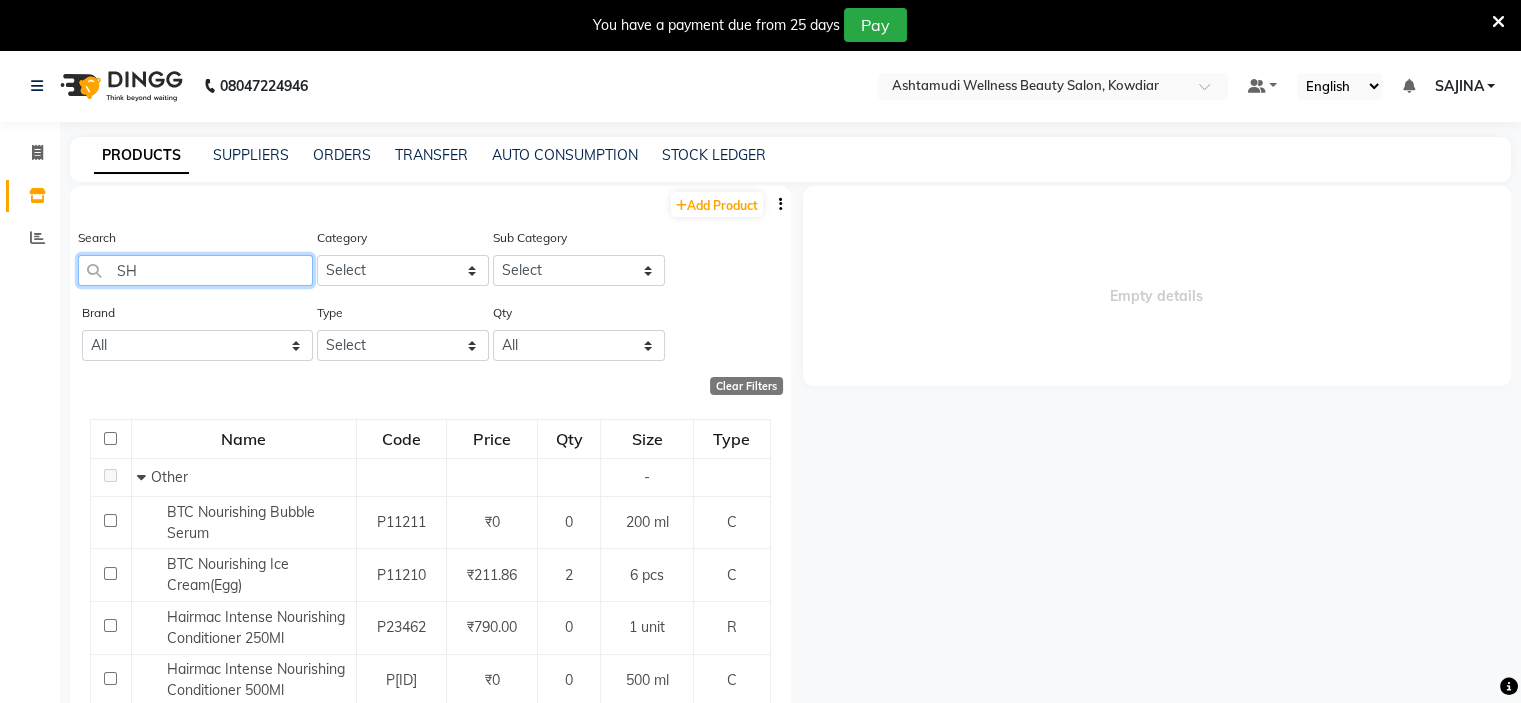 type on "S" 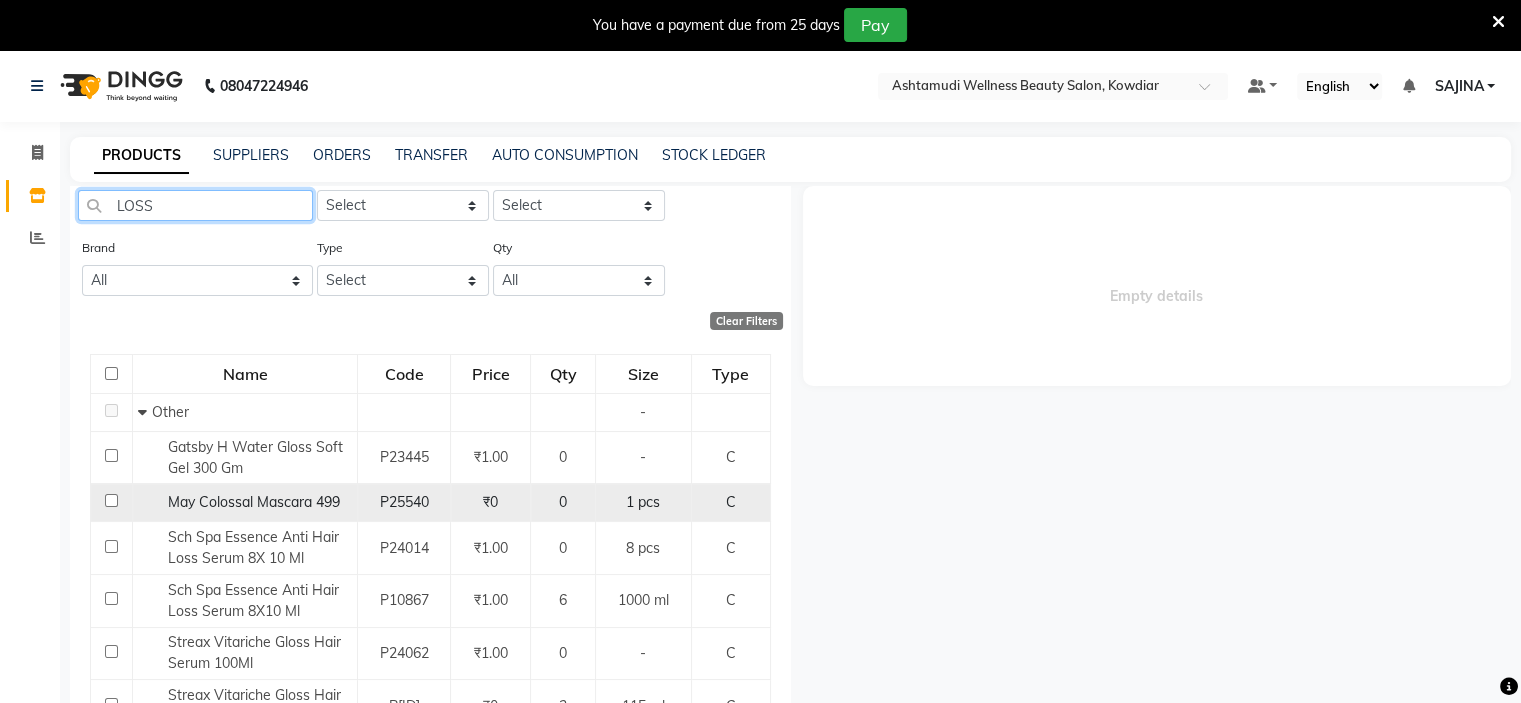 scroll, scrollTop: 100, scrollLeft: 0, axis: vertical 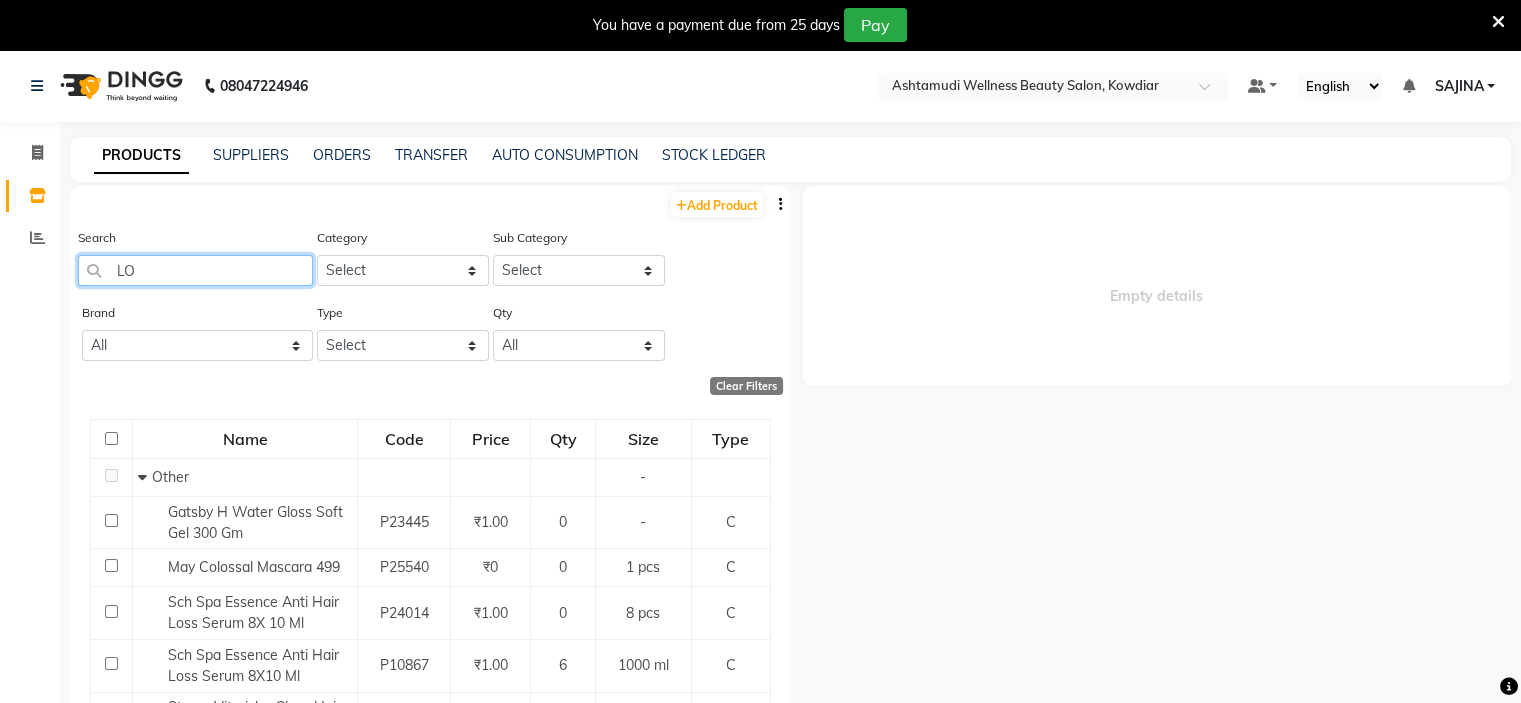type on "L" 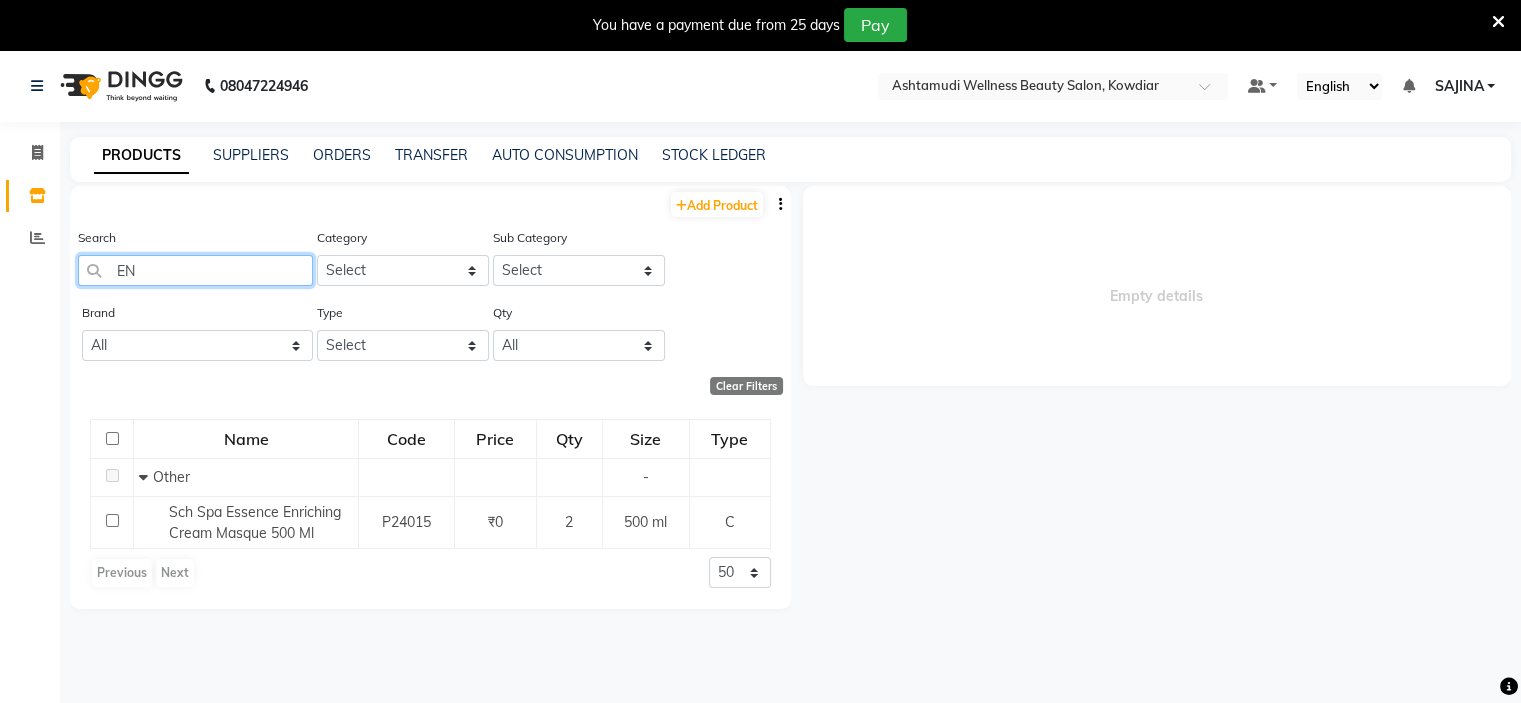 type on "E" 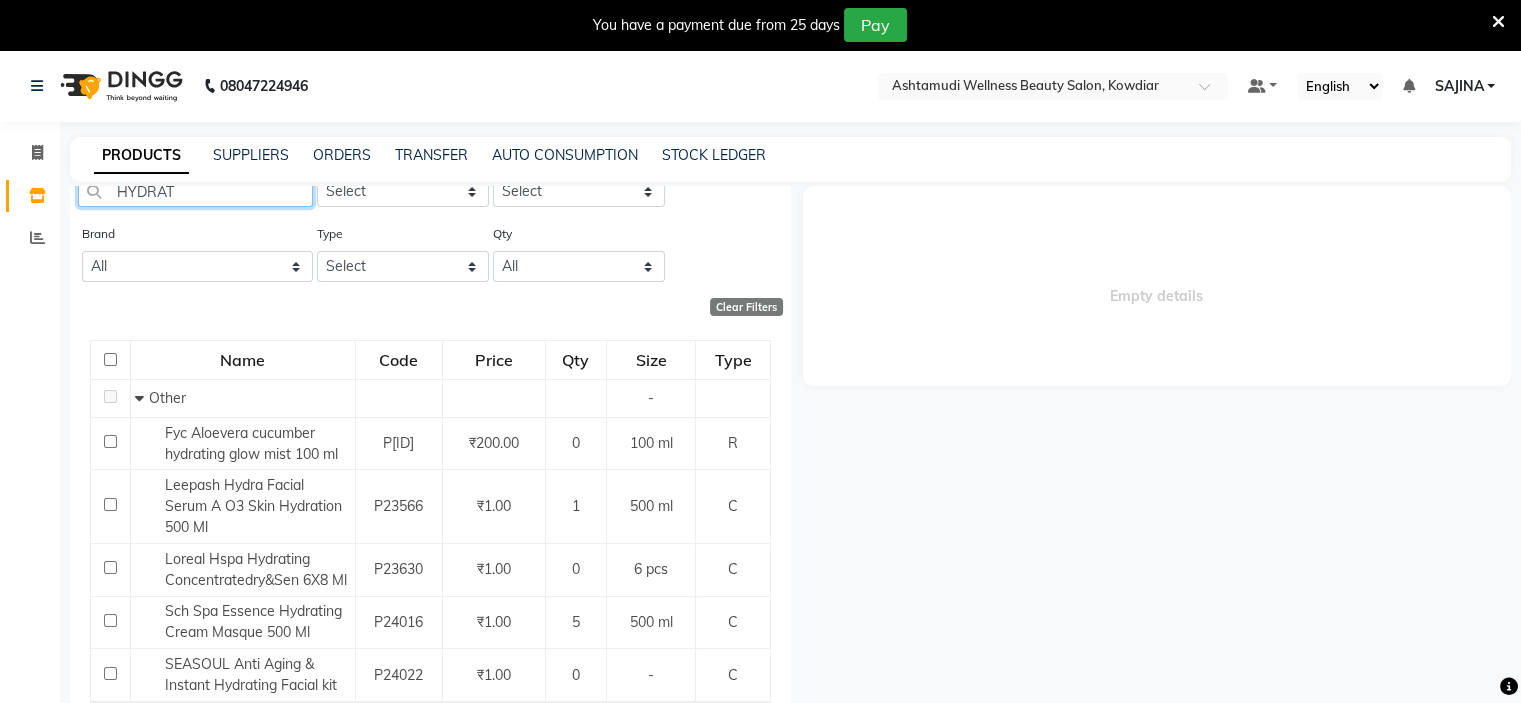 scroll, scrollTop: 200, scrollLeft: 0, axis: vertical 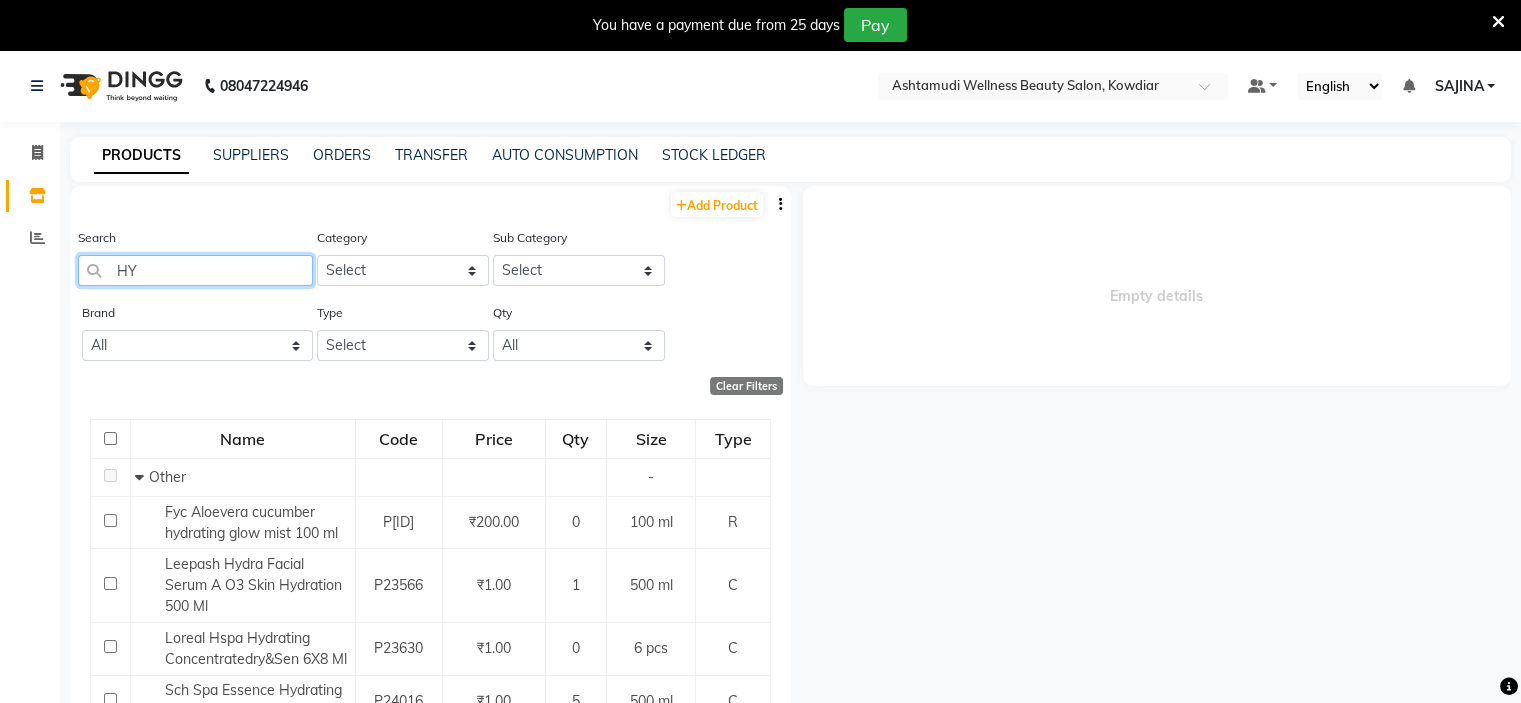 type on "H" 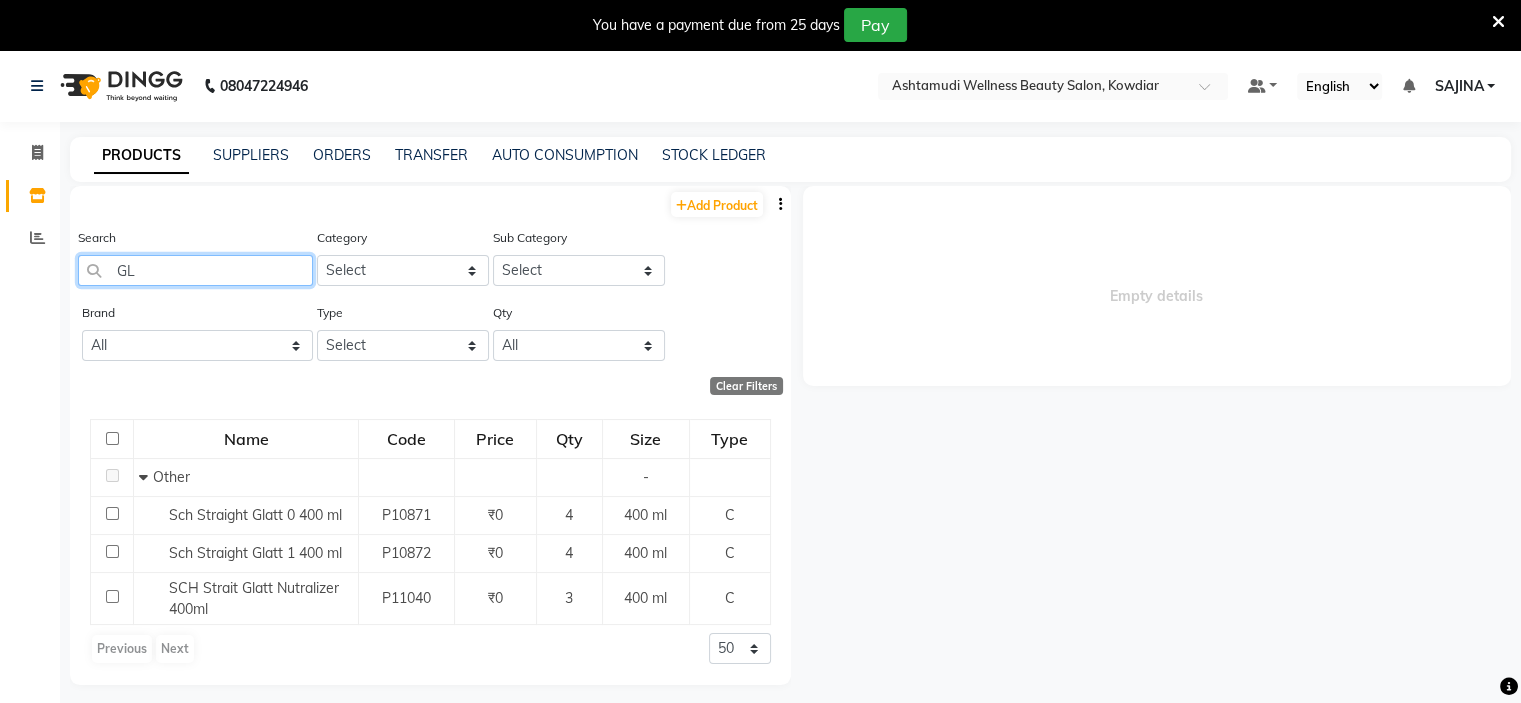 type on "G" 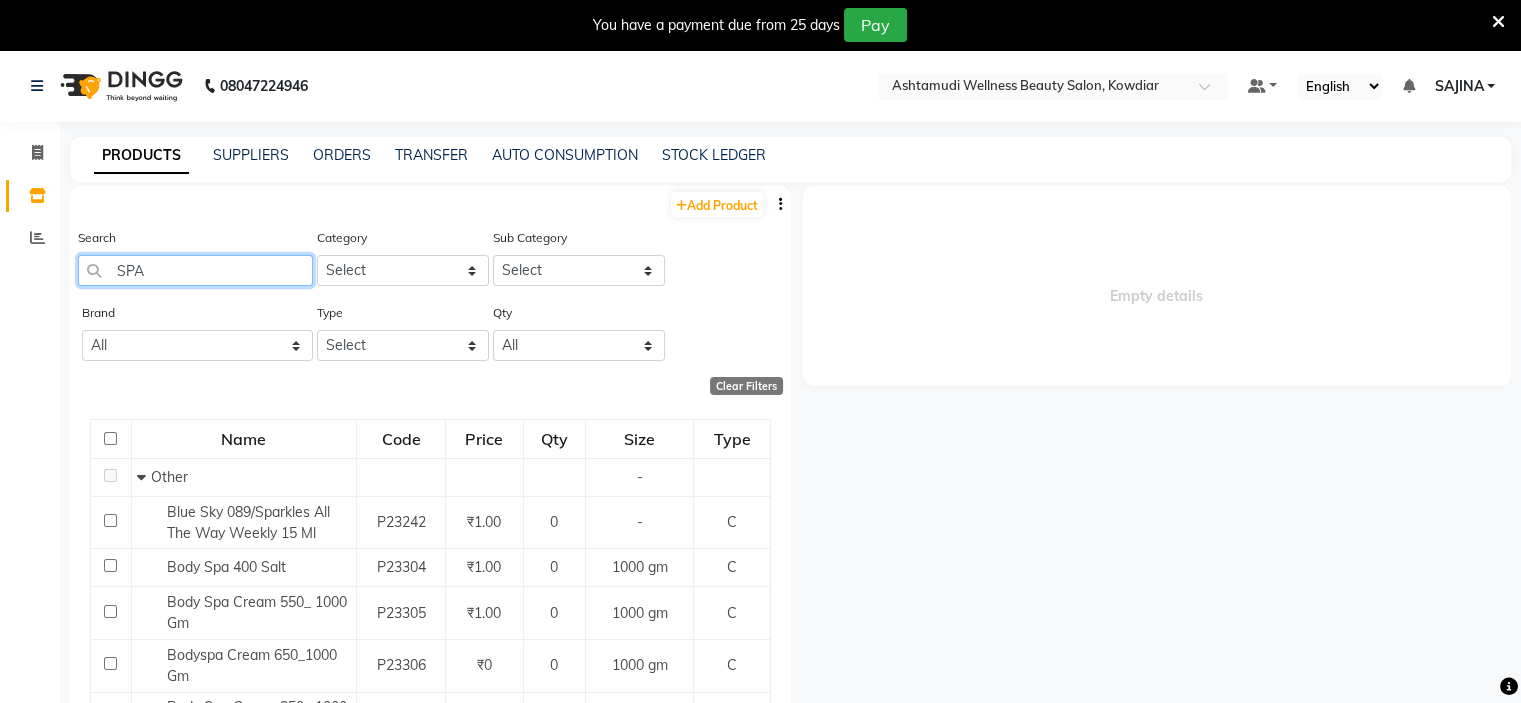 type on "SPA" 